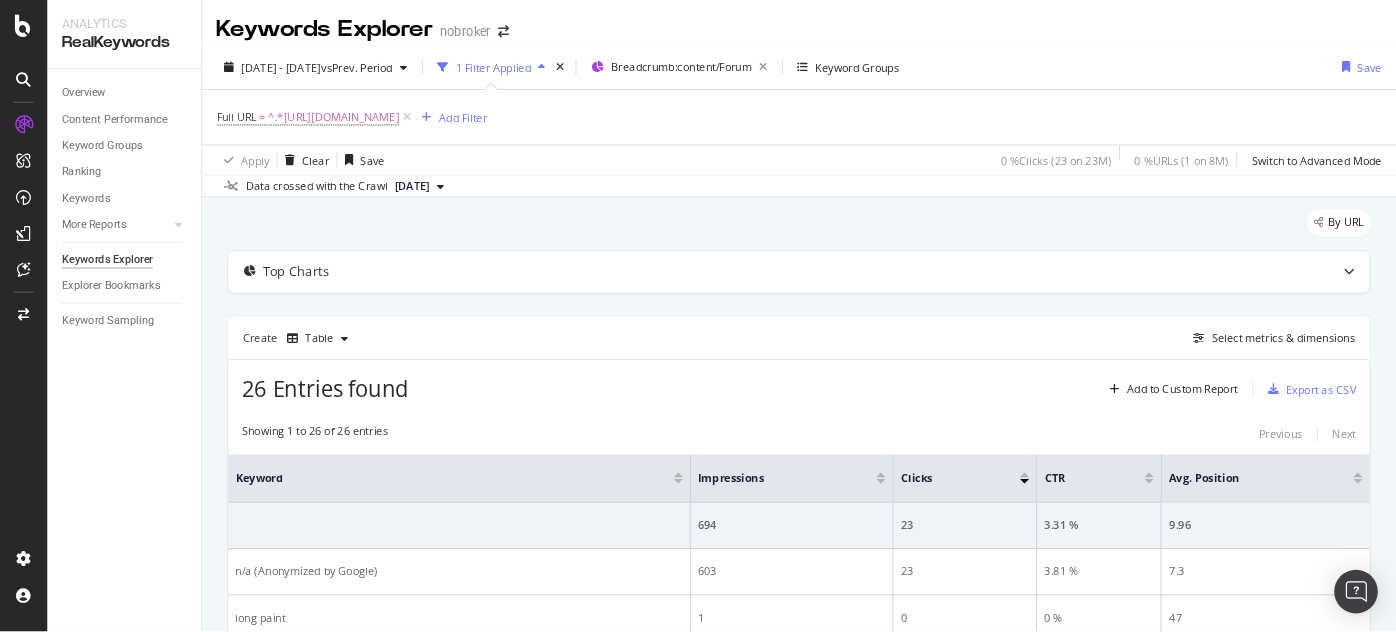 scroll, scrollTop: 0, scrollLeft: 0, axis: both 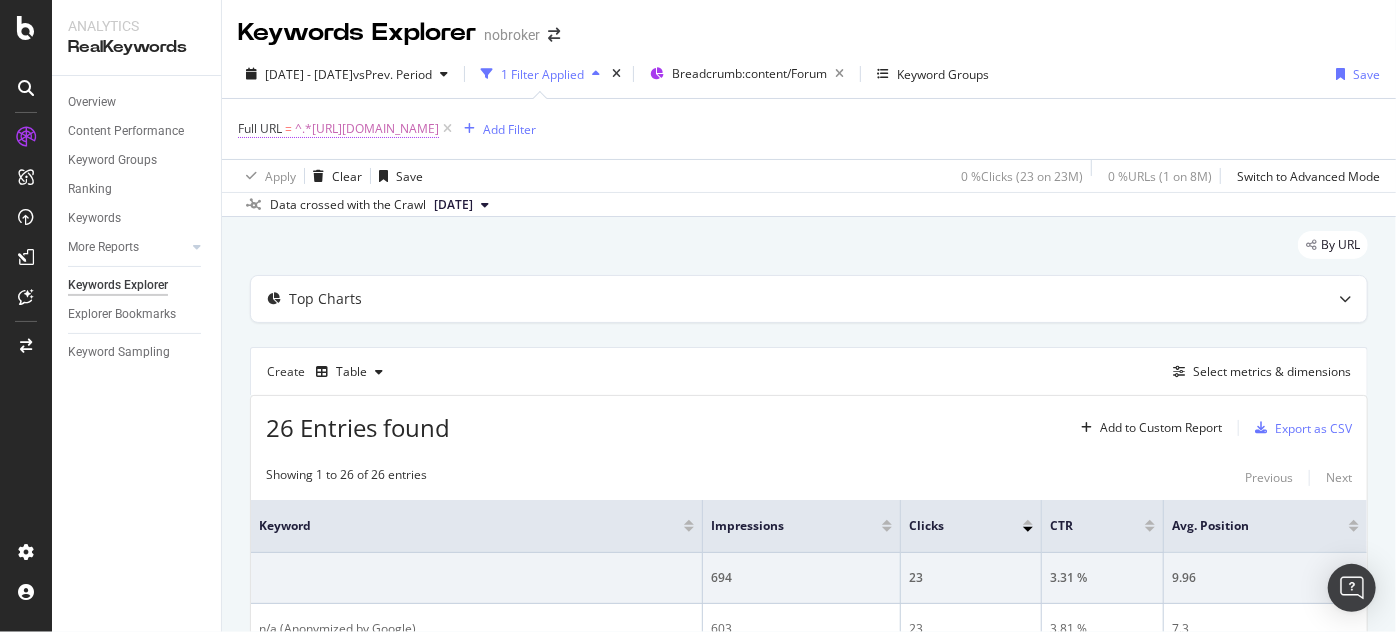 click on "^.*[URL][DOMAIN_NAME]" at bounding box center (367, 129) 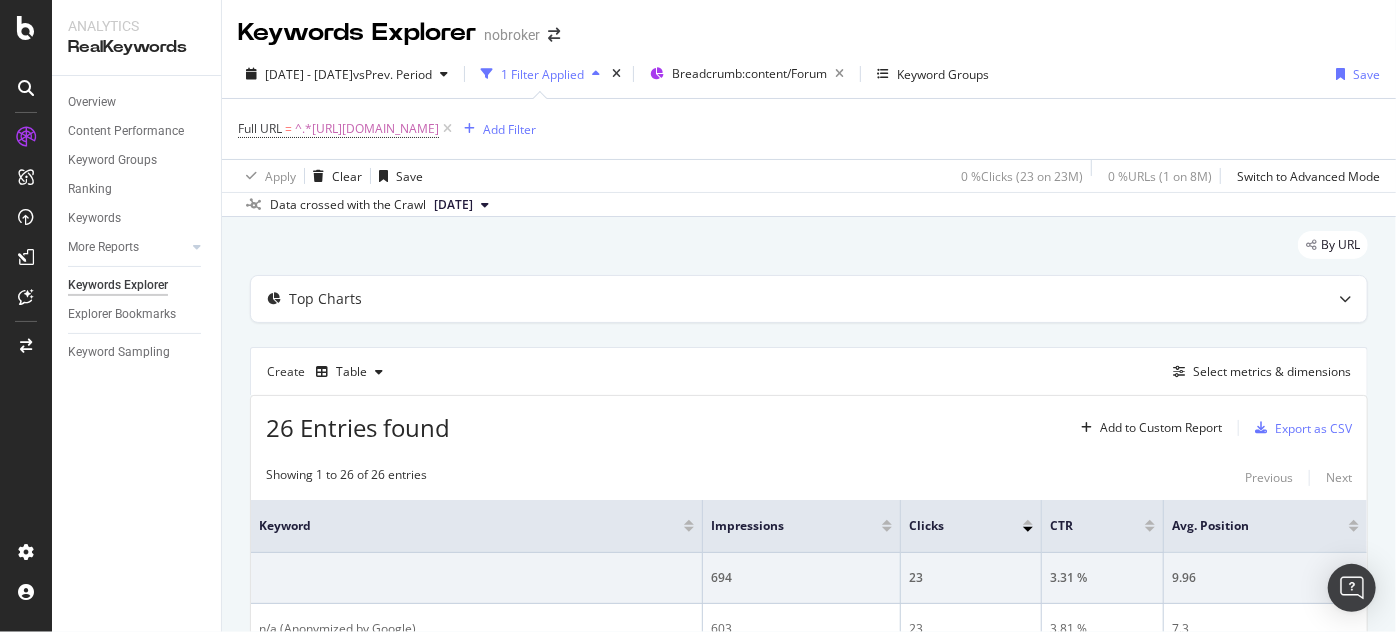 click on "Apply Clear Save 0 %  Clicks ( 23 on 23M ) 0 %  URLs ( 1 on 8M ) Switch to Advanced Mode" at bounding box center [809, 175] 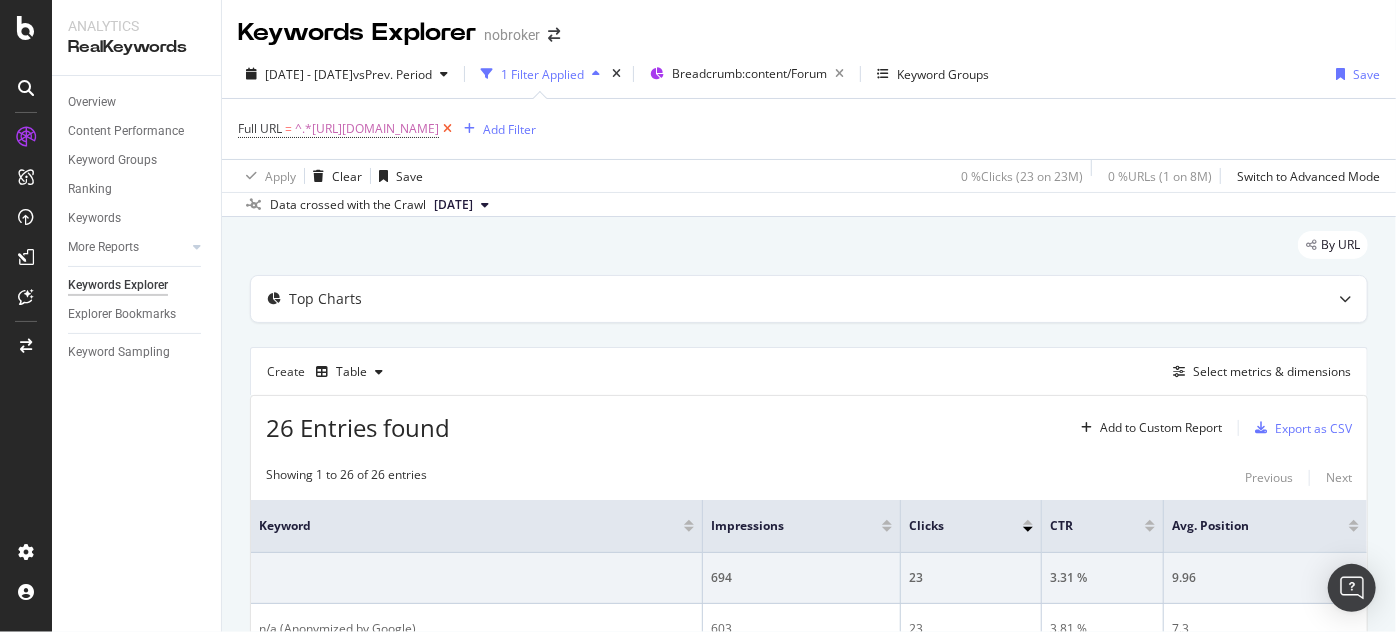 click at bounding box center [447, 129] 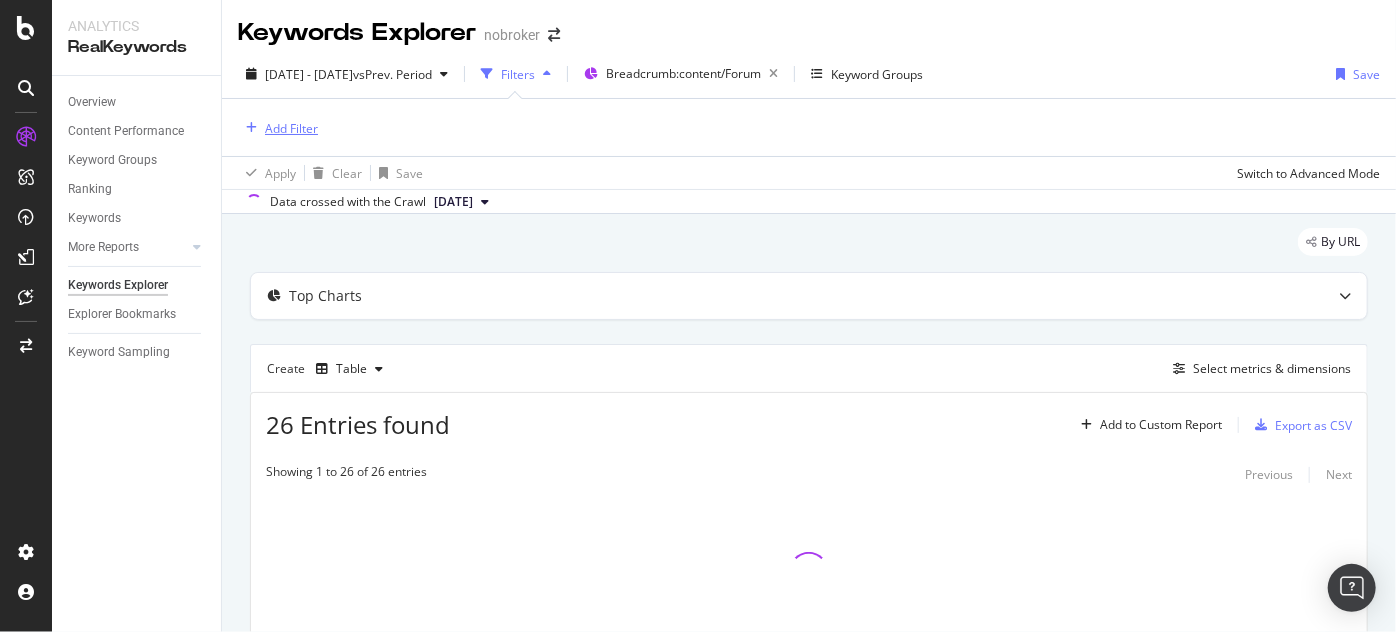 click on "Add Filter" at bounding box center [291, 128] 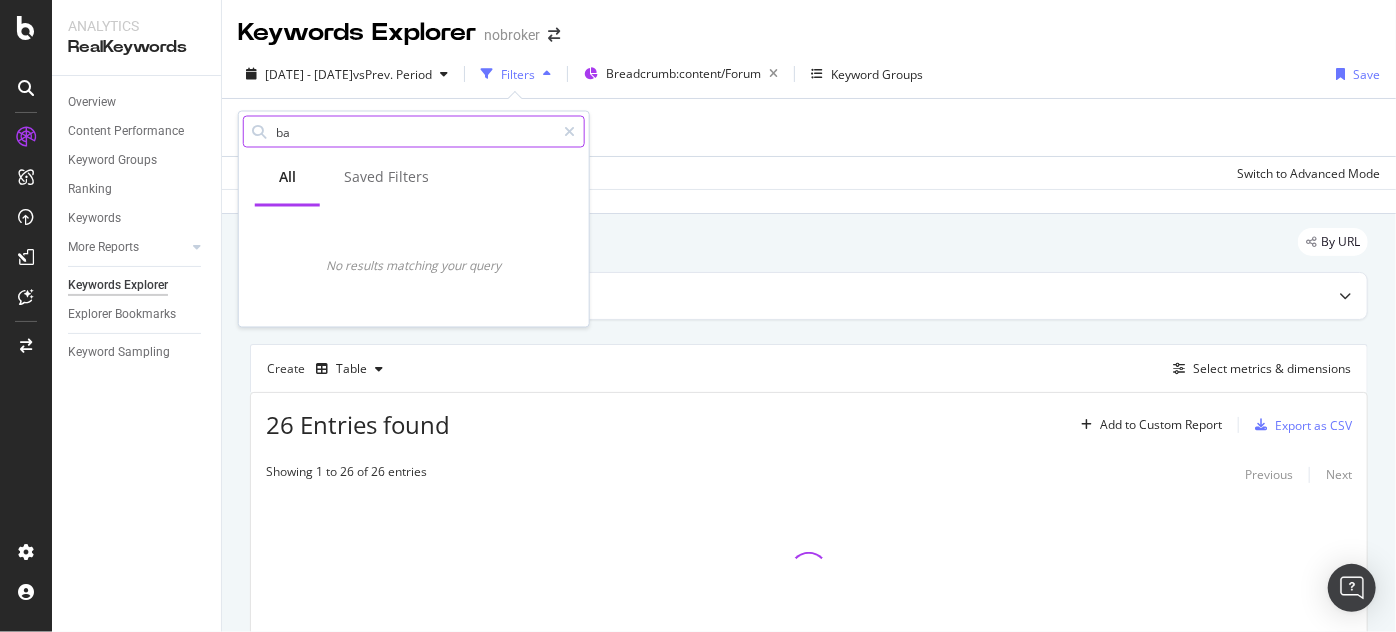 type on "b" 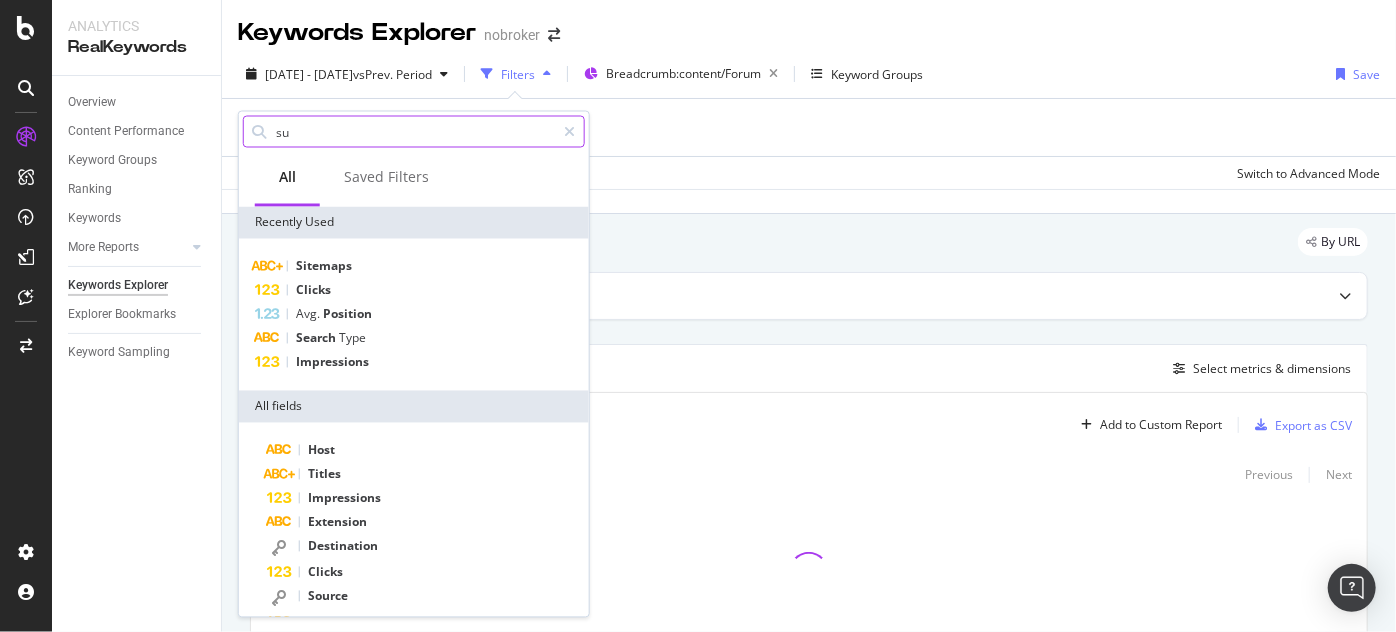 type on "s" 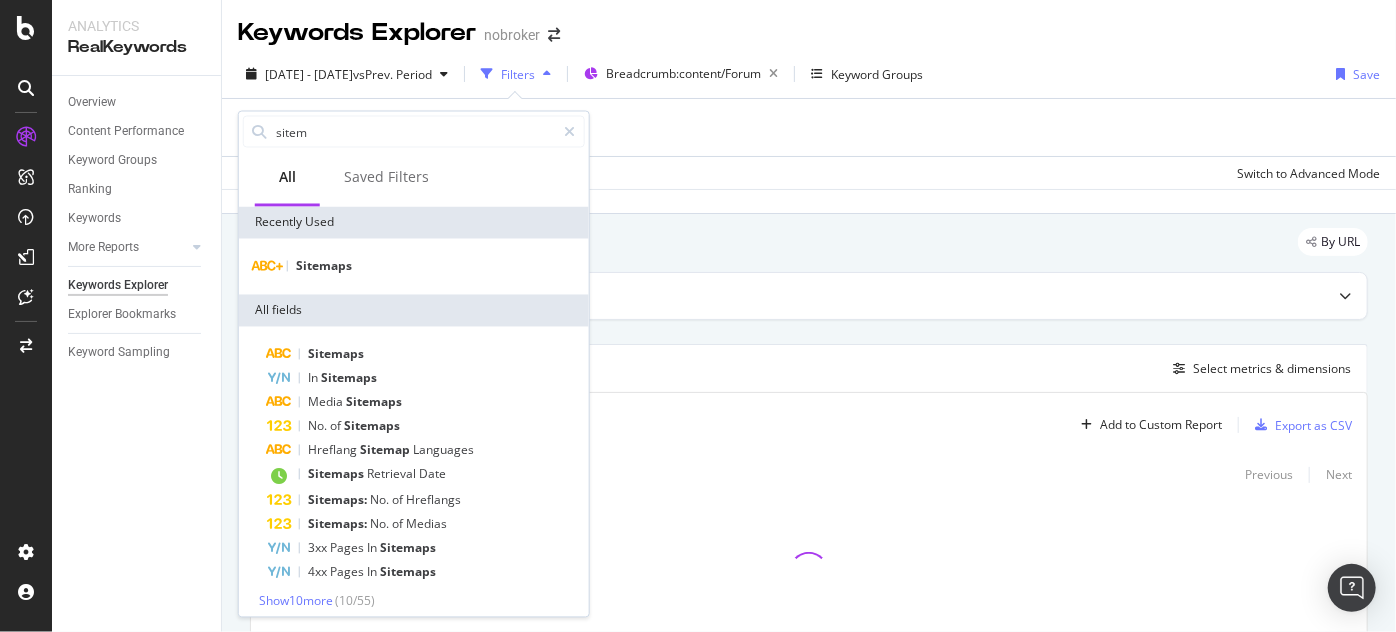 type on "sitem" 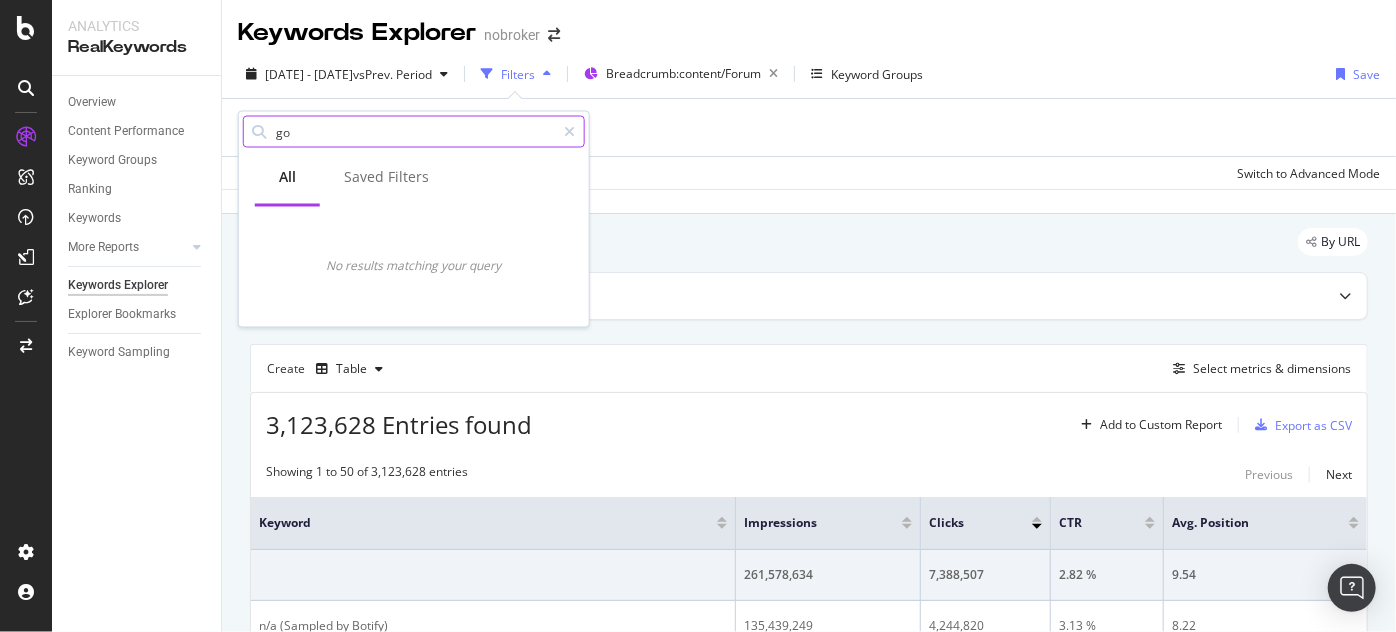 type on "g" 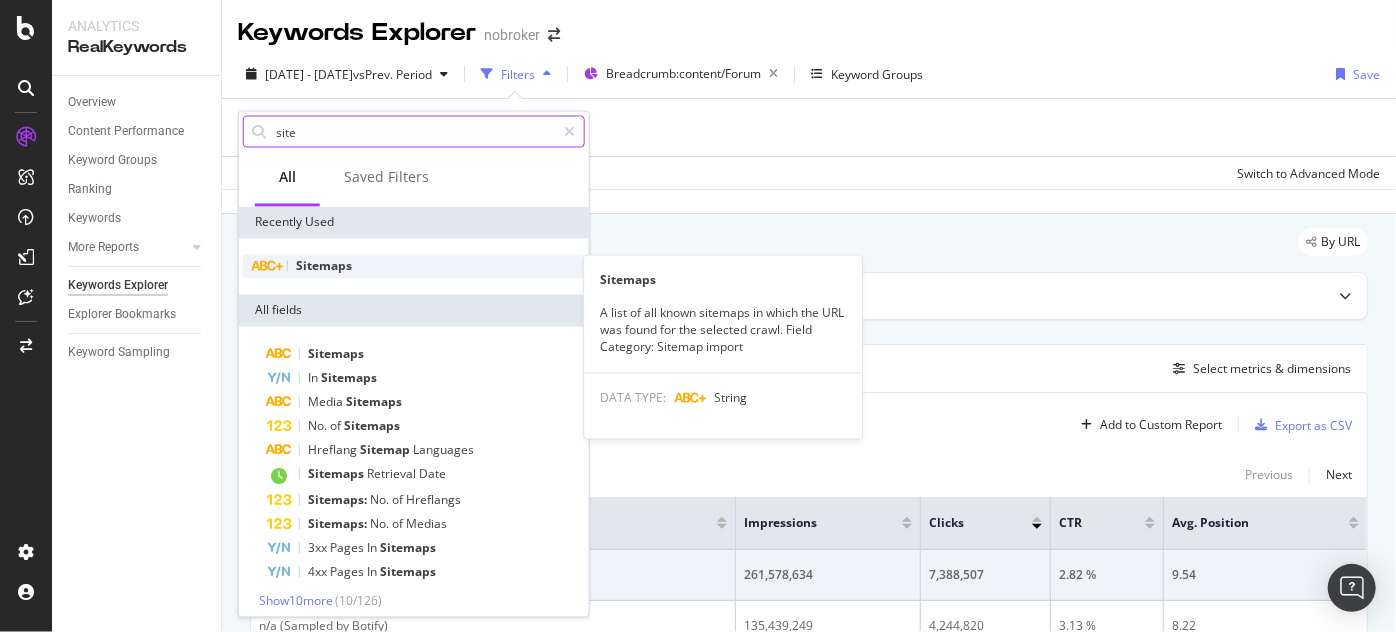 type on "site" 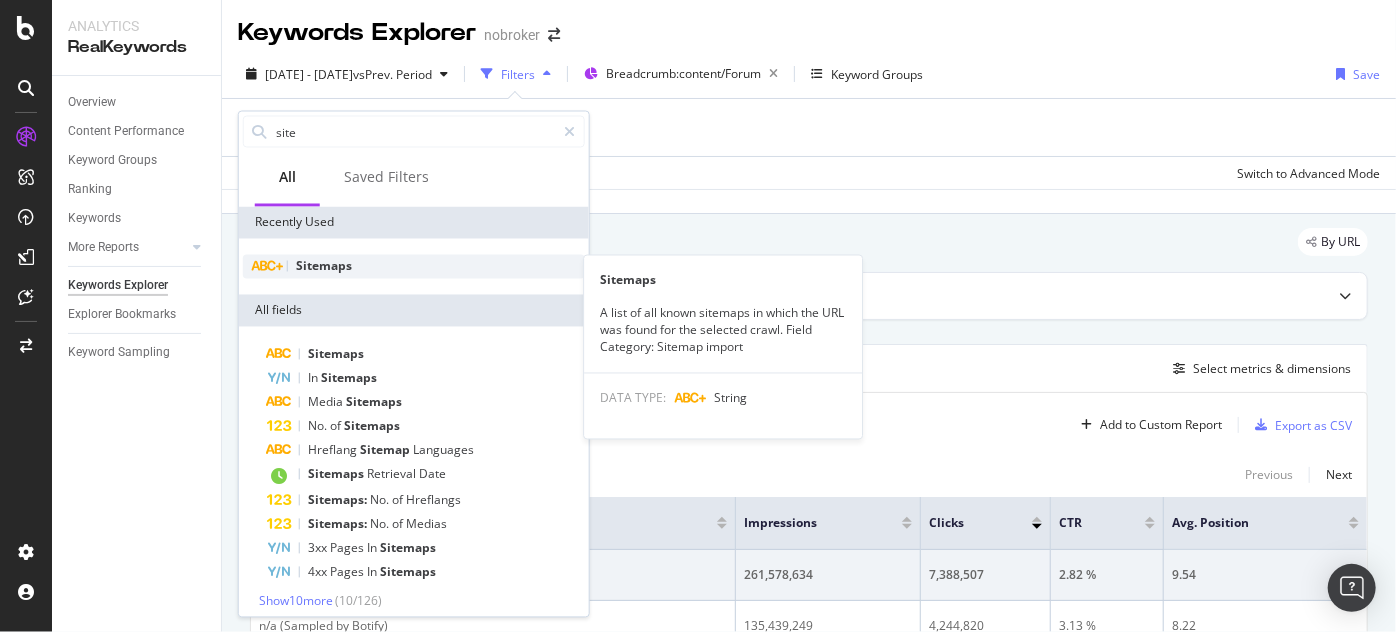 click on "Sitemaps" at bounding box center [324, 266] 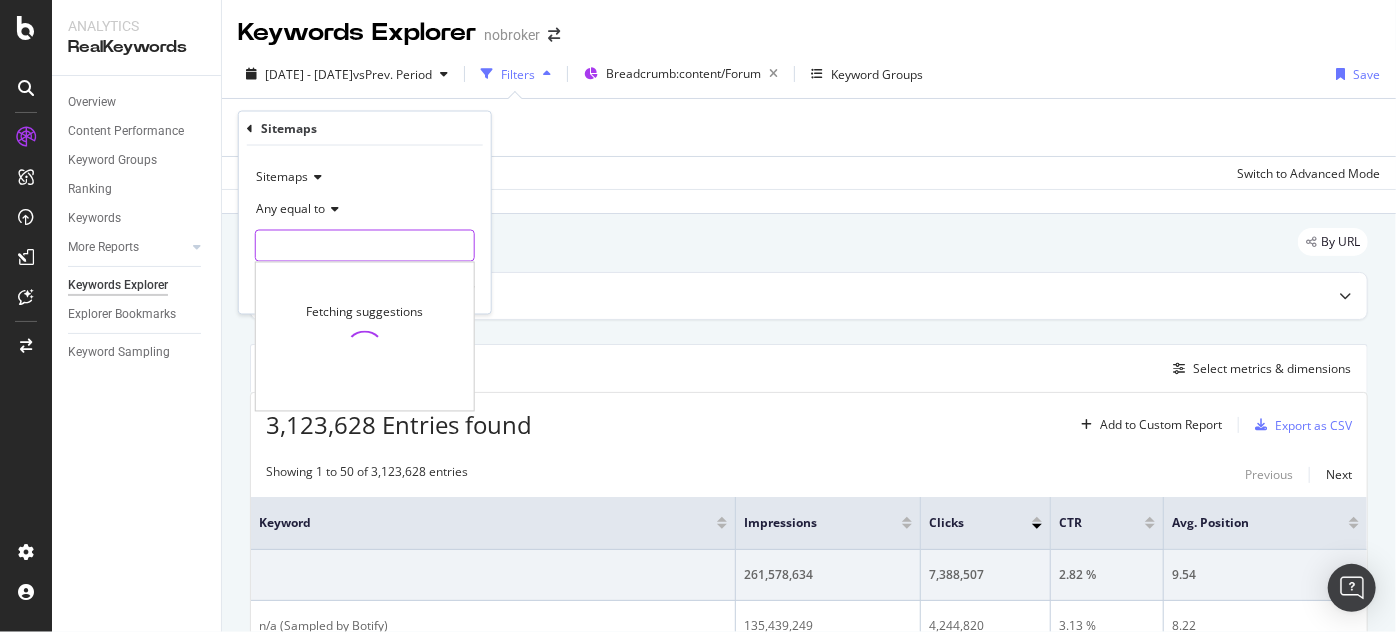click at bounding box center (365, 246) 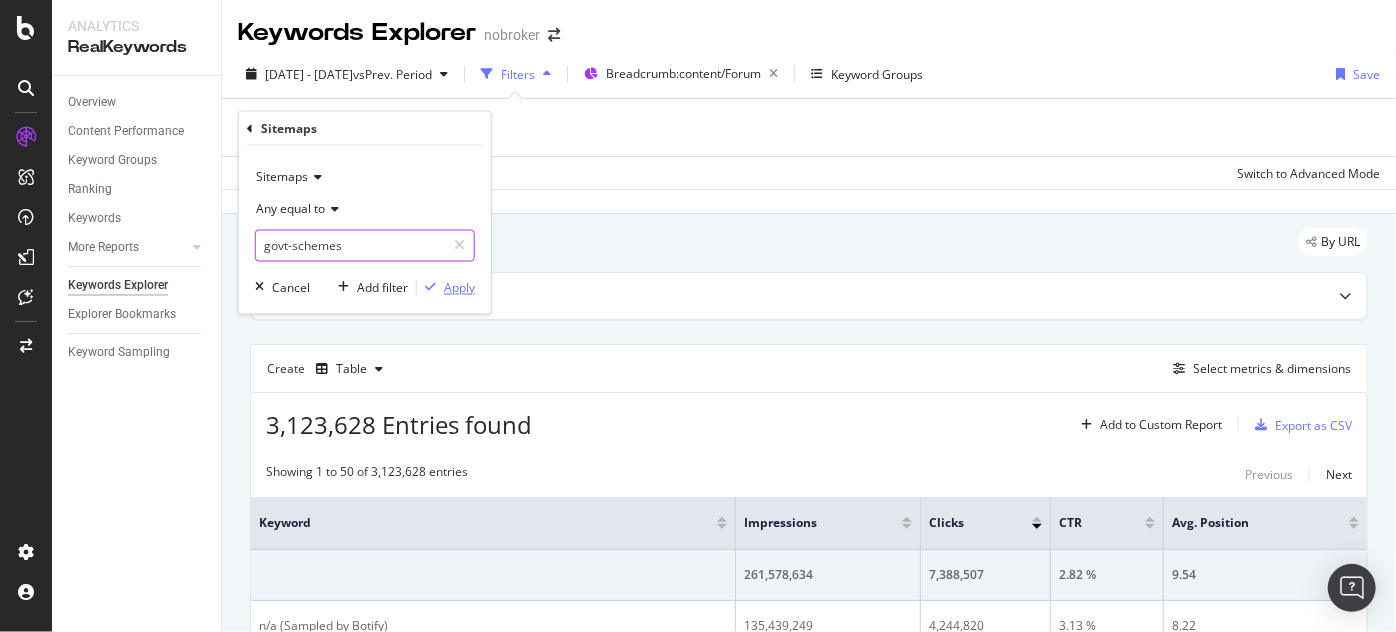 type on "govt-schemes" 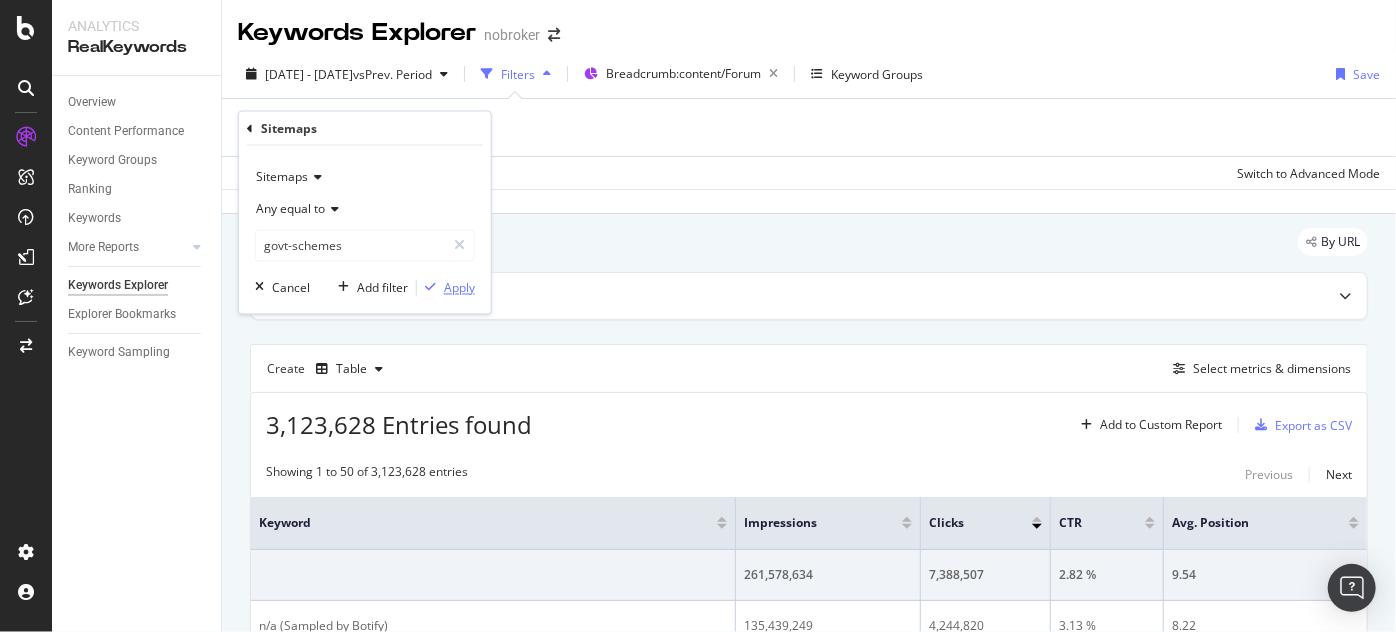 click on "Apply" at bounding box center [459, 287] 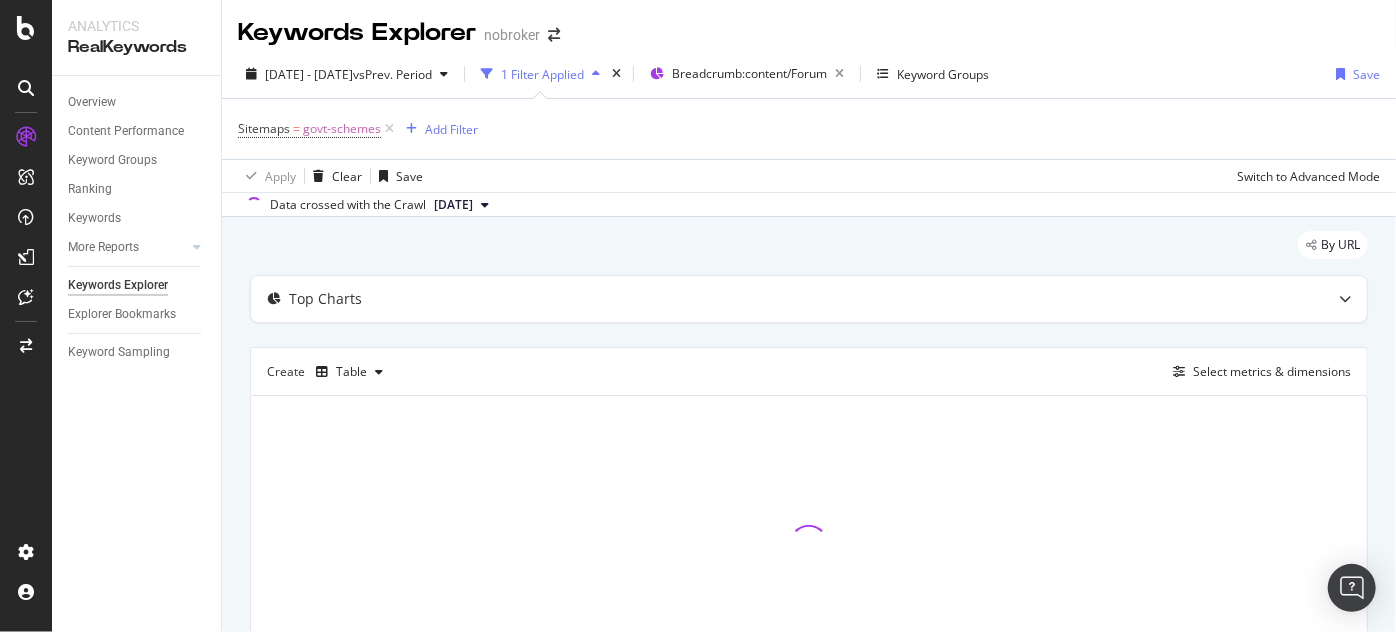 click on "[DATE]" at bounding box center [453, 205] 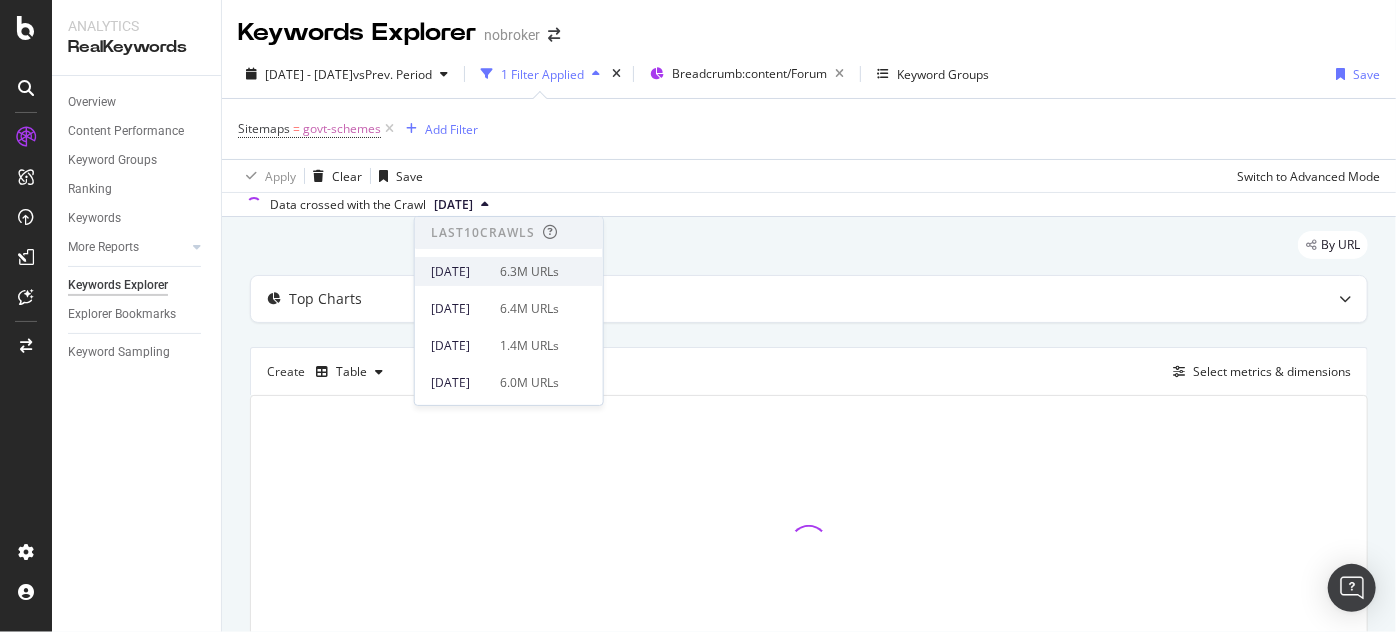 click on "[DATE]" at bounding box center [459, 272] 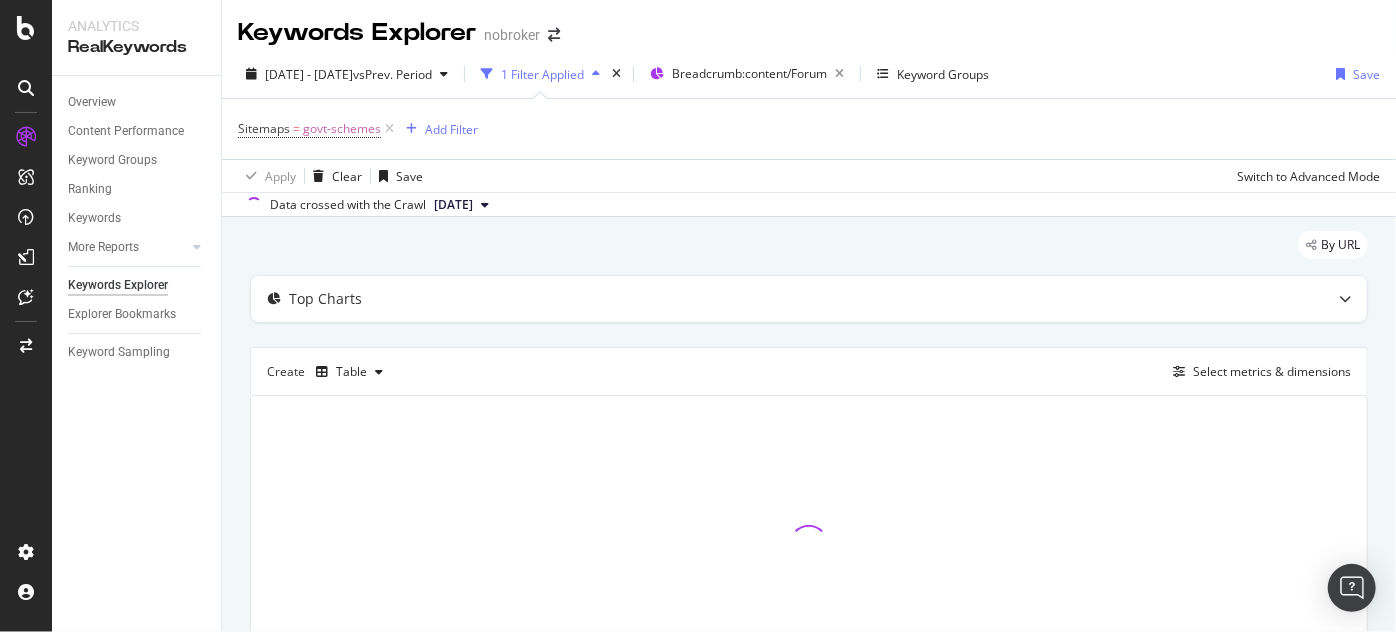 click on "[DATE]" at bounding box center [453, 205] 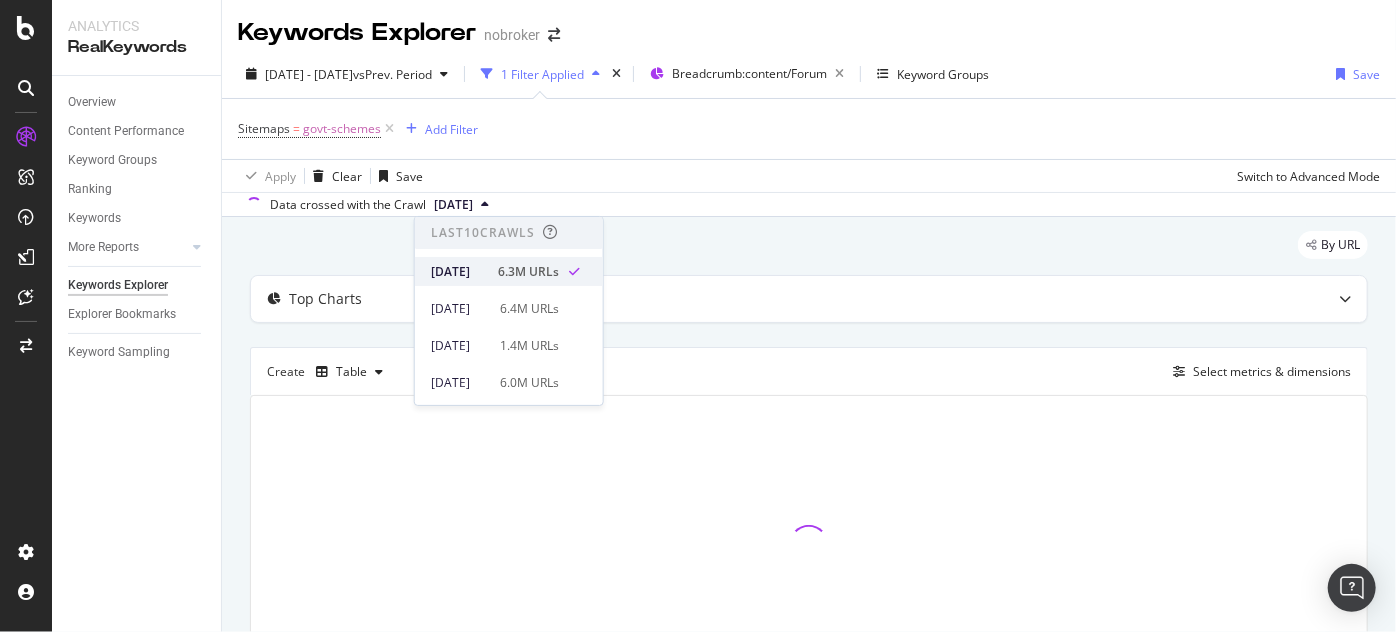 click on "[DATE]" at bounding box center (458, 272) 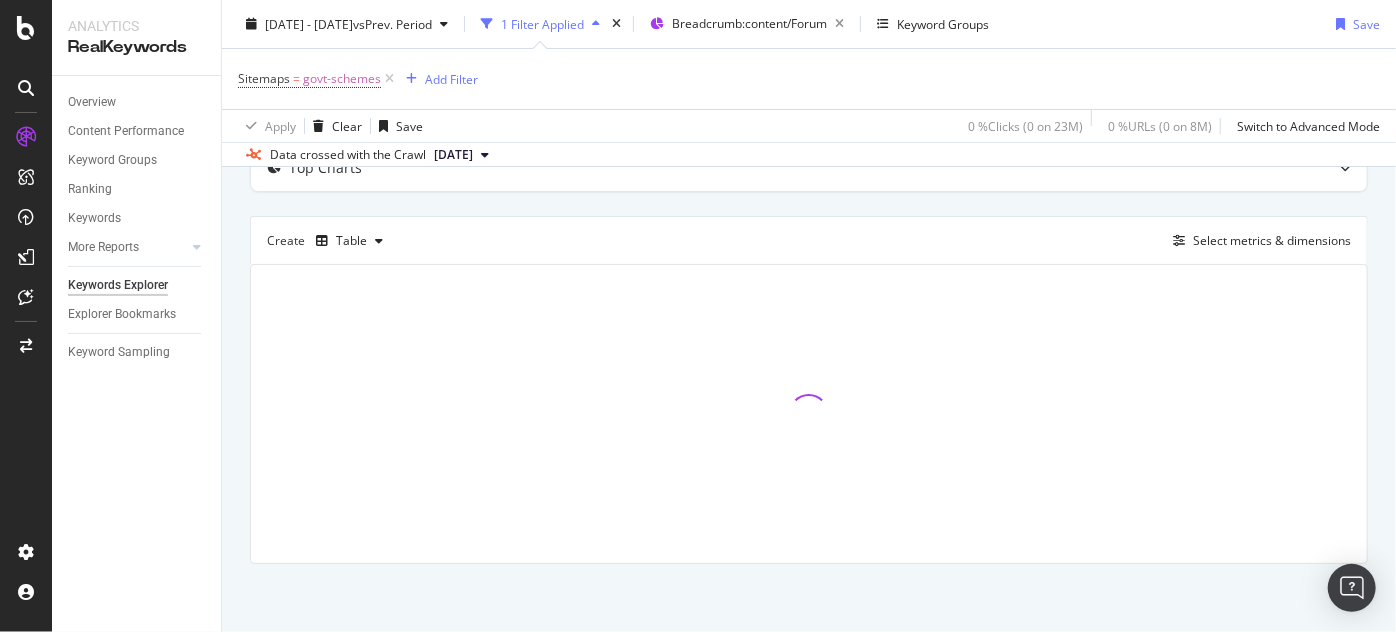 scroll, scrollTop: 0, scrollLeft: 0, axis: both 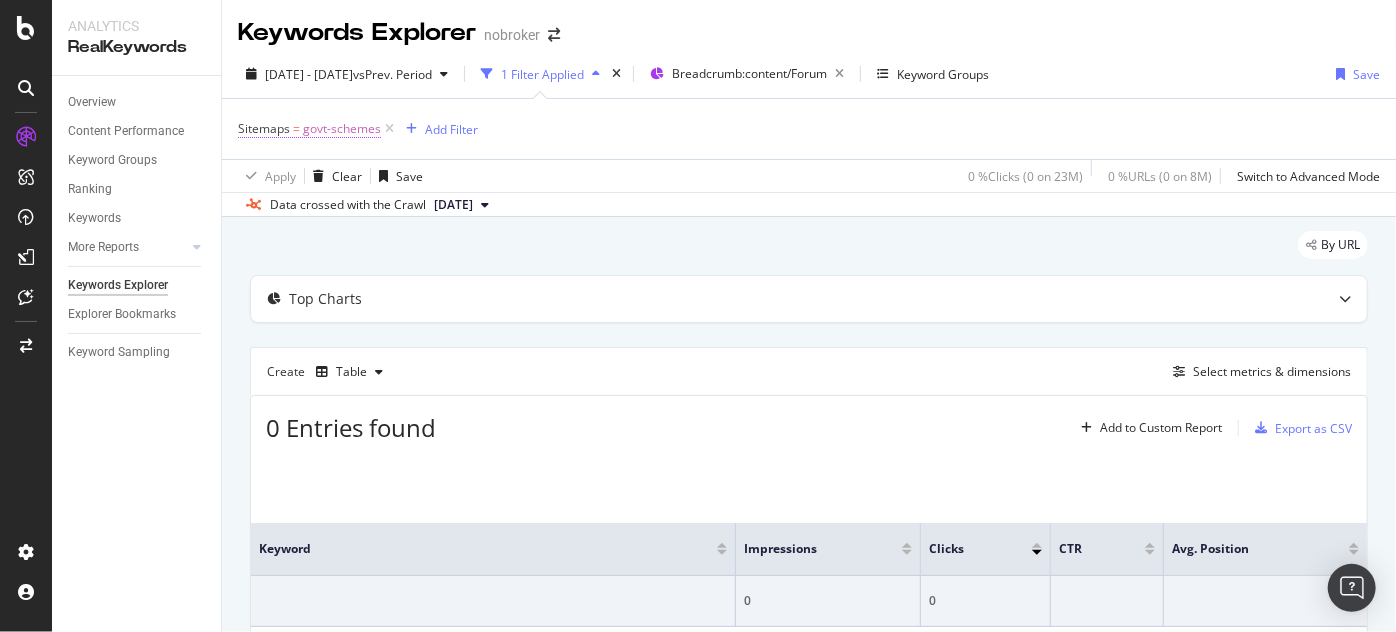 click on "govt-schemes" at bounding box center (342, 129) 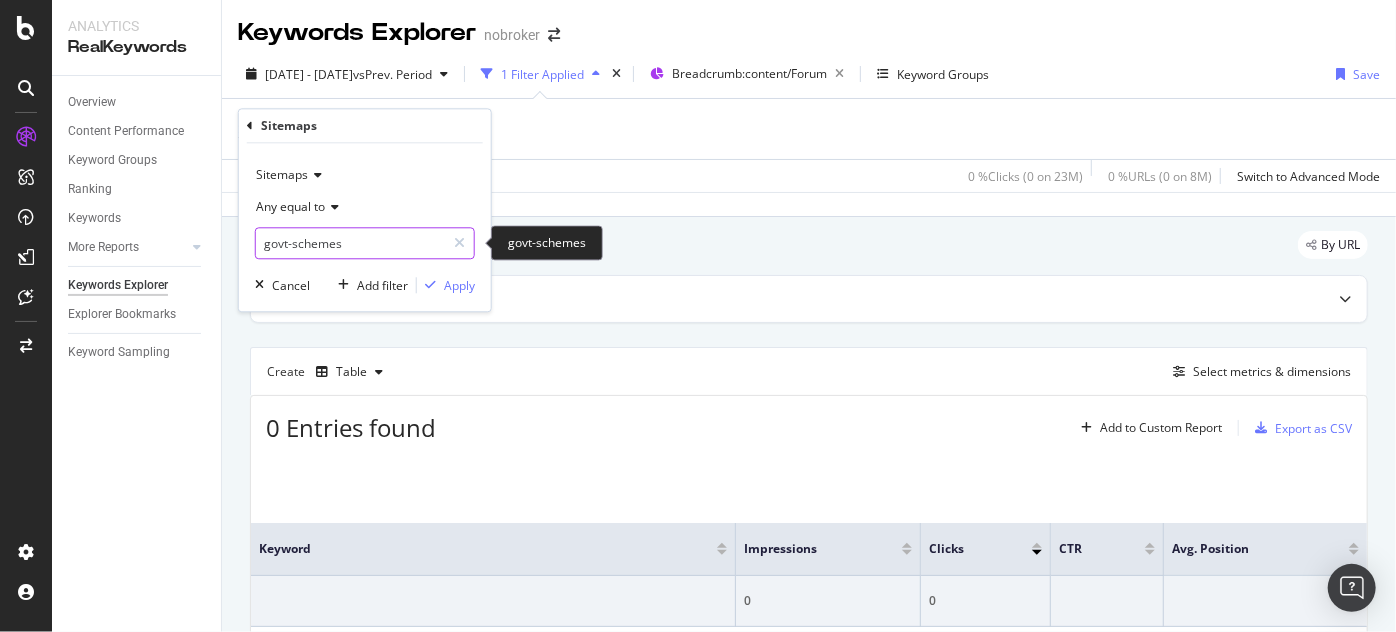 click on "govt-schemes" at bounding box center (350, 244) 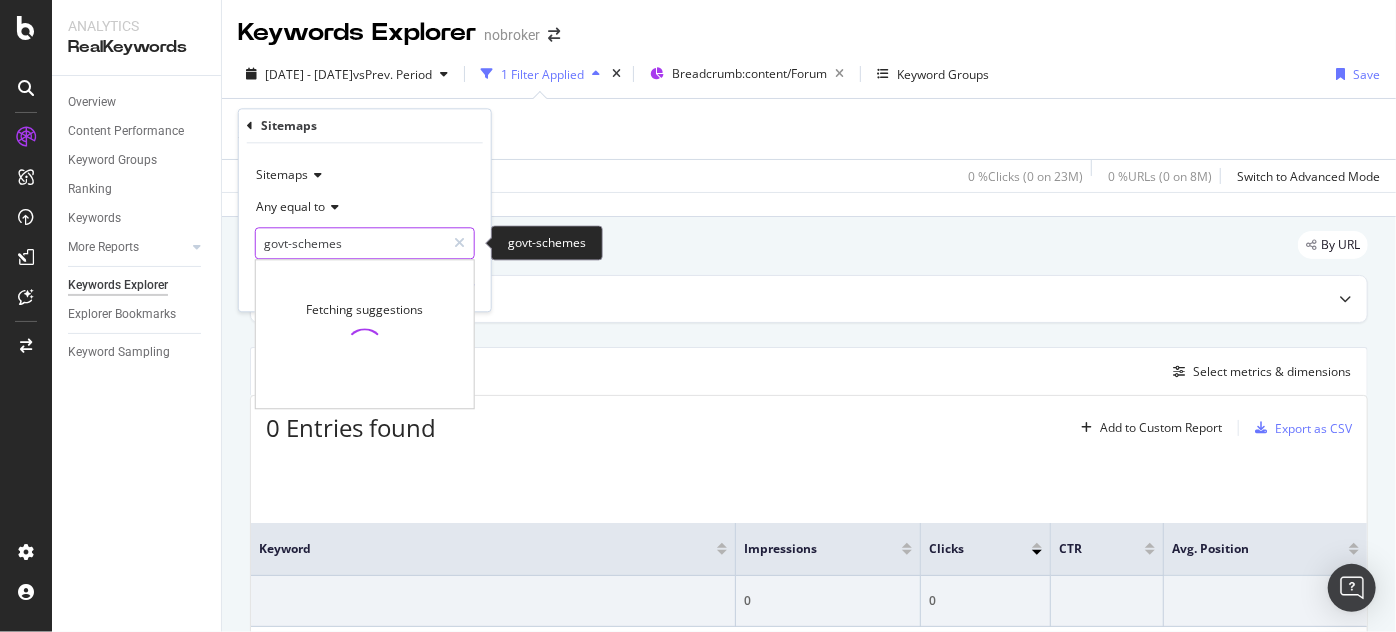 click on "govt-schemes" at bounding box center [350, 244] 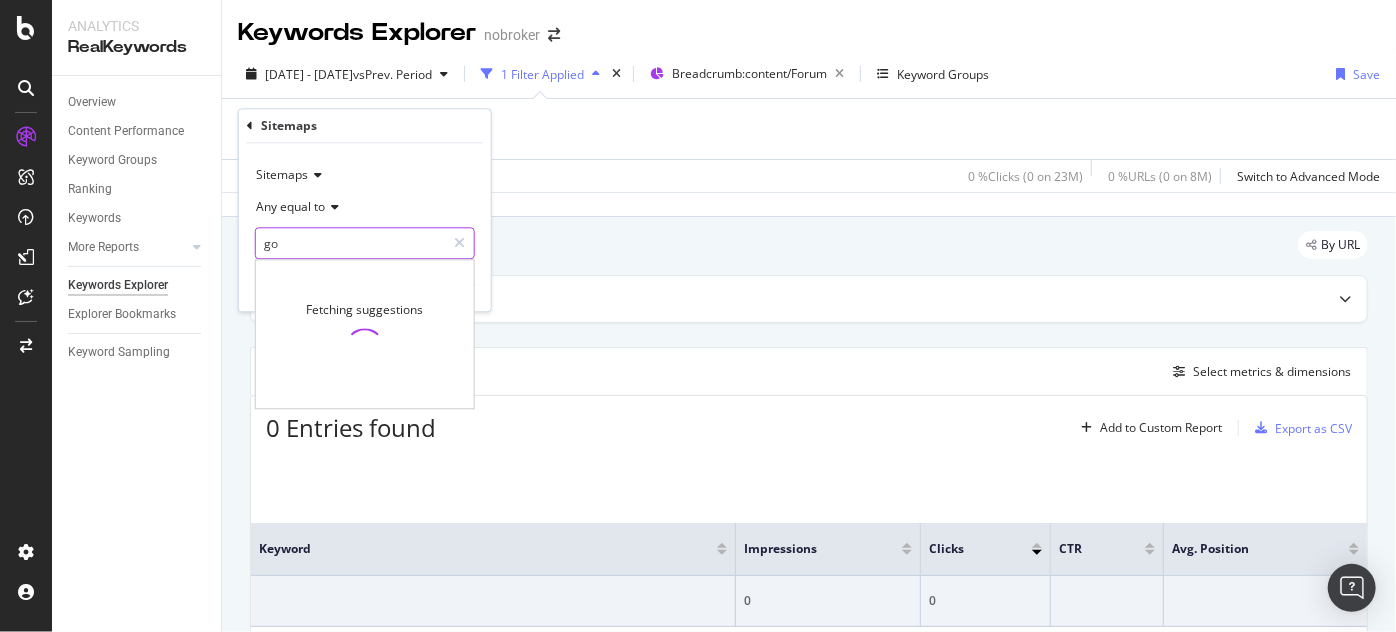 type on "g" 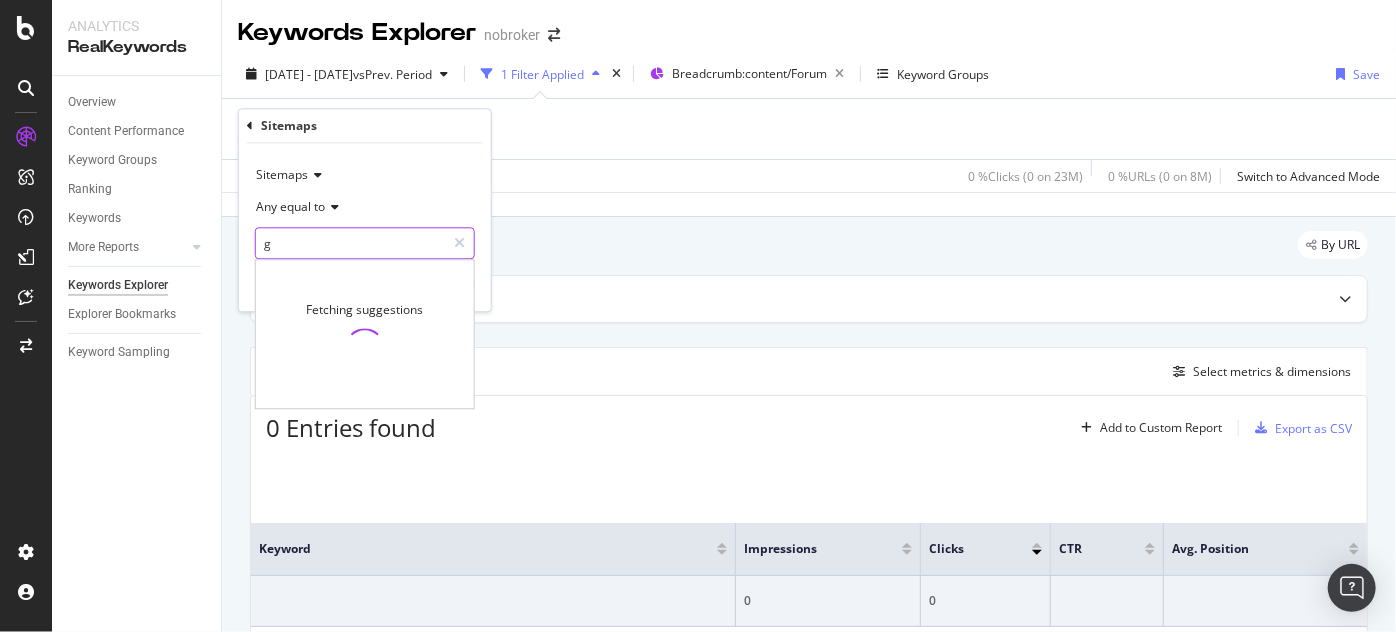 type 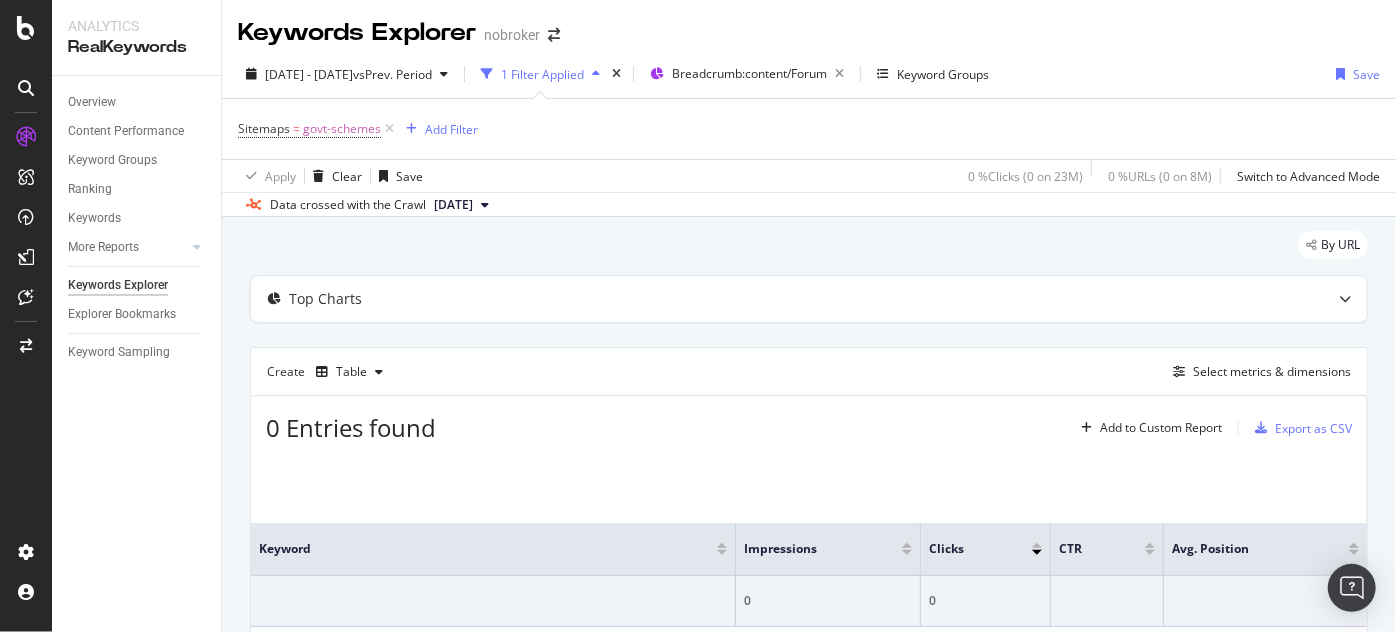 click on "Sitemaps   =     govt-schemes Add Filter" at bounding box center (809, 129) 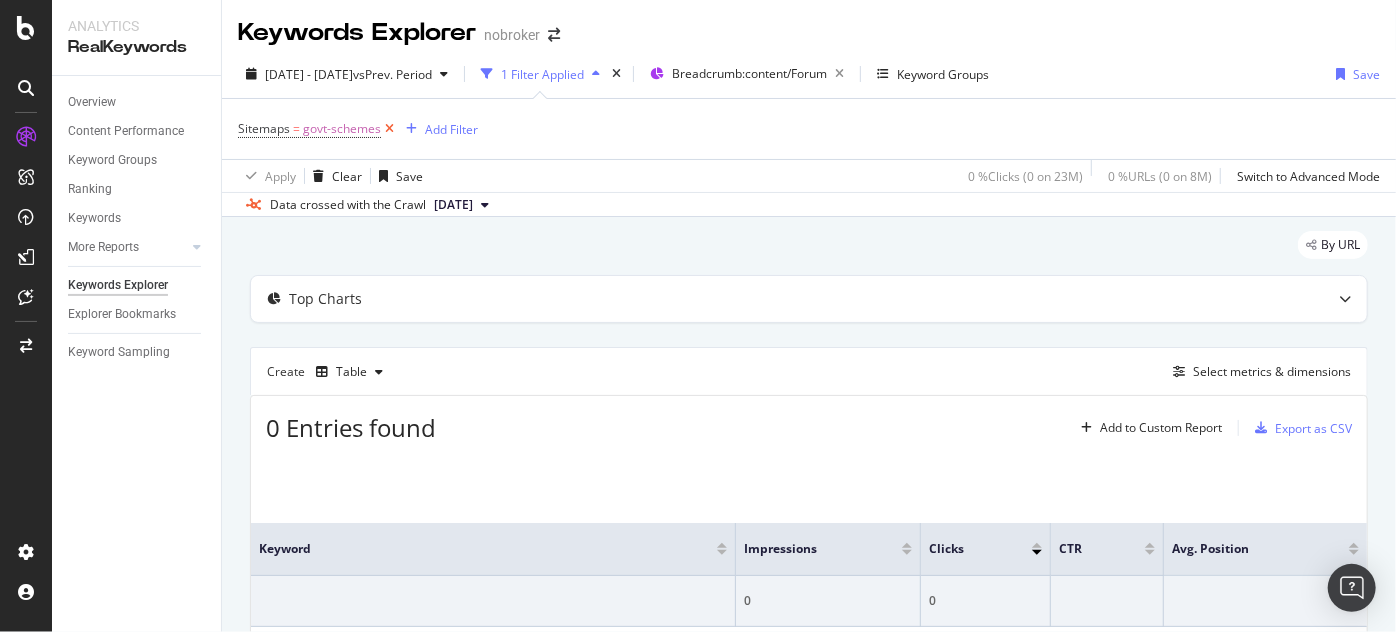 click at bounding box center (389, 129) 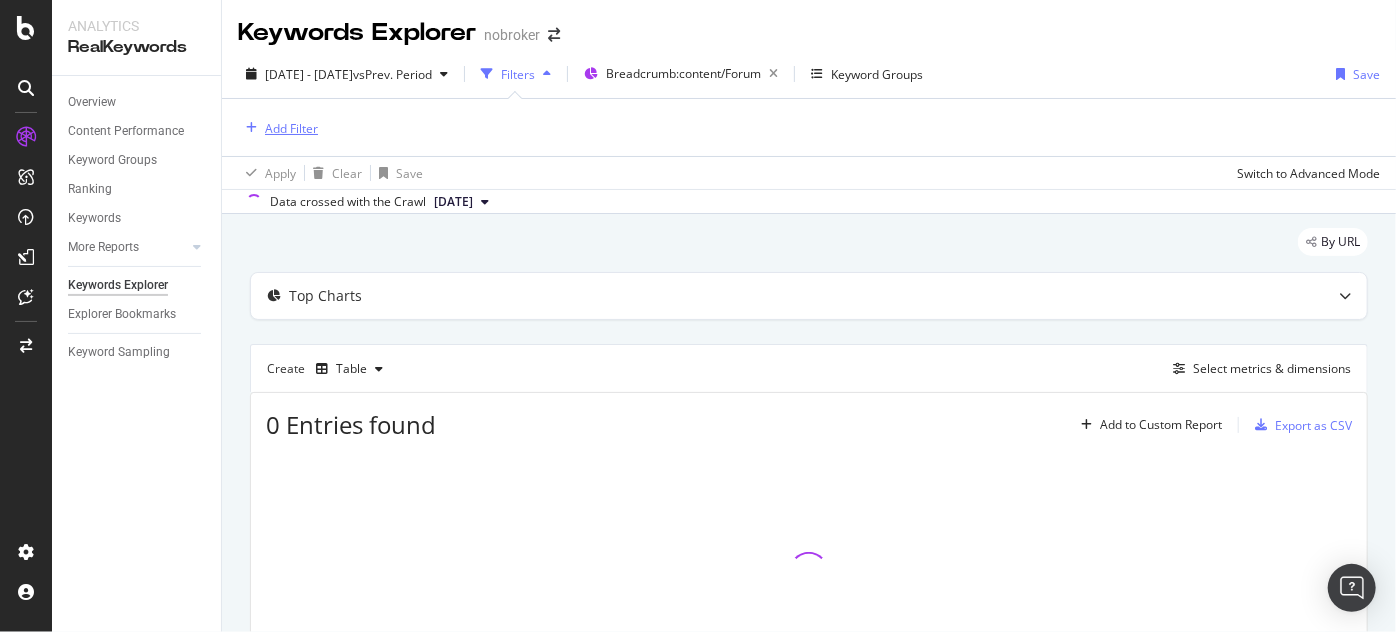 click on "Add Filter" at bounding box center [291, 128] 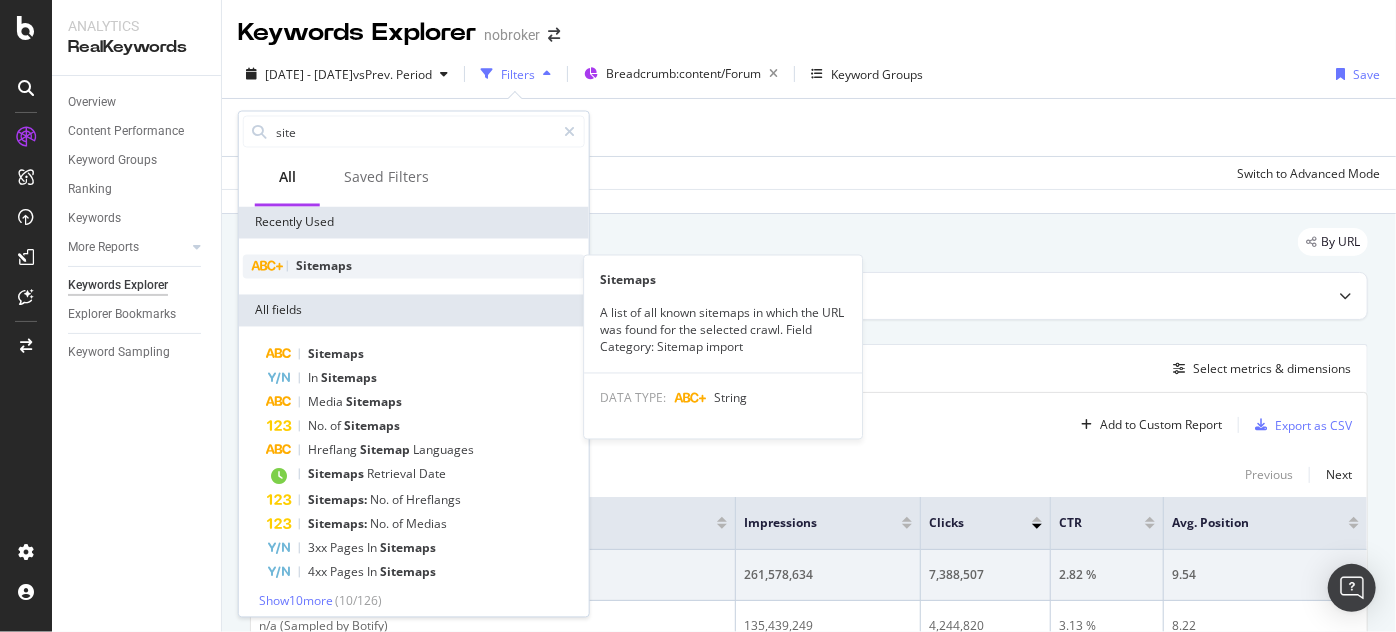 type on "site" 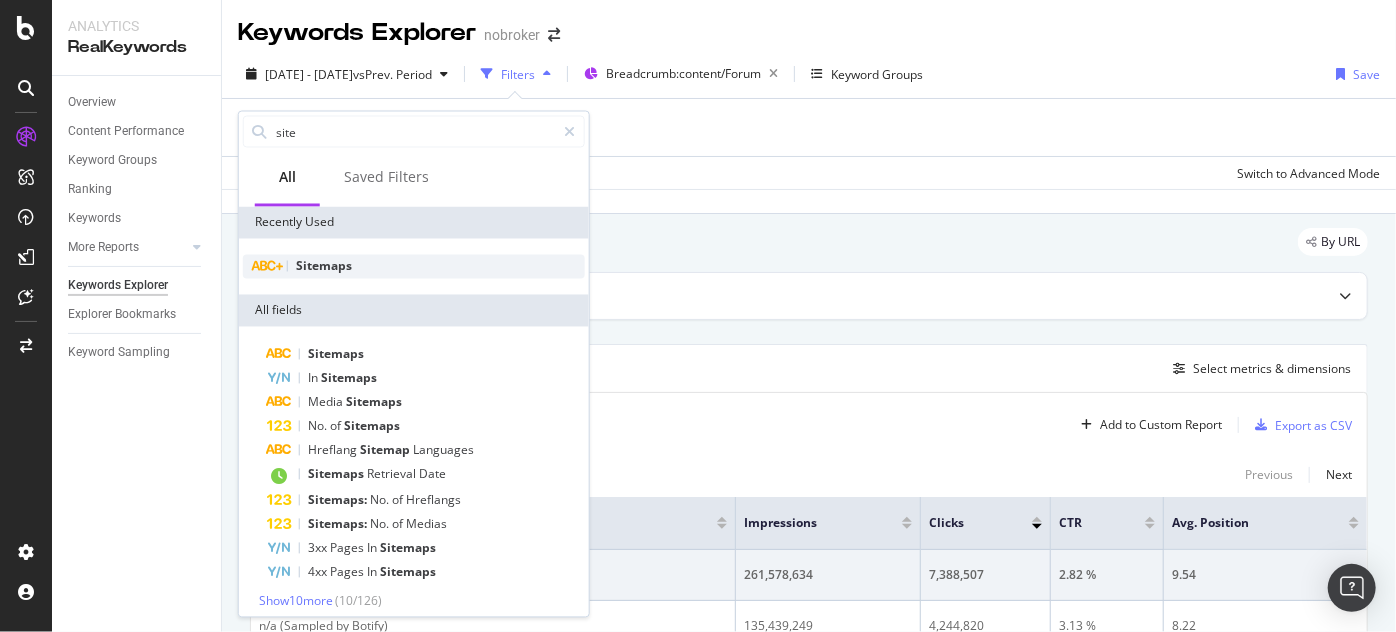 click on "Sitemaps" at bounding box center (414, 267) 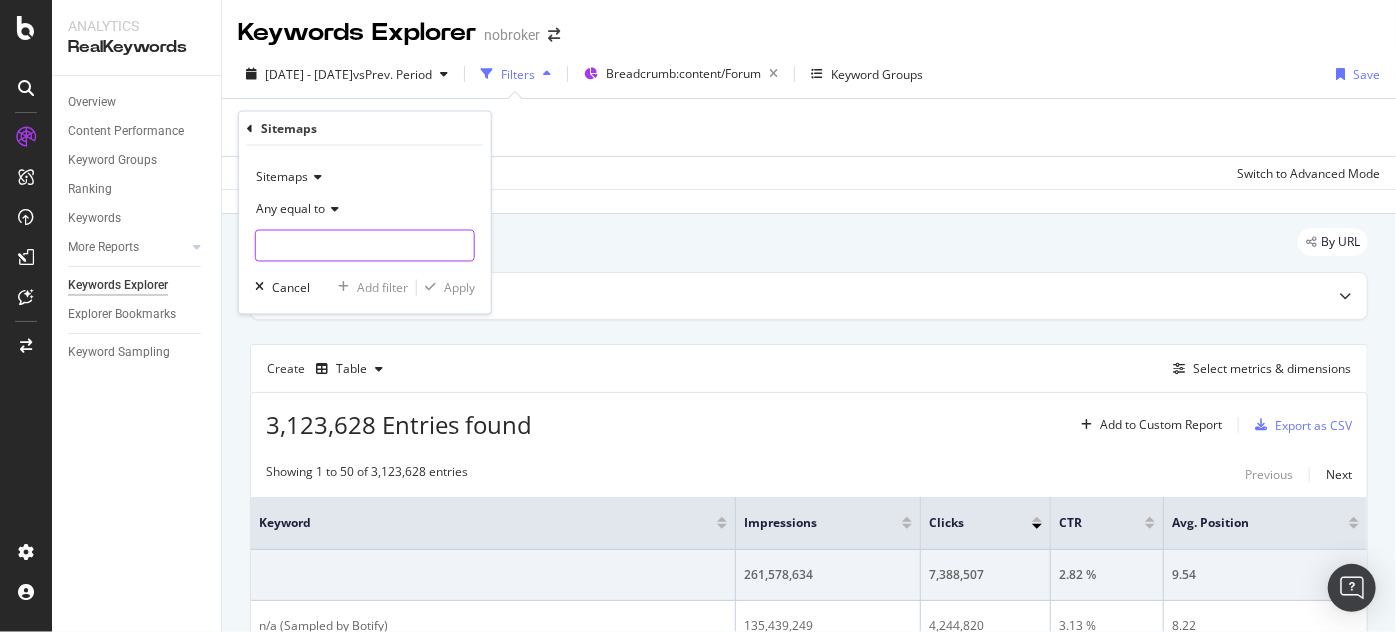 click at bounding box center (365, 246) 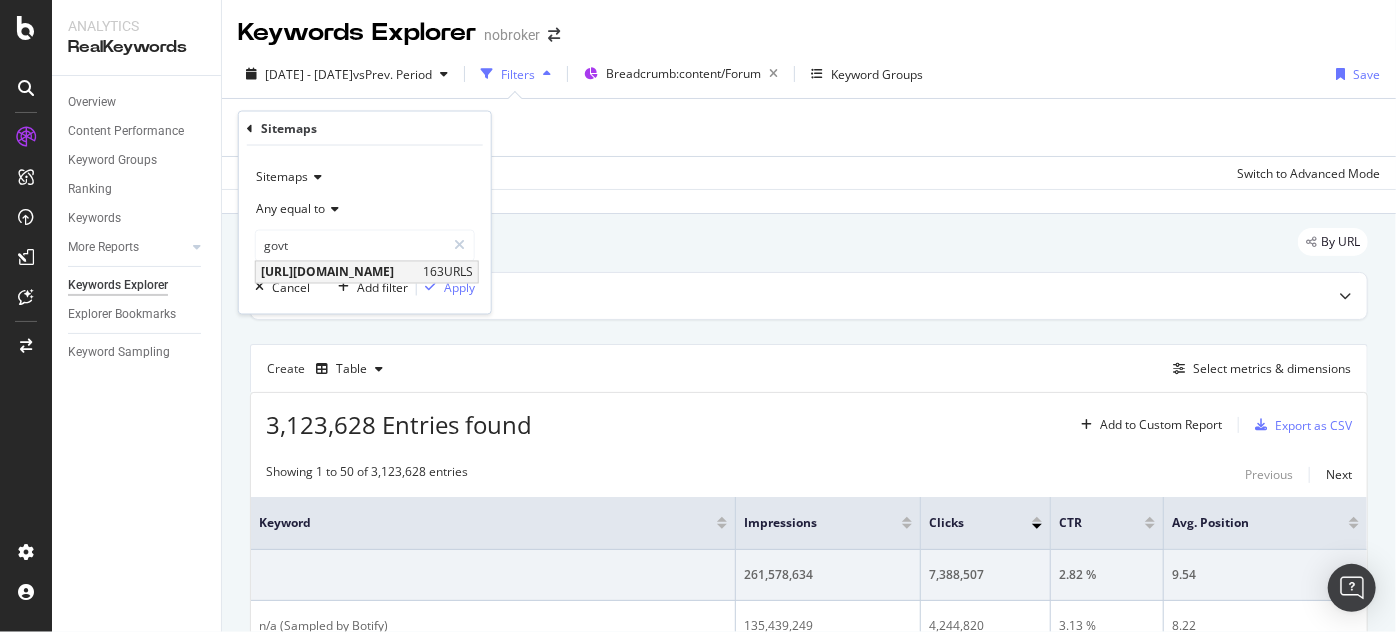click on "[URL][DOMAIN_NAME]" at bounding box center [339, 272] 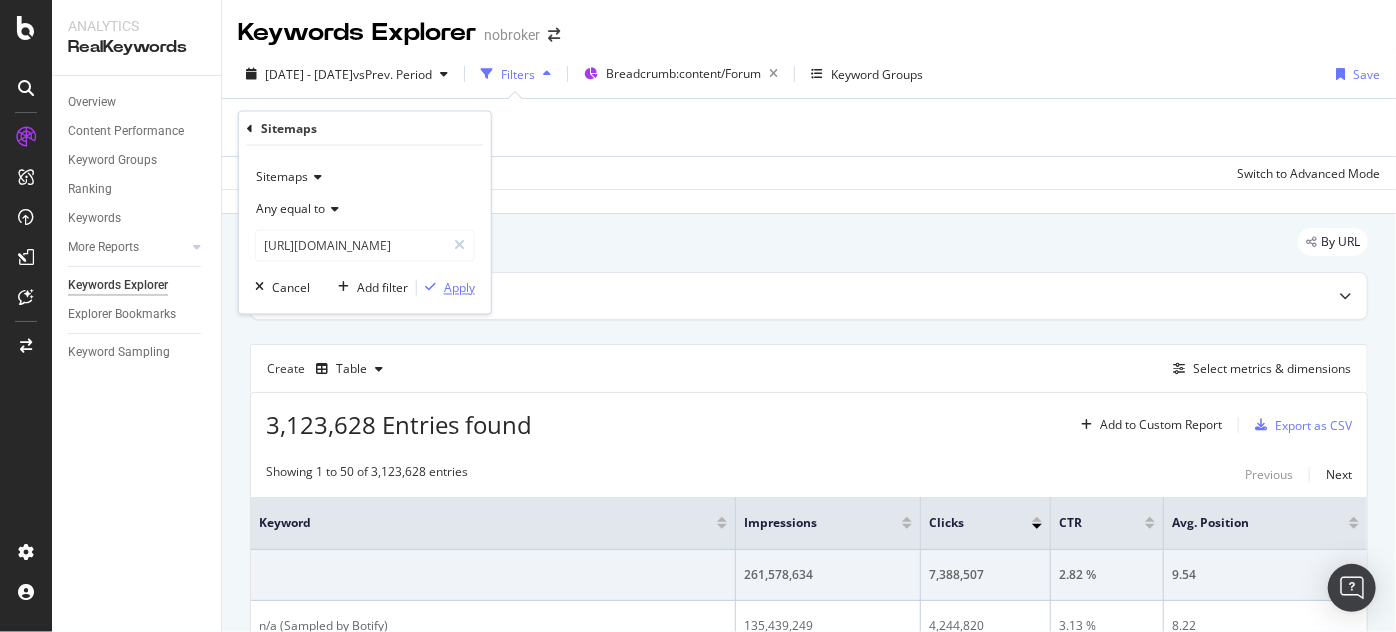 click on "Apply" at bounding box center [459, 287] 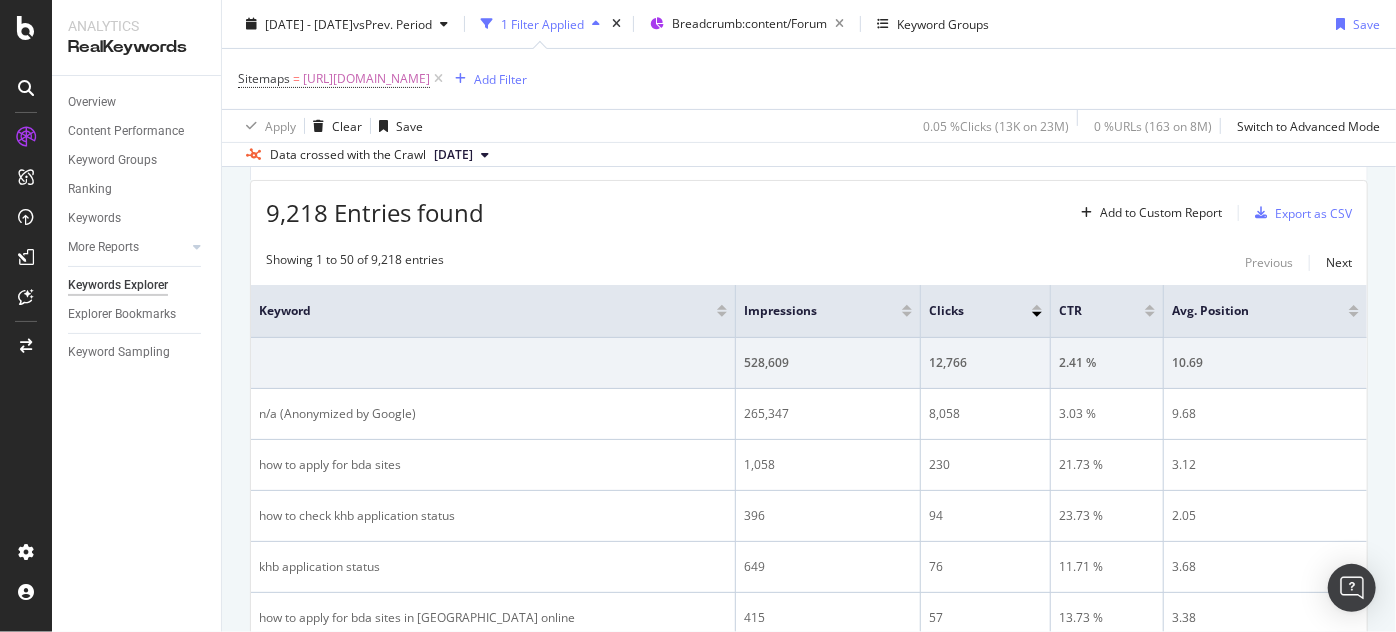 scroll, scrollTop: 109, scrollLeft: 0, axis: vertical 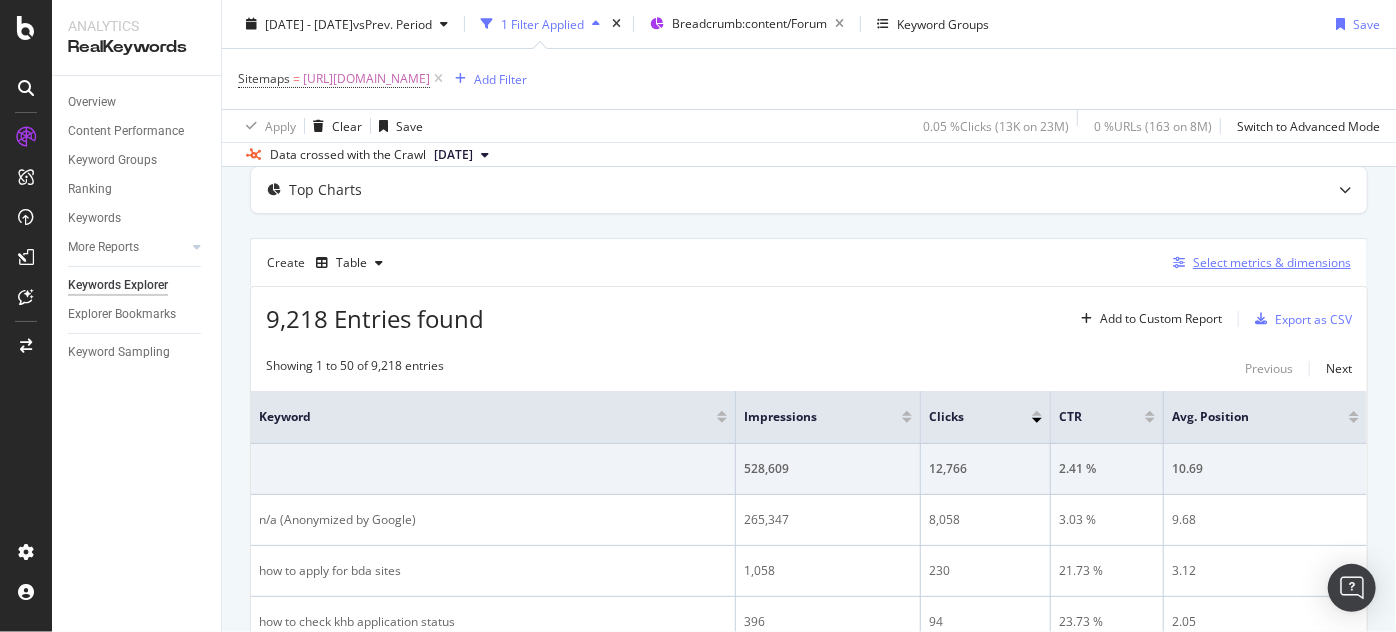 click on "Select metrics & dimensions" at bounding box center [1272, 262] 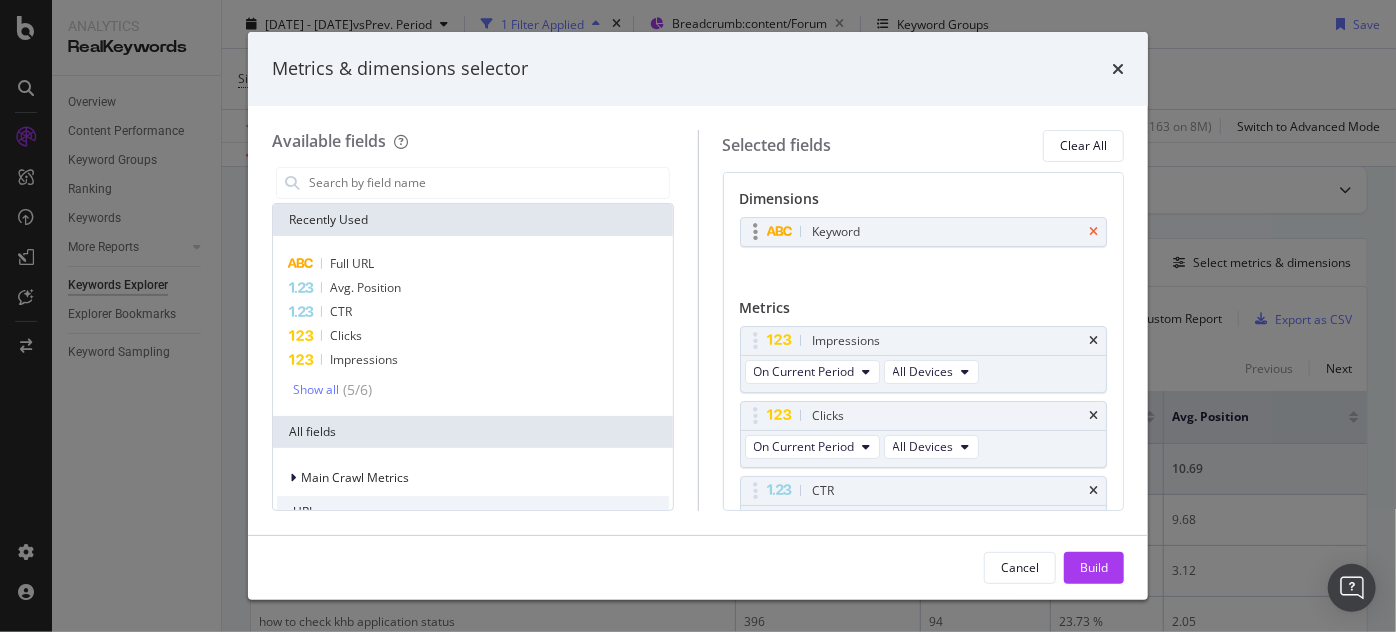 click at bounding box center [1093, 232] 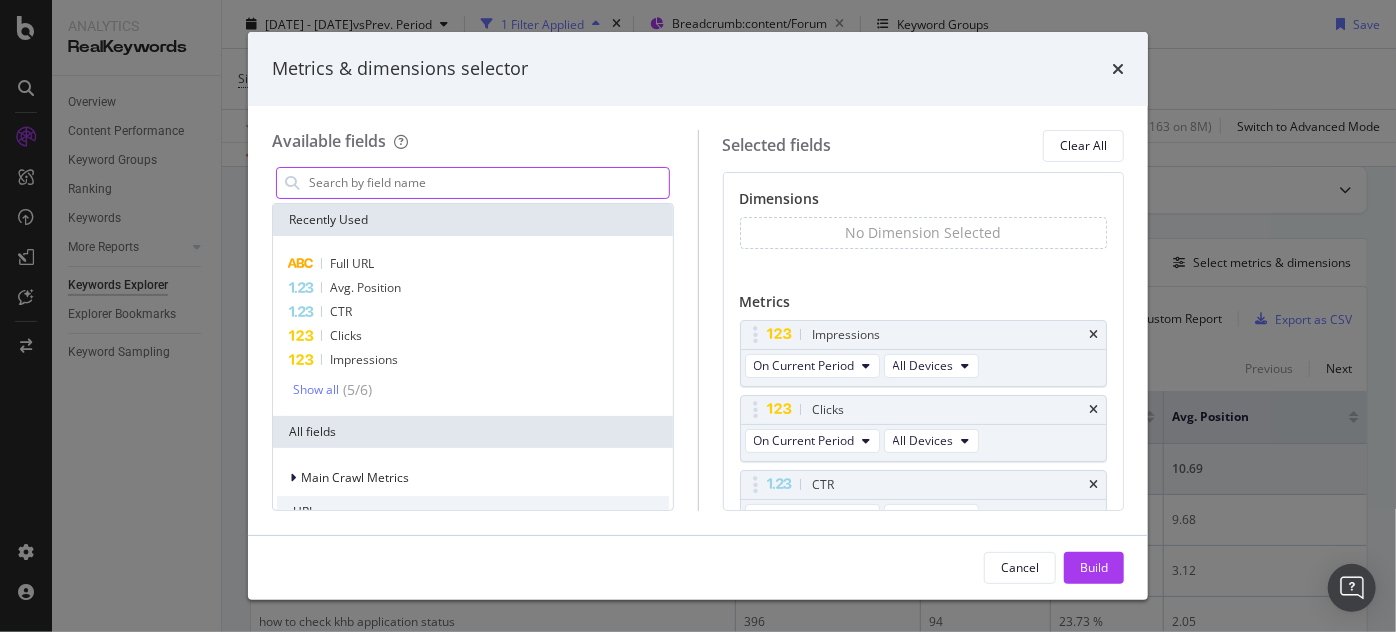 click at bounding box center [488, 183] 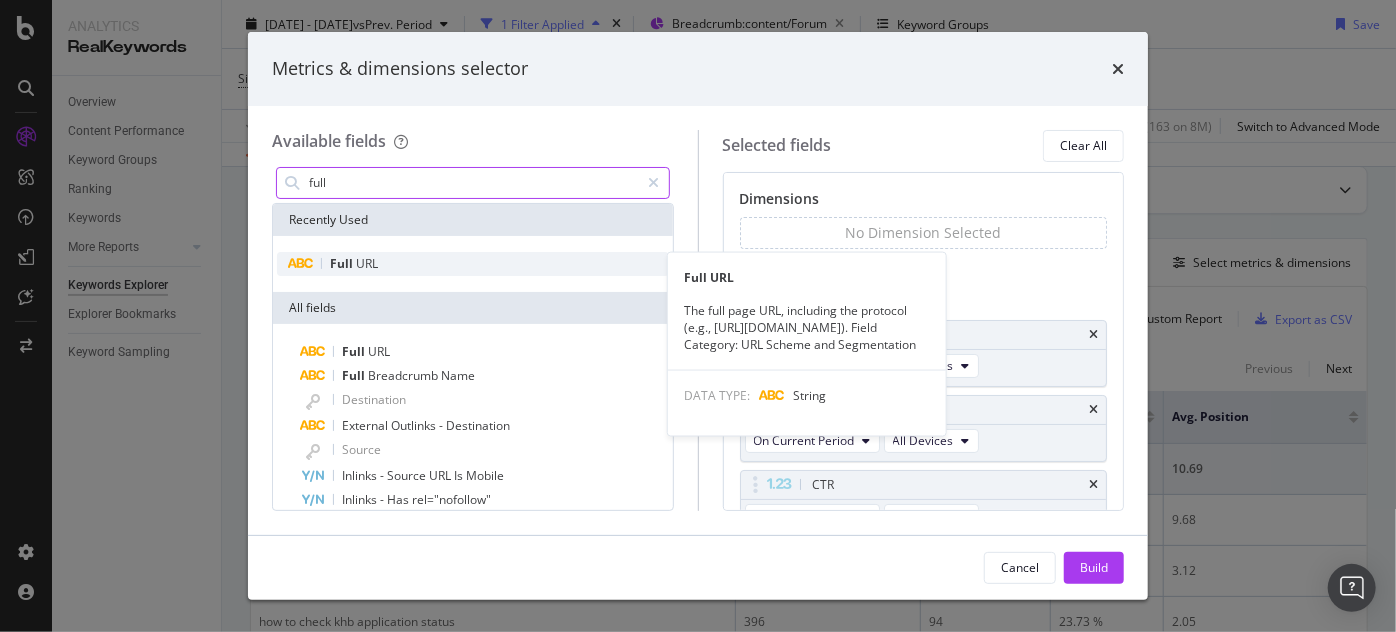 type on "full" 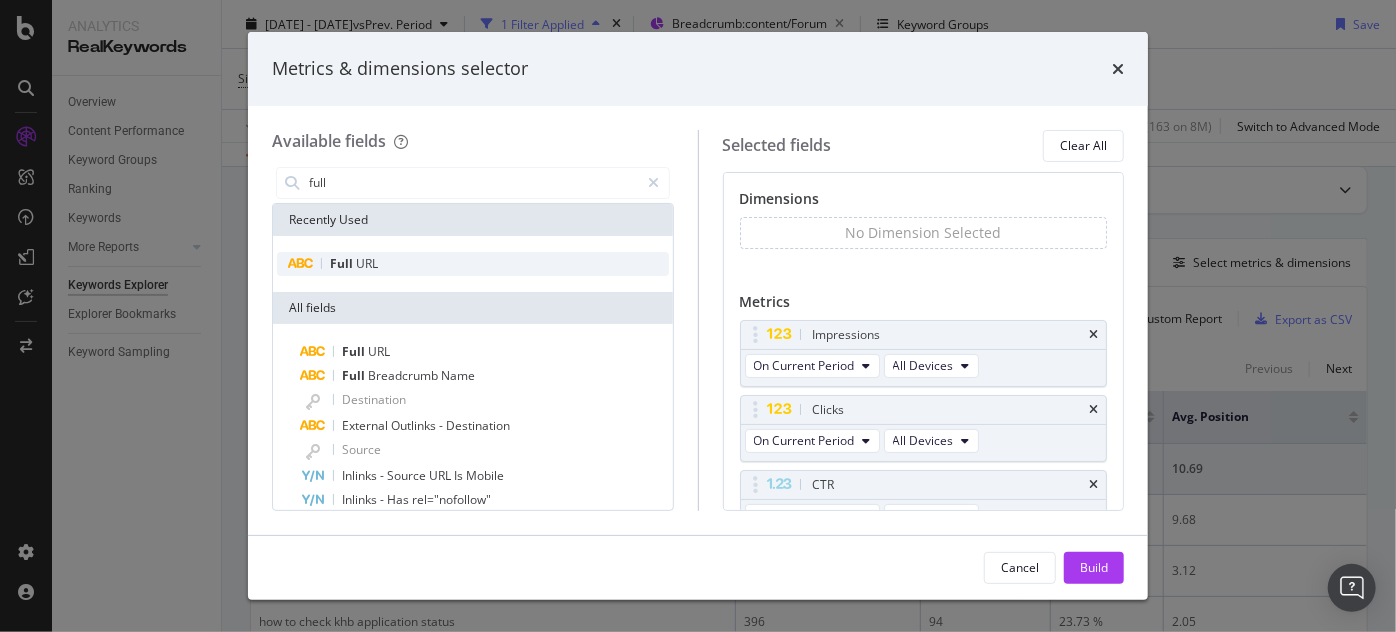 click on "Full   URL" at bounding box center (473, 264) 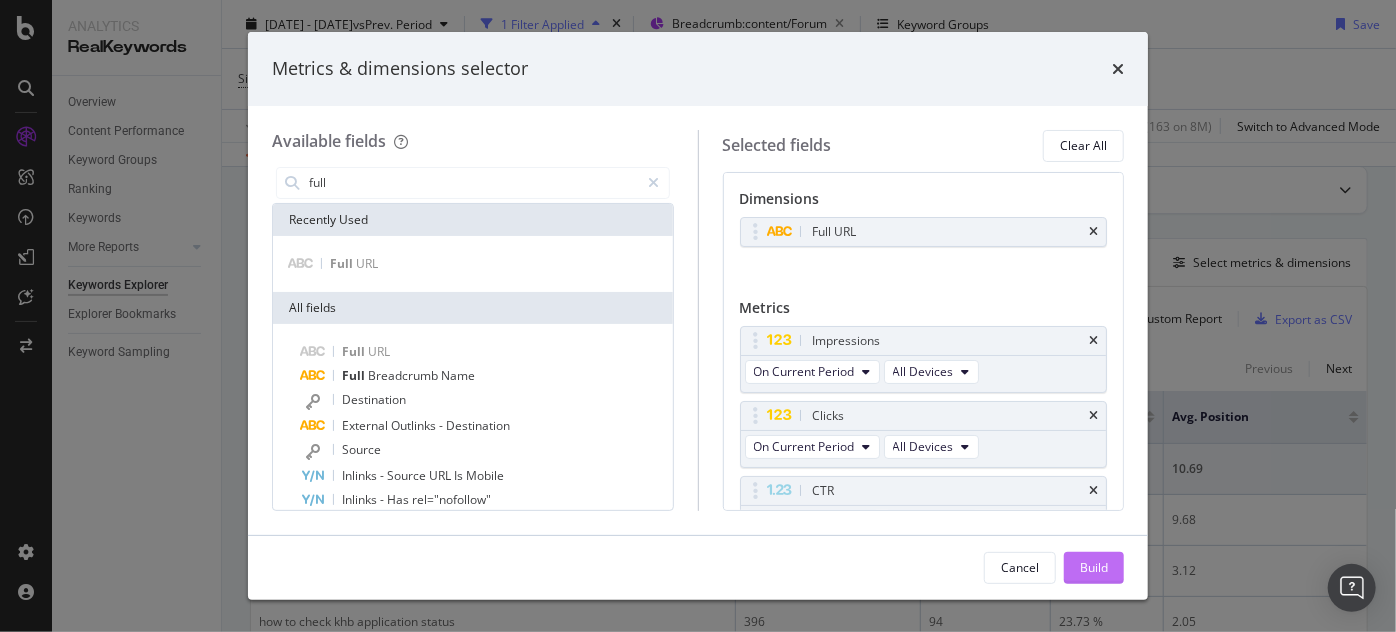 click on "Build" at bounding box center [1094, 567] 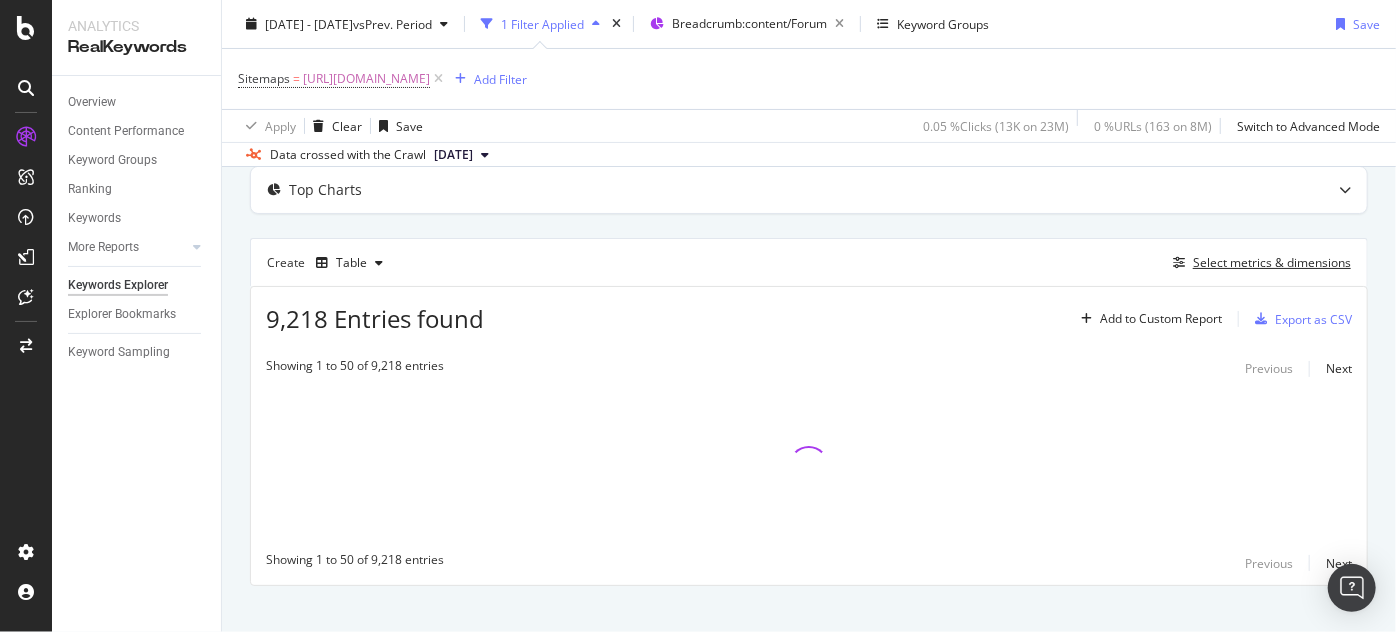 scroll, scrollTop: 0, scrollLeft: 0, axis: both 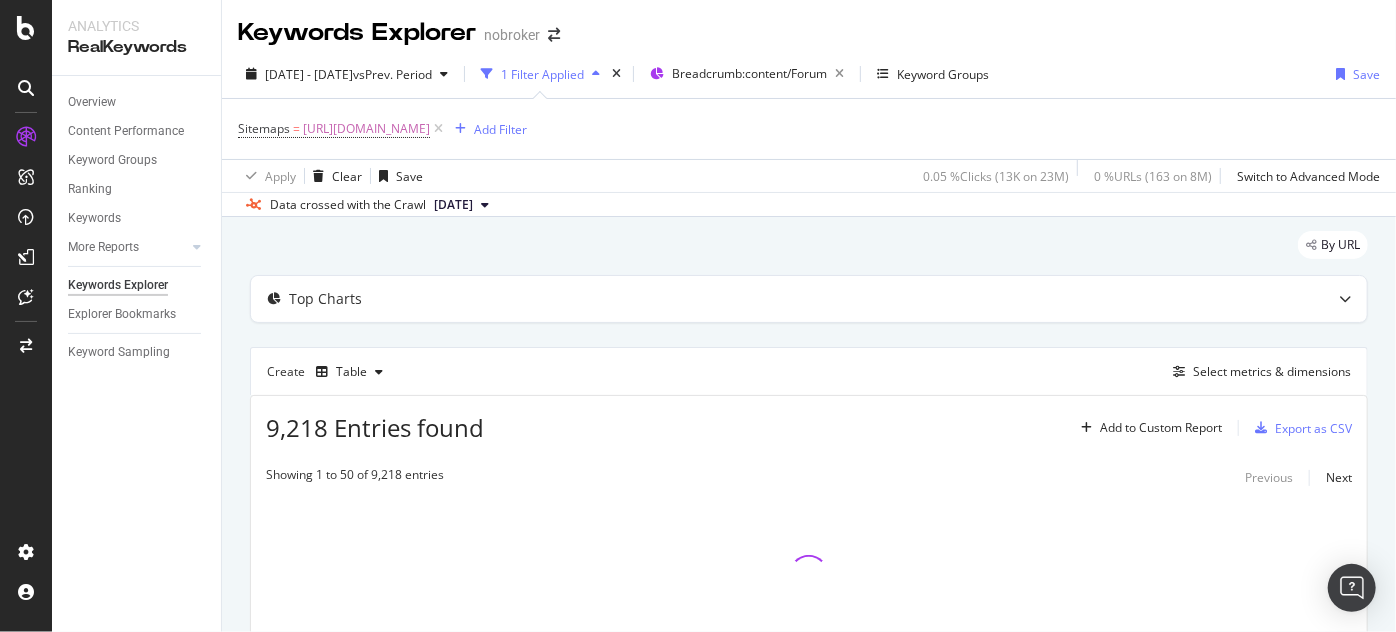 click on "Keywords Explorer nobroker" at bounding box center [809, 25] 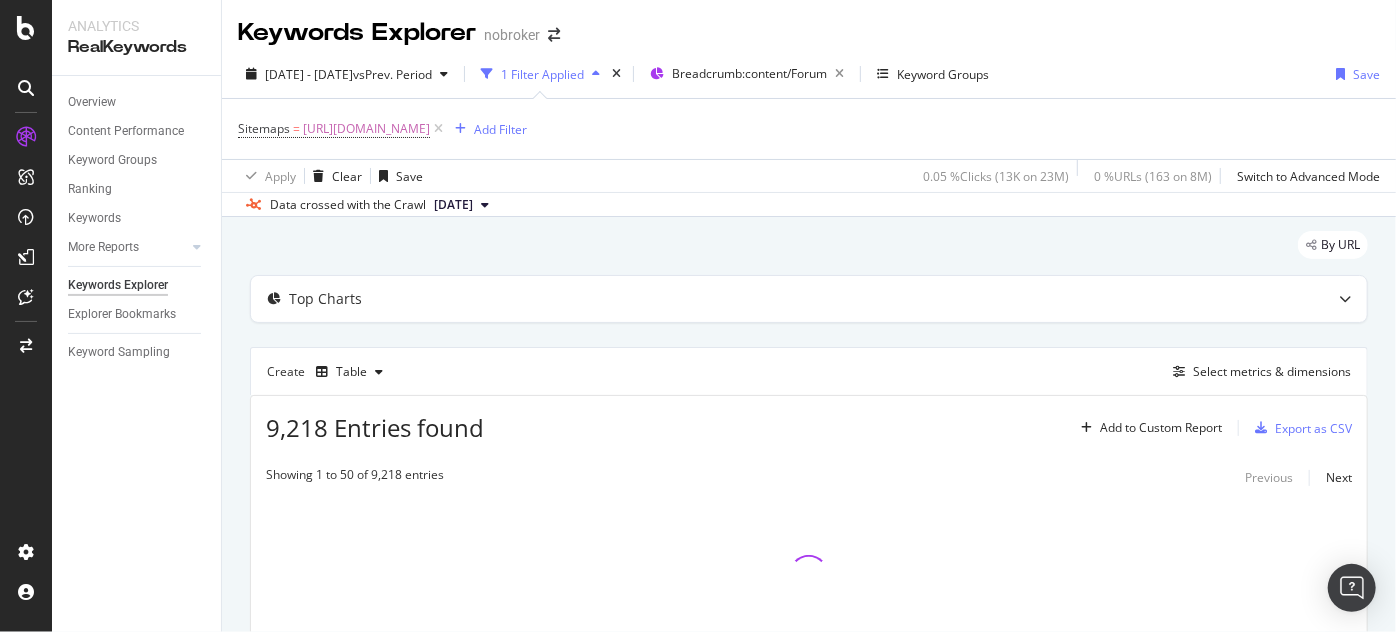 scroll, scrollTop: 131, scrollLeft: 0, axis: vertical 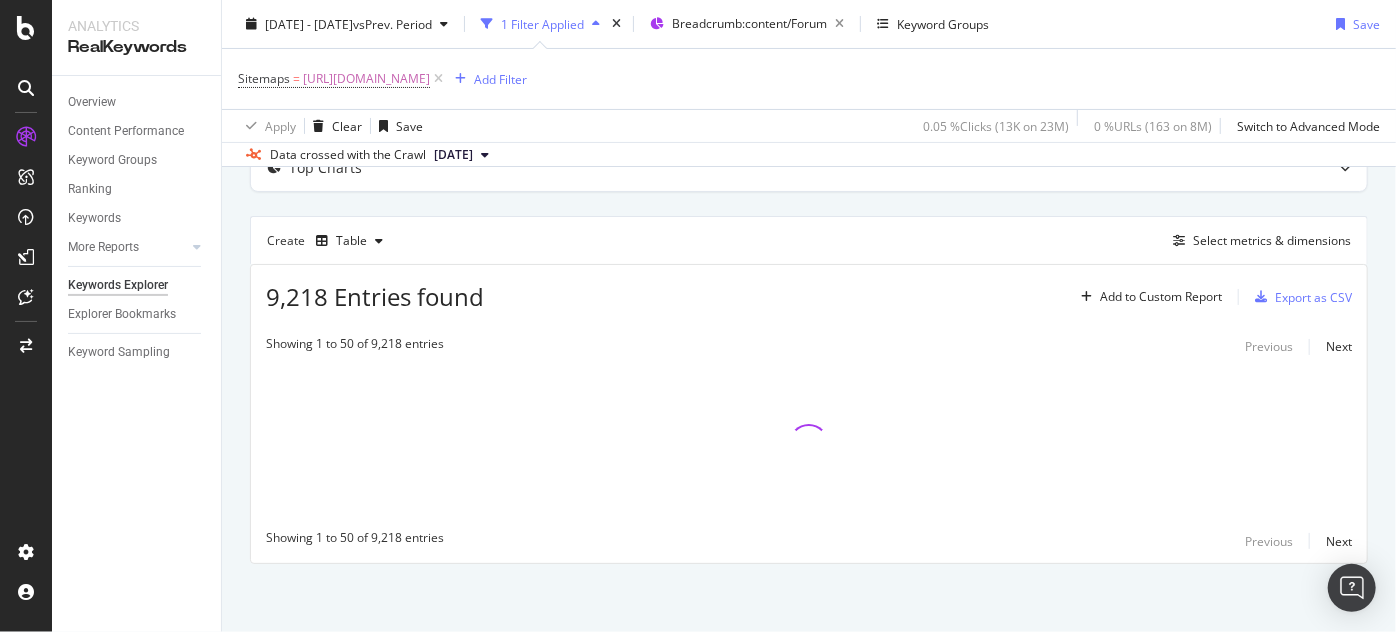 click on "Top Charts Create   Table Select metrics & dimensions 9,218 Entries found Add to Custom Report Export as CSV Showing 1 to 50 of 9,218 entries Previous Next Showing 1 to 50 of 9,218 entries Previous Next" at bounding box center (809, 354) 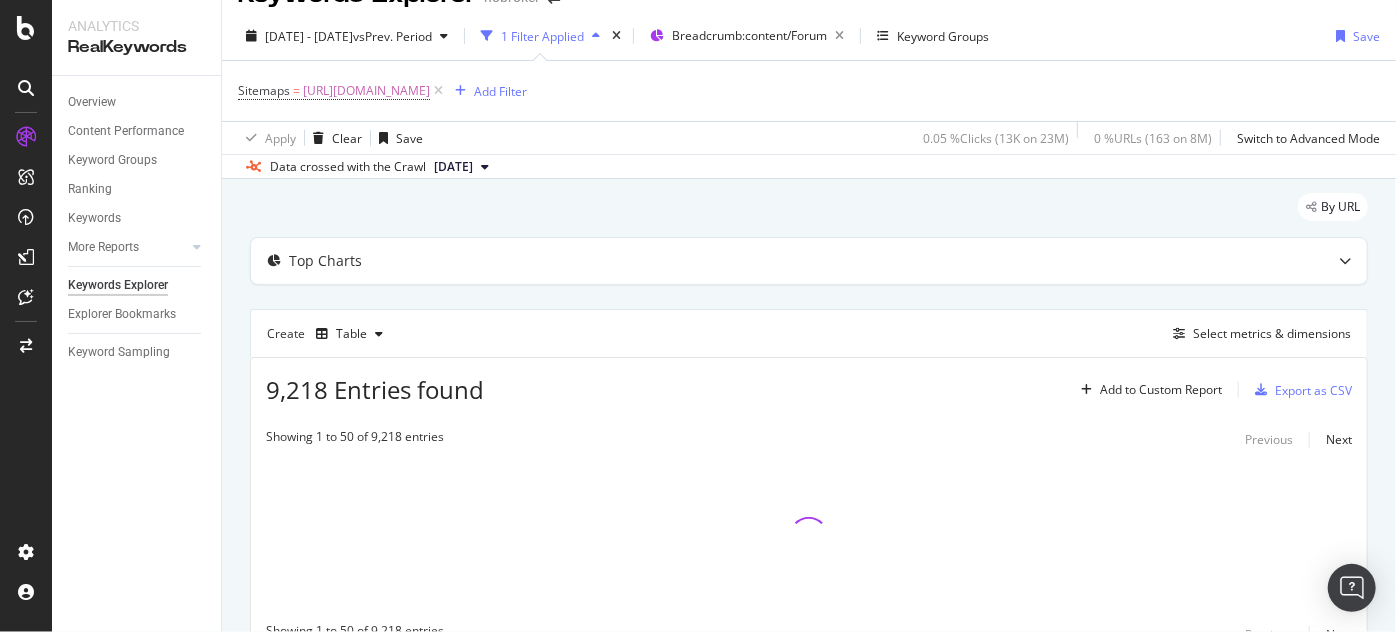 scroll, scrollTop: 0, scrollLeft: 0, axis: both 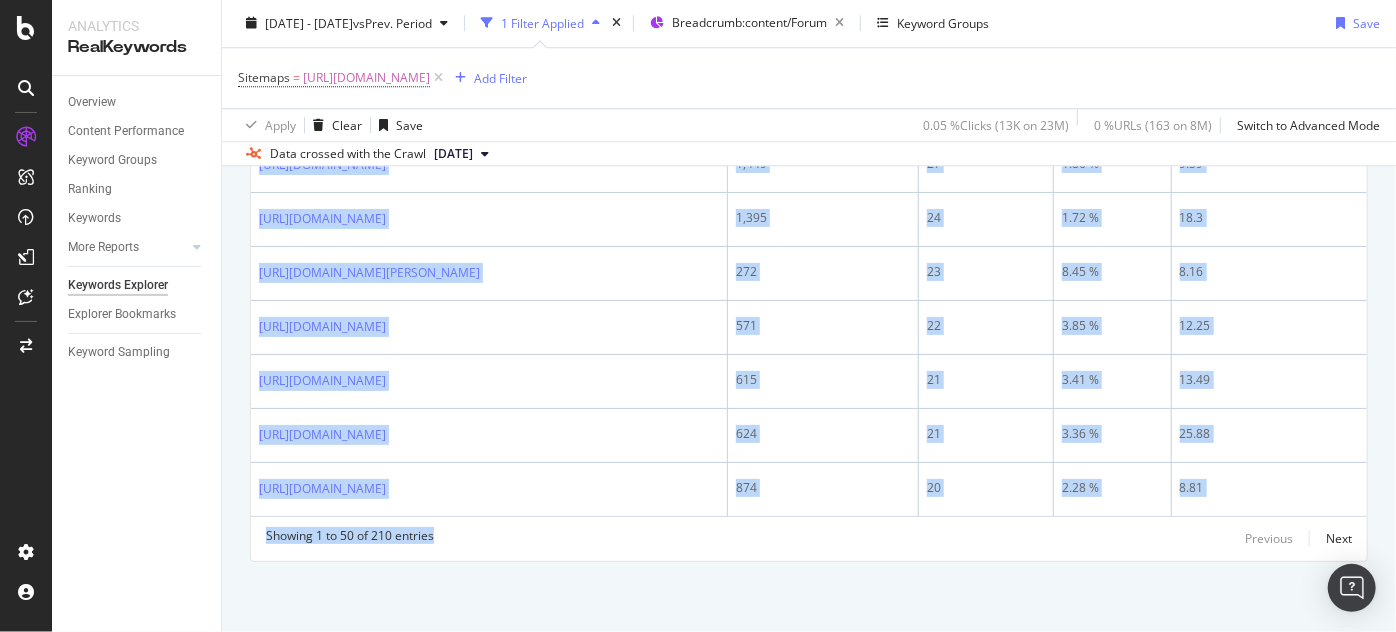 drag, startPoint x: 255, startPoint y: 404, endPoint x: 781, endPoint y: 674, distance: 591.2495 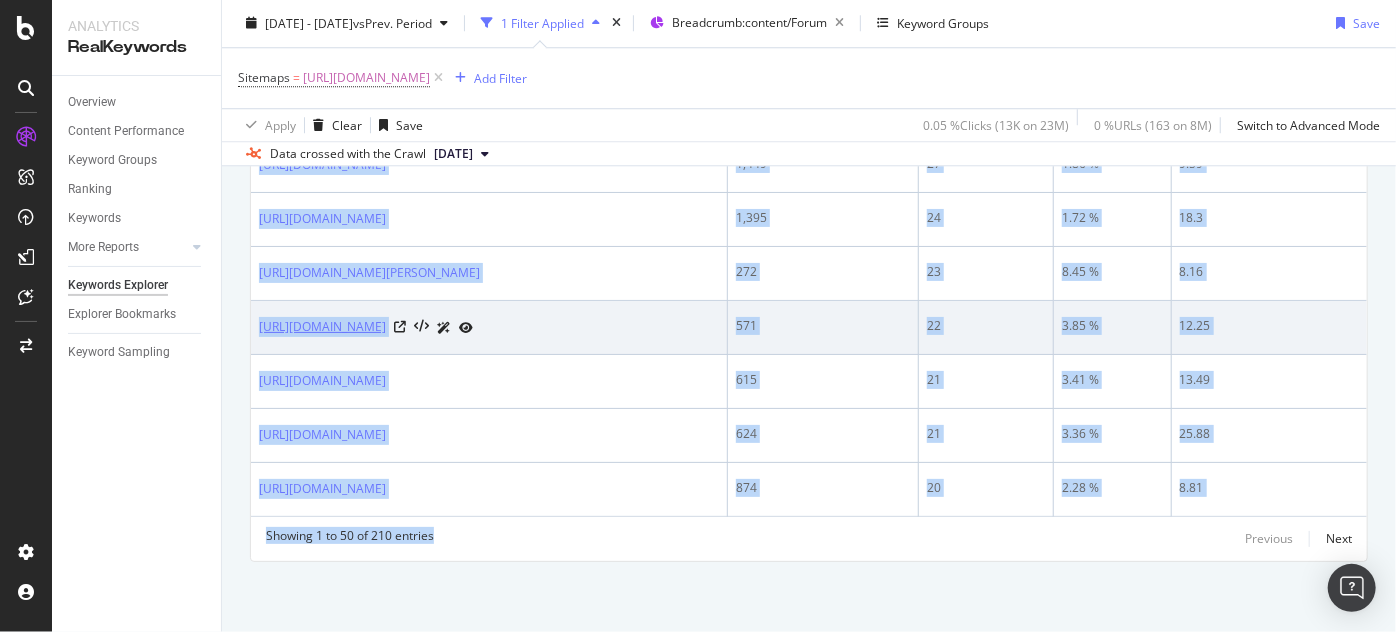 copy on "[URL][DOMAIN_NAME] 45,483 2,458 5.4 % 8.4 [URL][DOMAIN_NAME] 23,487 1,332 5.67 % 7.69 [URL][DOMAIN_NAME] 15,632 1,014 6.48 % 7.21 [URL][DOMAIN_NAME] 32,129 718 2.23 % 14 [URL][DOMAIN_NAME] 81,971 717 0.87 % 8.02 [URL][DOMAIN_NAME] 12,698 510 4.01 % 3.49 [URL][DOMAIN_NAME] 26,527 509 1.91 % 13.1 [URL][DOMAIN_NAME] 8,956 467 5.21 % 8.36 [URL][DOMAIN_NAME] 8,578 418 4.87 % 9.54 [URL][DOMAIN_NAME] 5,402 379 7.01 % 4.32 [URL][DOMAIN_NAME] 10,426 339 3.25 % 10.28 [URL][DOMAIN_NAME].." 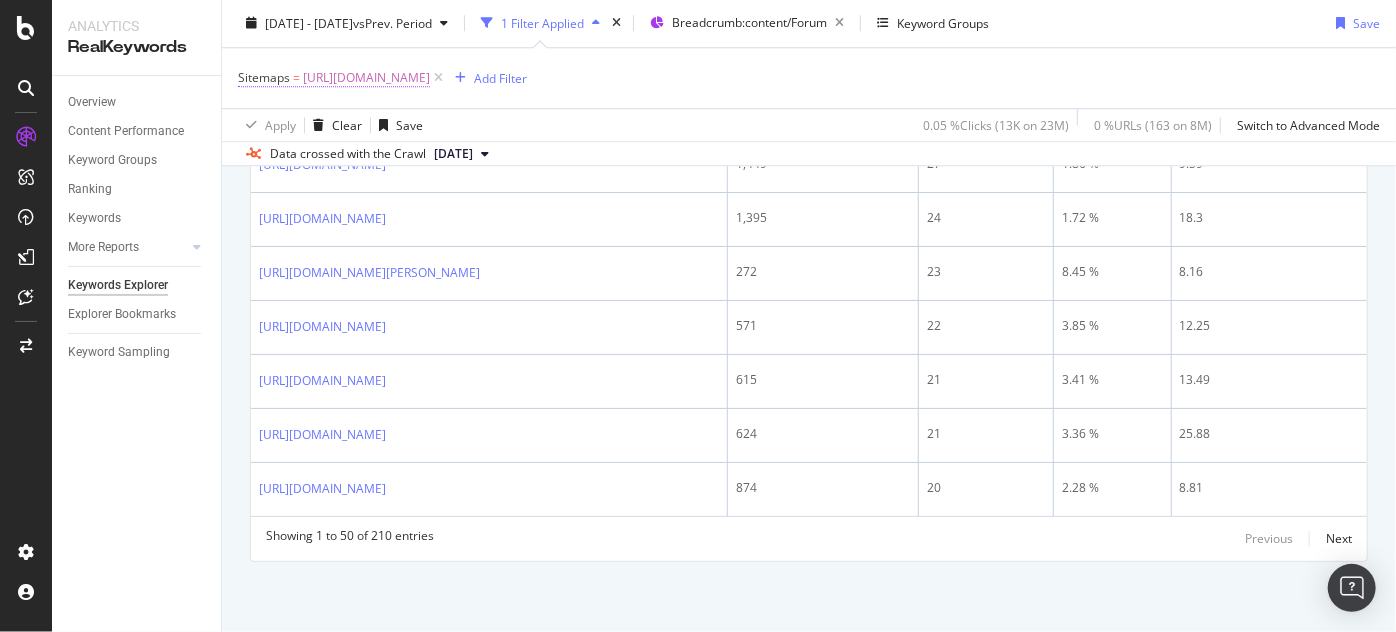 click on "[URL][DOMAIN_NAME]" at bounding box center (366, 79) 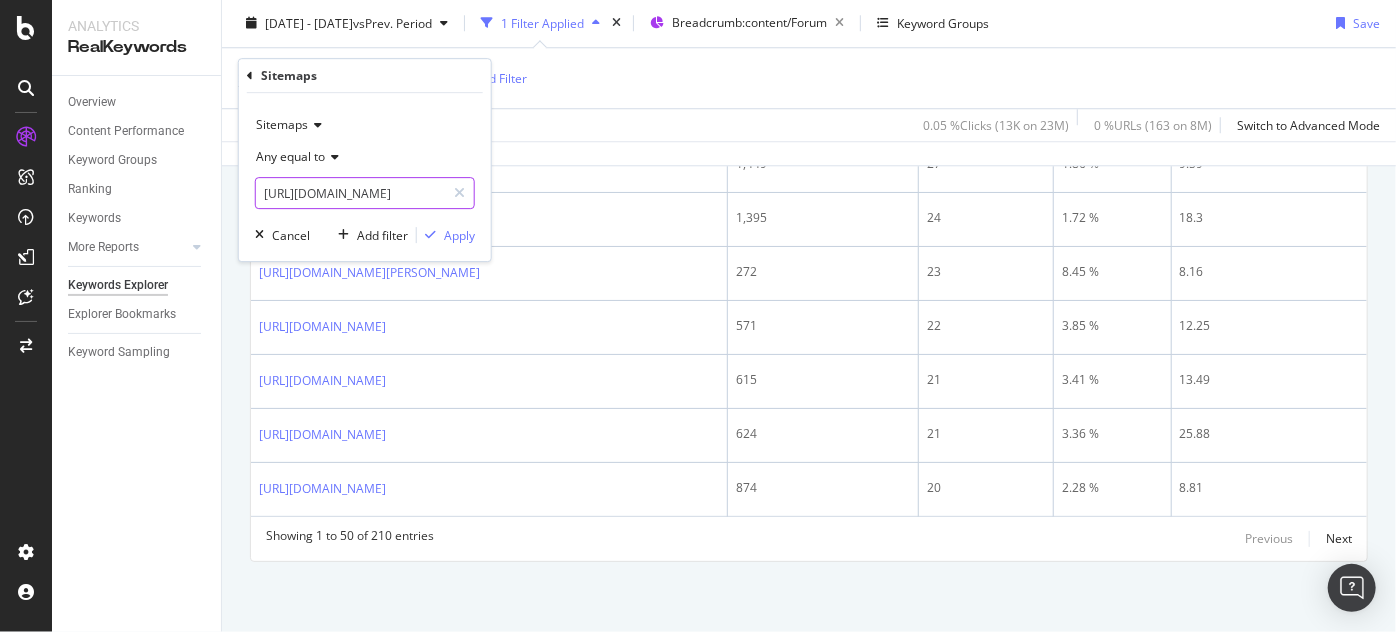 click on "[URL][DOMAIN_NAME]" at bounding box center [350, 193] 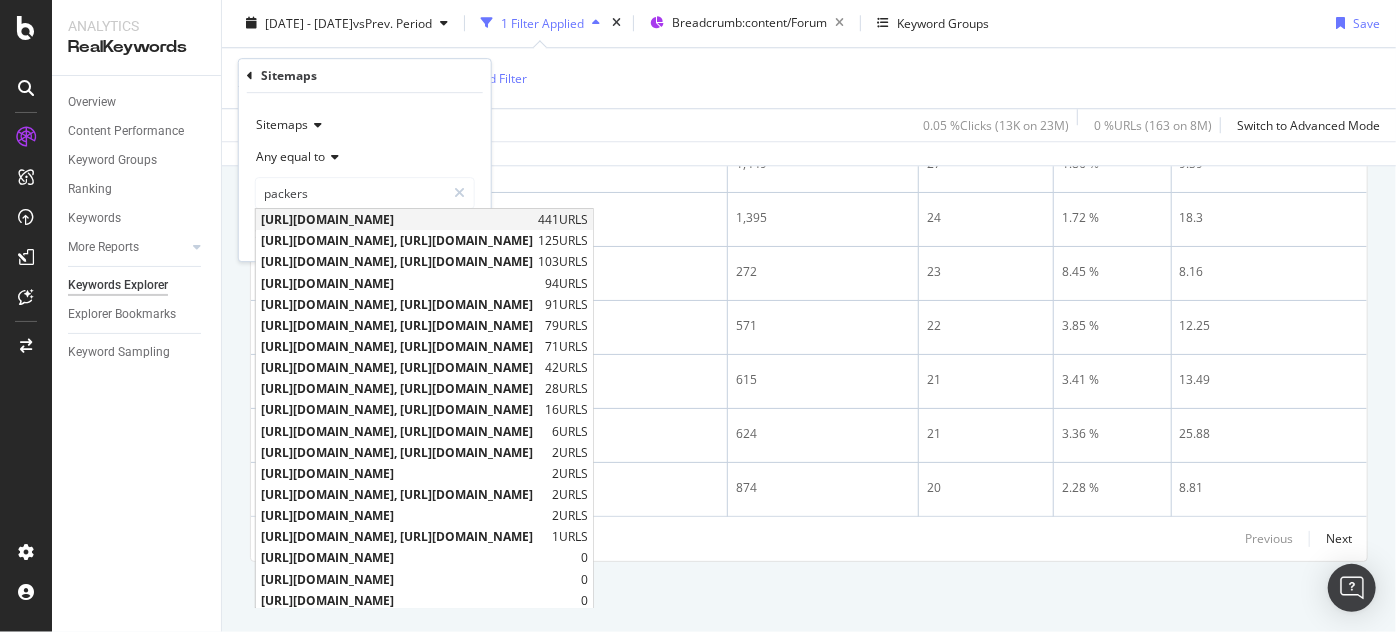click on "[URL][DOMAIN_NAME]" at bounding box center (397, 219) 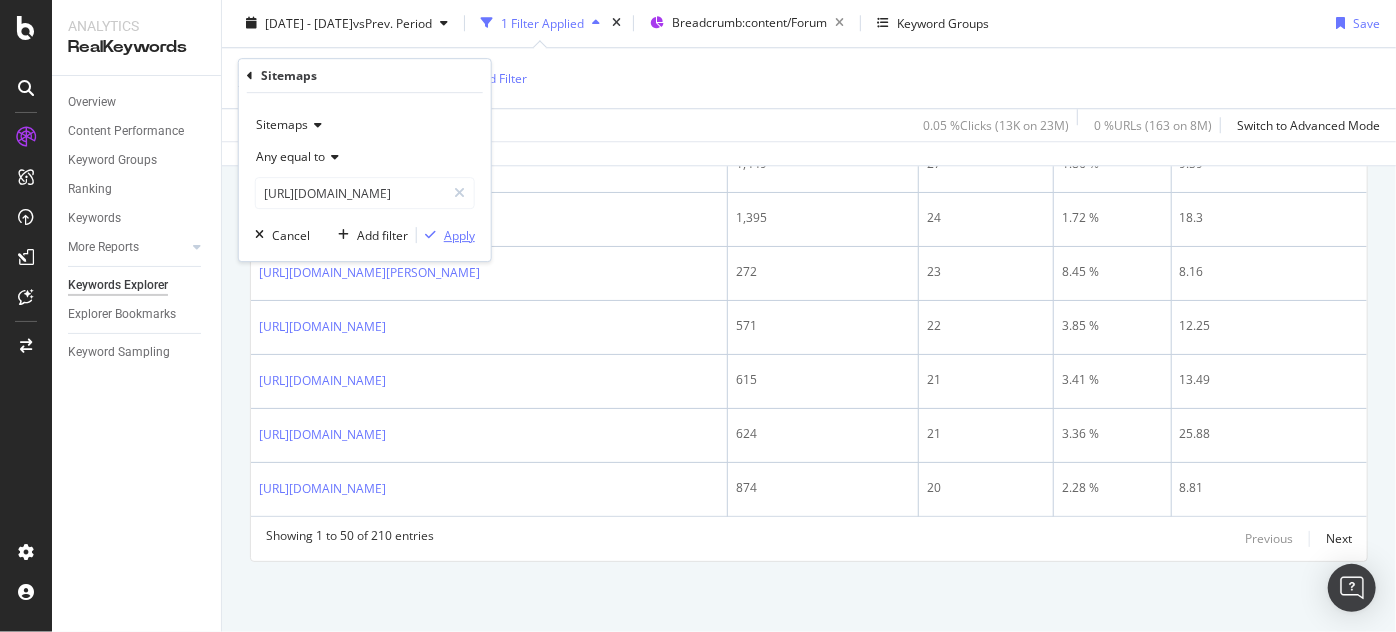 click on "Apply" at bounding box center (459, 235) 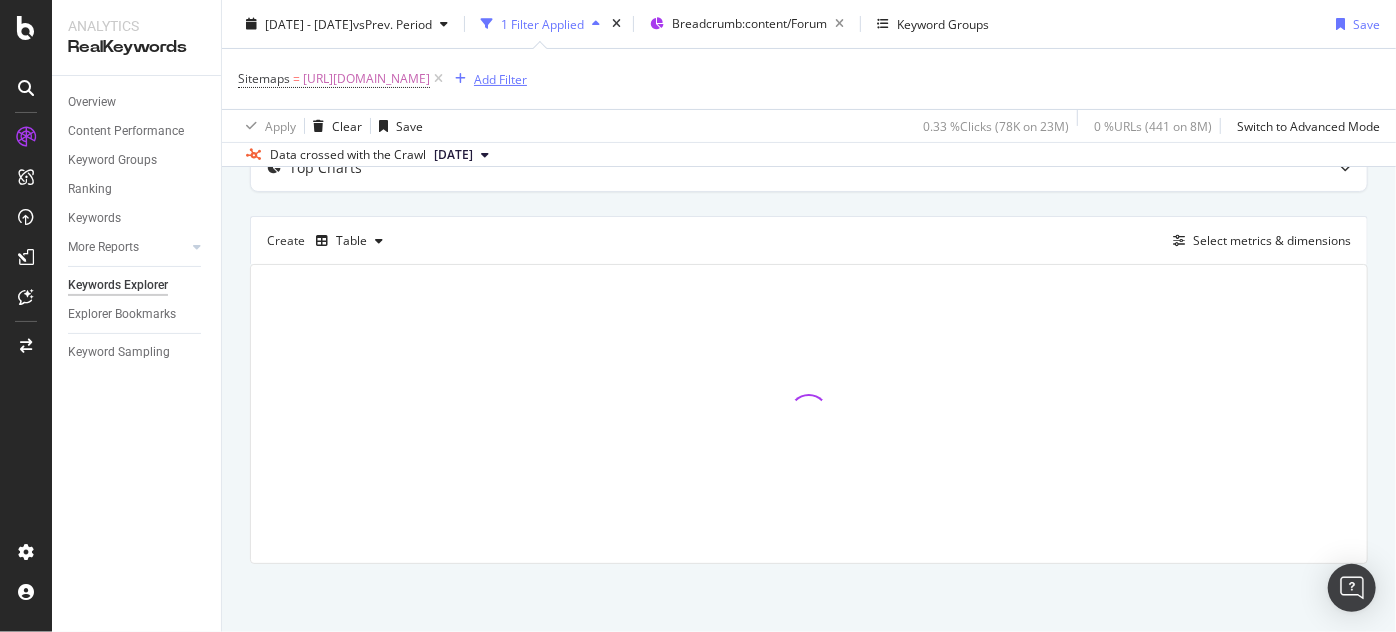 click on "Add Filter" at bounding box center (500, 78) 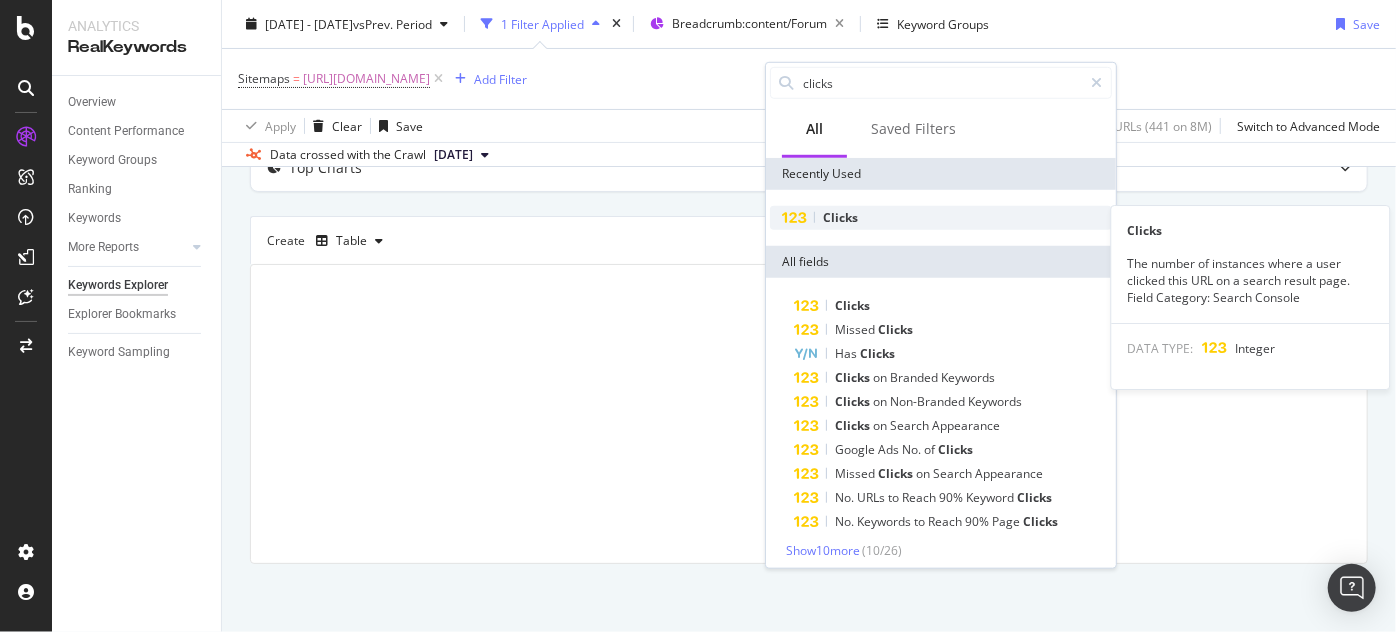 type on "clicks" 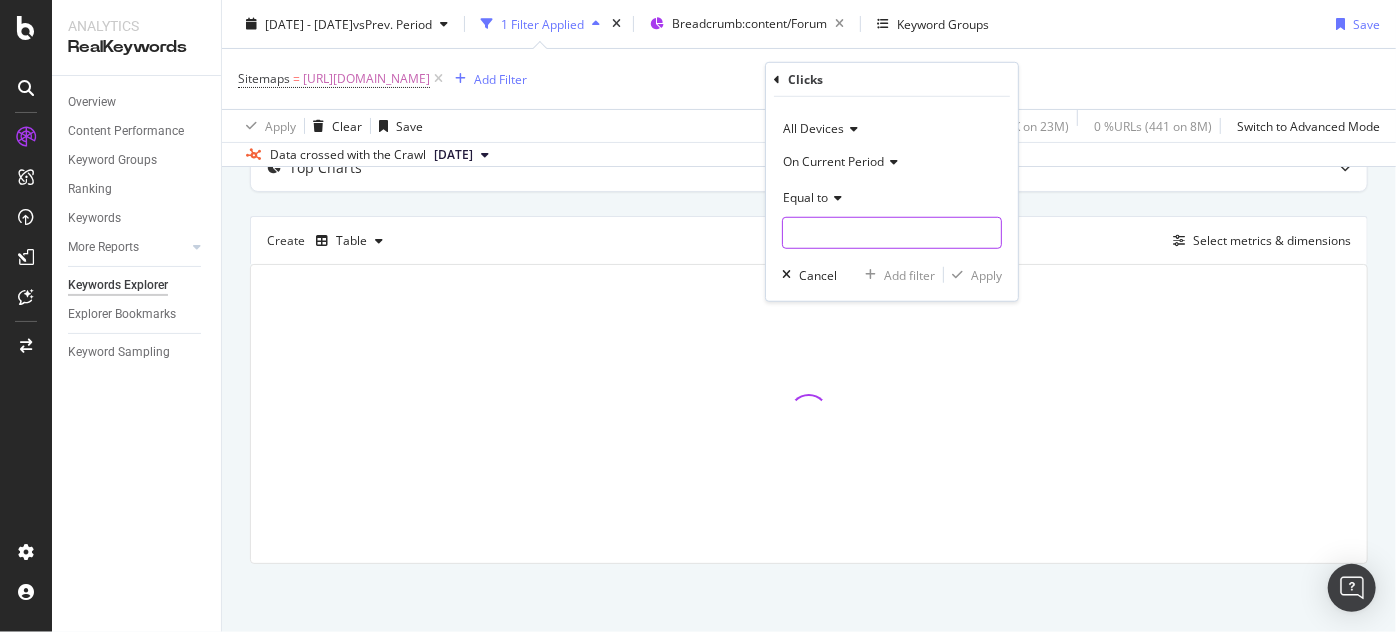 click at bounding box center [892, 233] 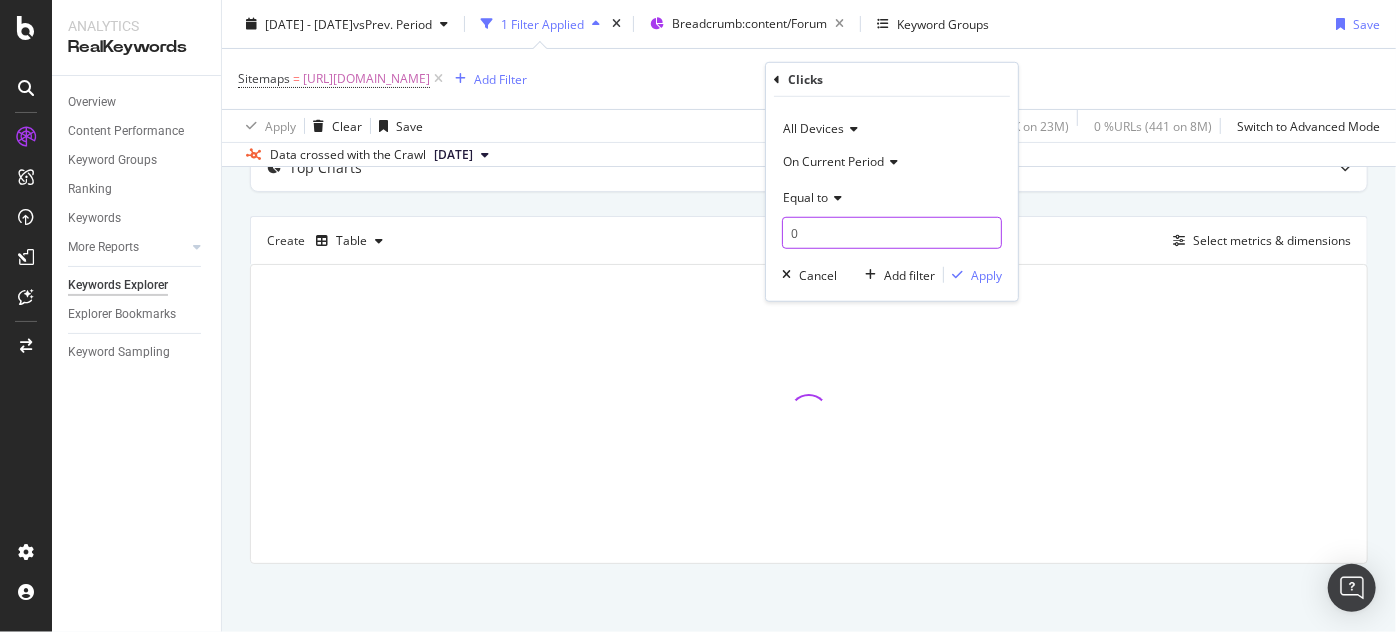type on "0" 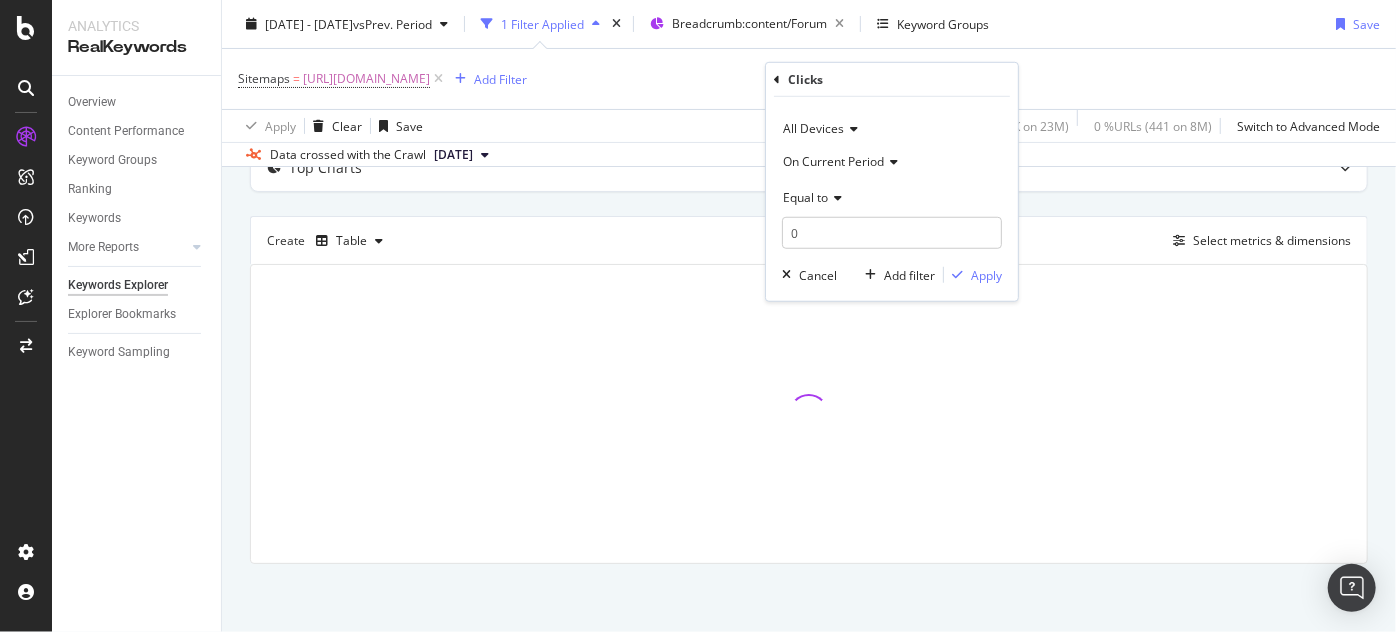 click on "All Devices On Current Period Equal to 0 Cancel Add filter Apply" at bounding box center [892, 199] 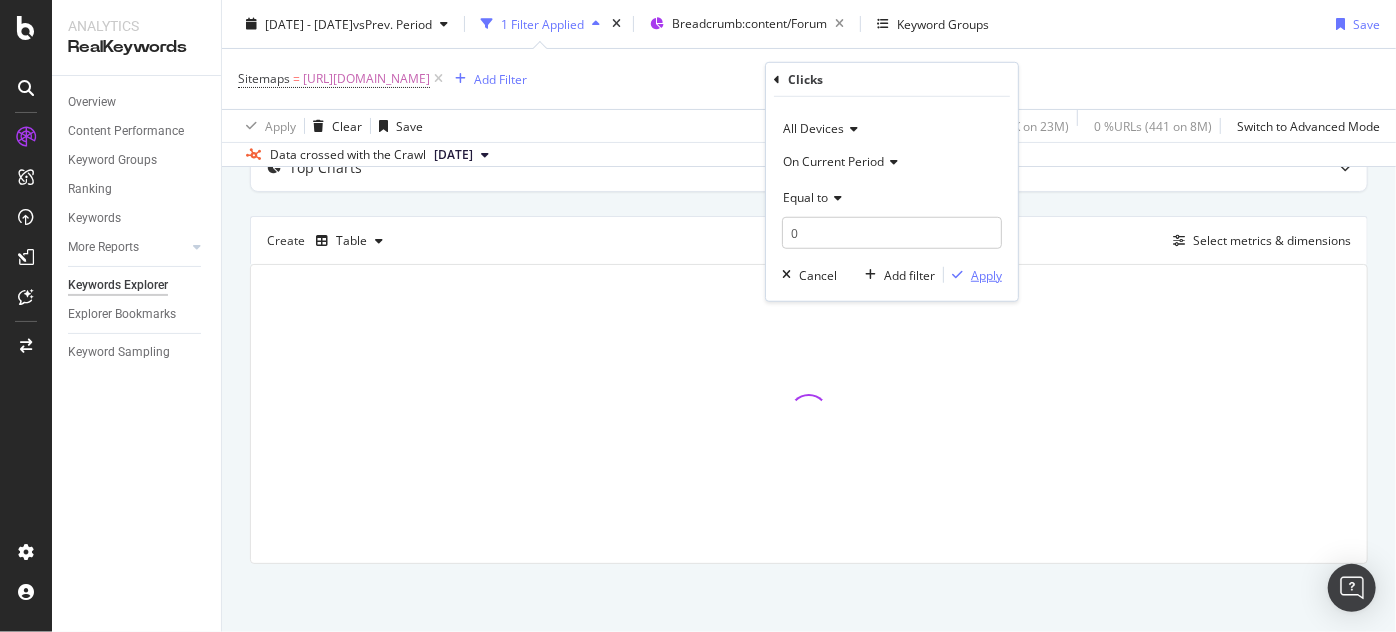 click on "Apply" at bounding box center [986, 274] 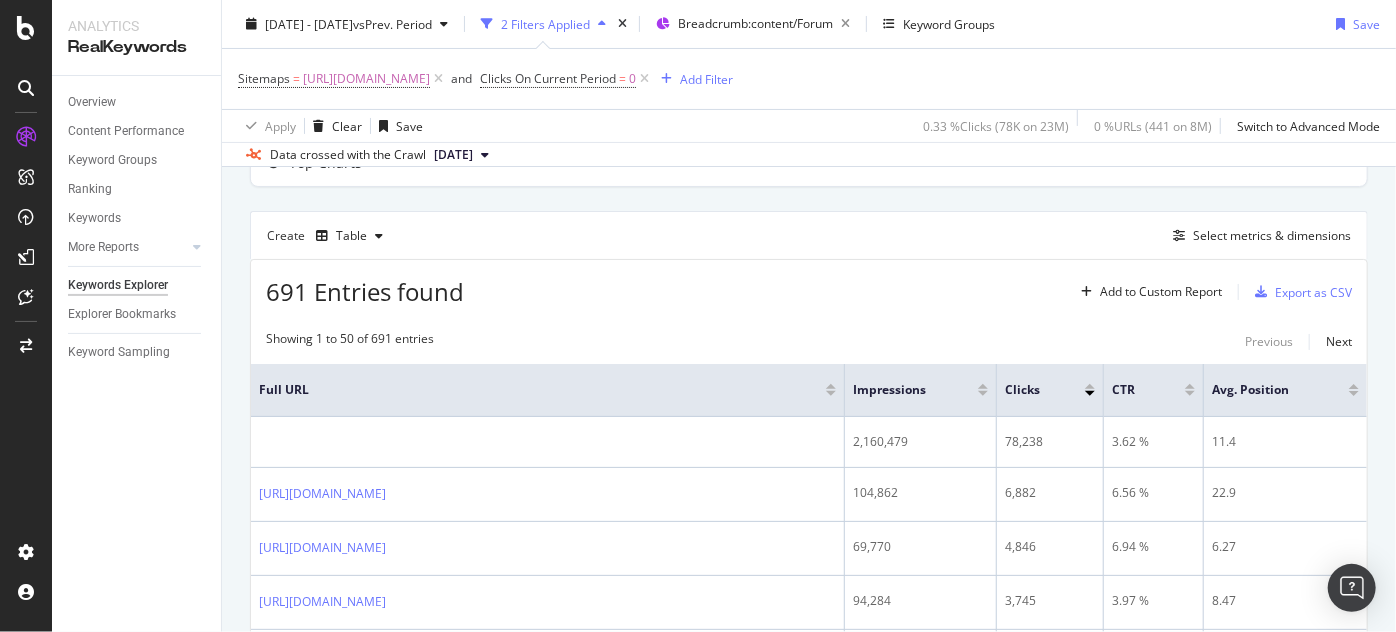 scroll, scrollTop: 30, scrollLeft: 0, axis: vertical 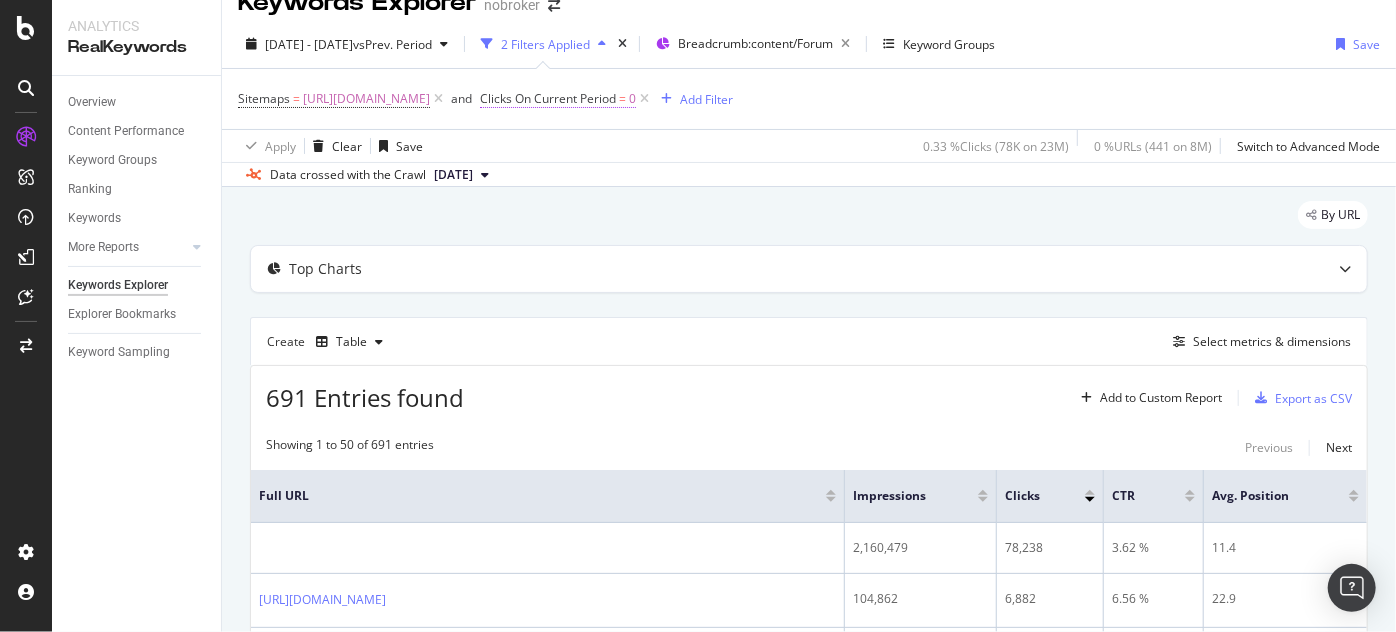 click on "Clicks On Current Period" at bounding box center (548, 98) 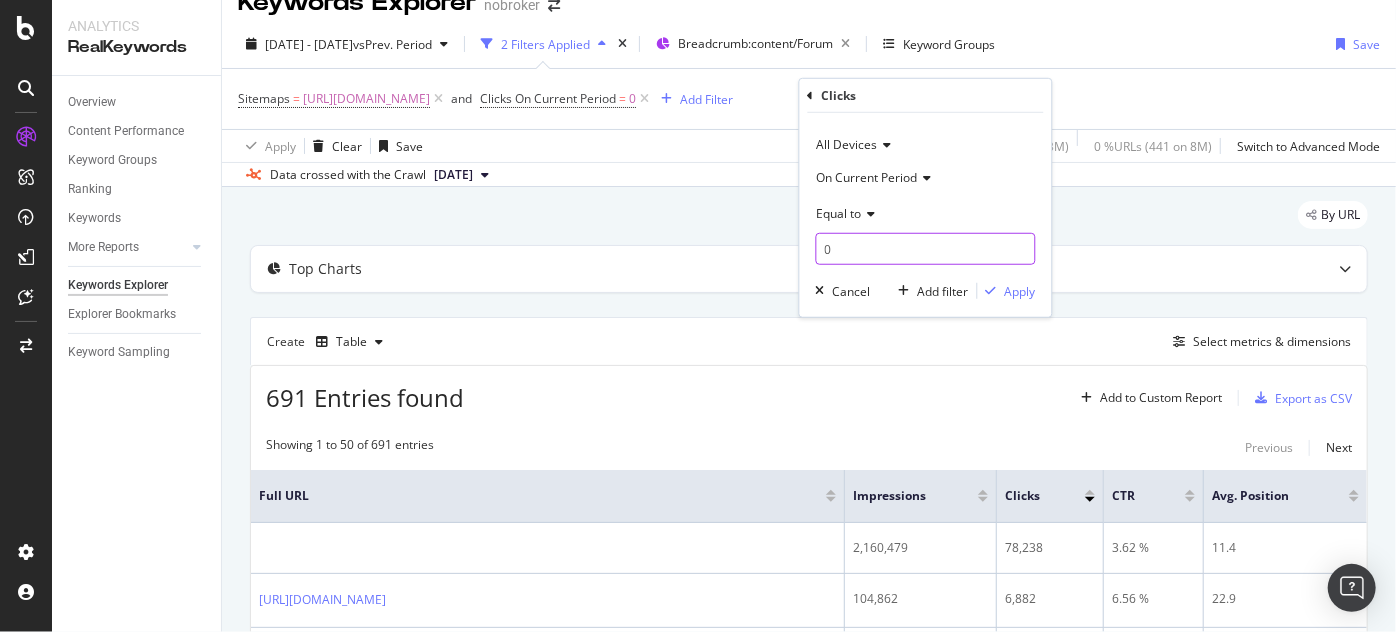 click on "0" at bounding box center (926, 249) 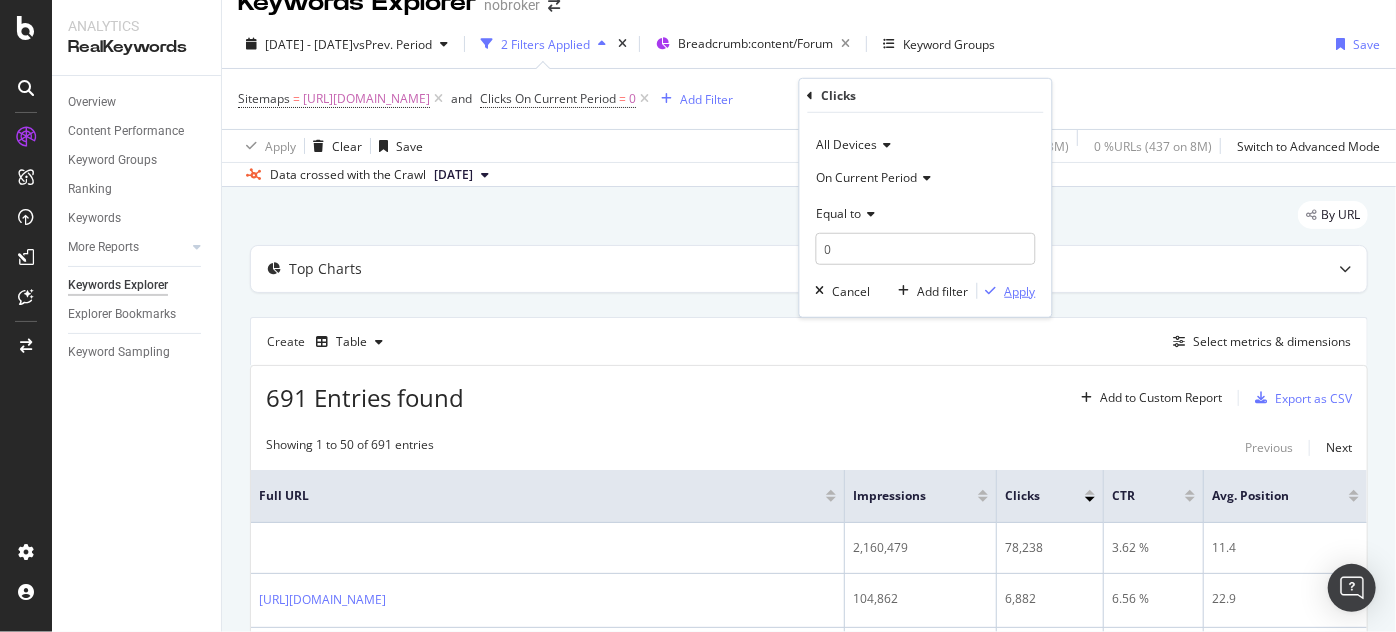 click on "Apply" at bounding box center (1020, 290) 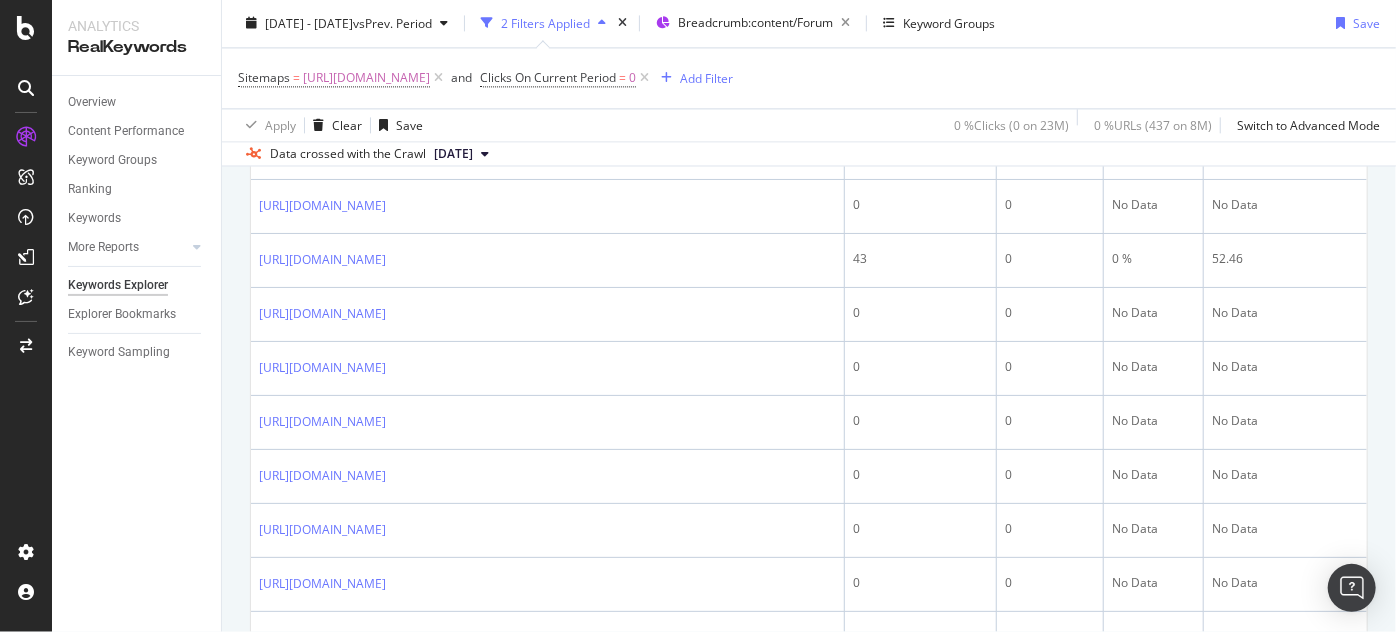 scroll, scrollTop: 2277, scrollLeft: 0, axis: vertical 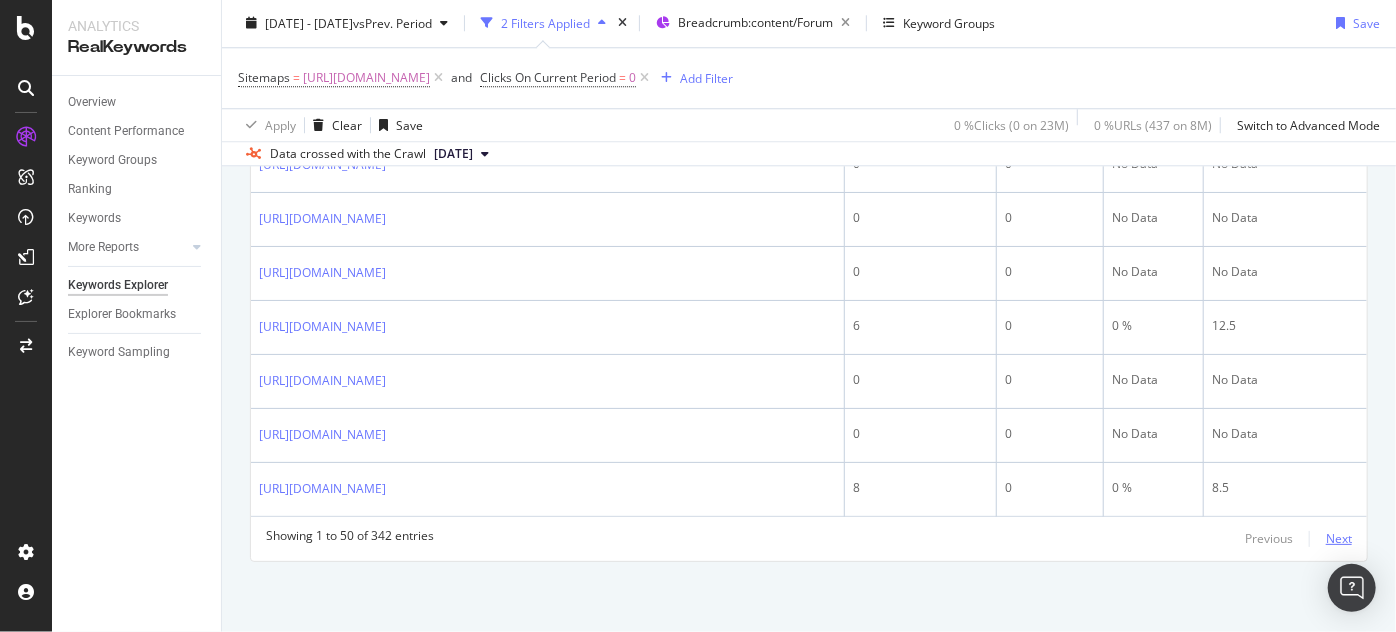 click on "Next" at bounding box center (1339, 538) 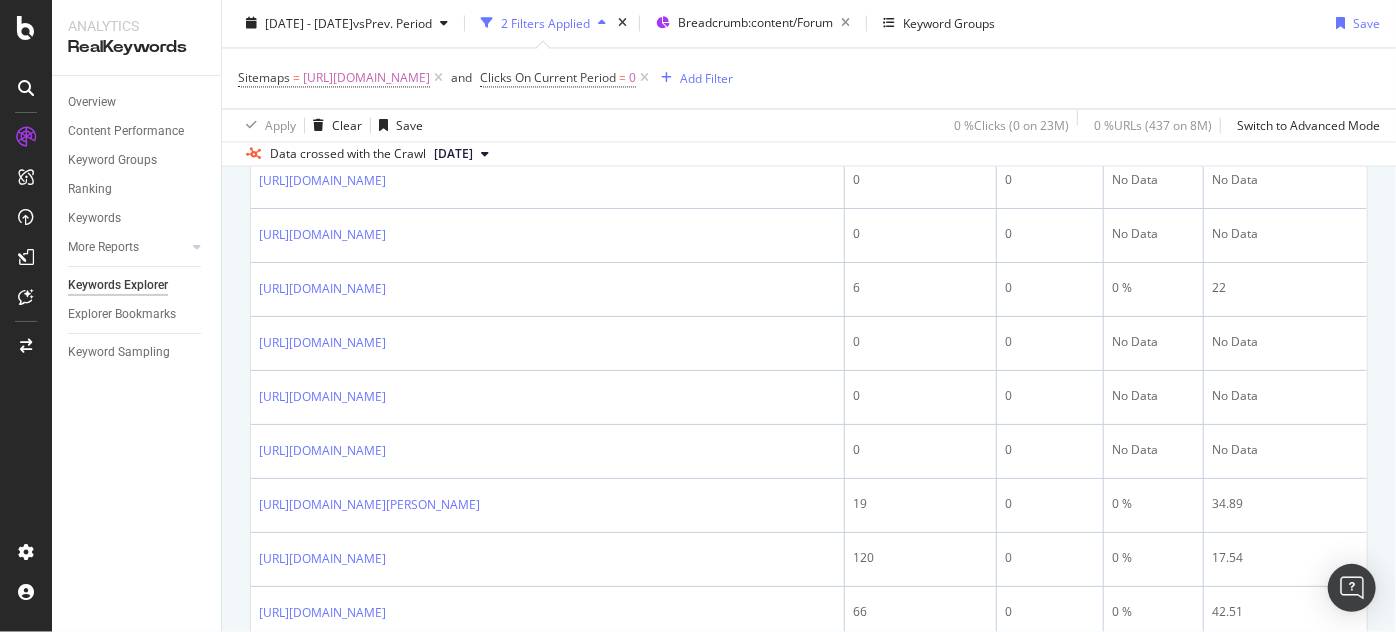 scroll, scrollTop: 2090, scrollLeft: 0, axis: vertical 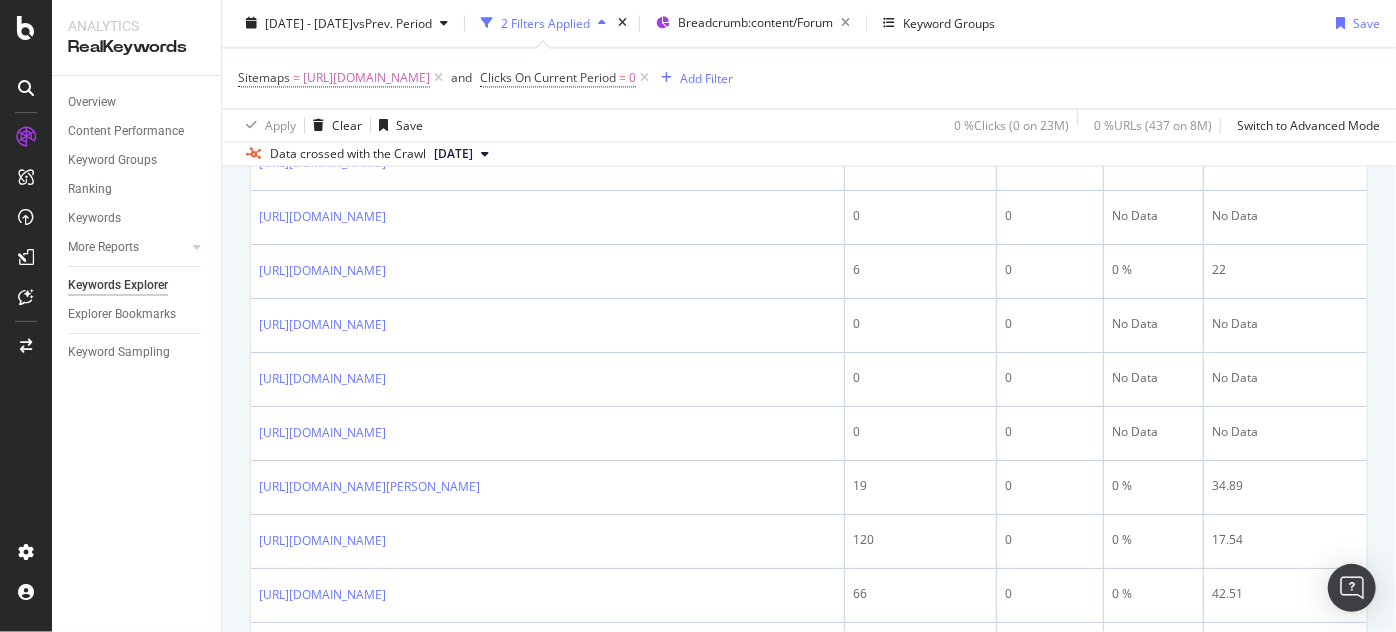 drag, startPoint x: 256, startPoint y: 208, endPoint x: 649, endPoint y: 240, distance: 394.30066 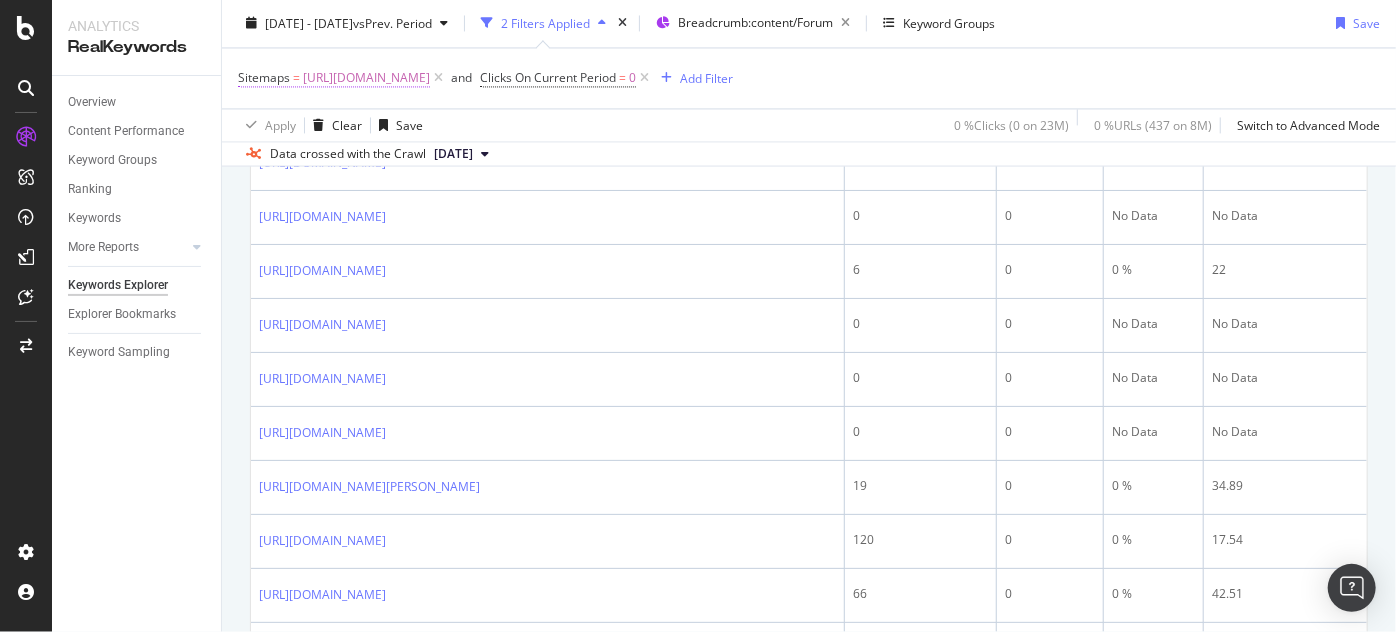 click on "[URL][DOMAIN_NAME]" at bounding box center [366, 79] 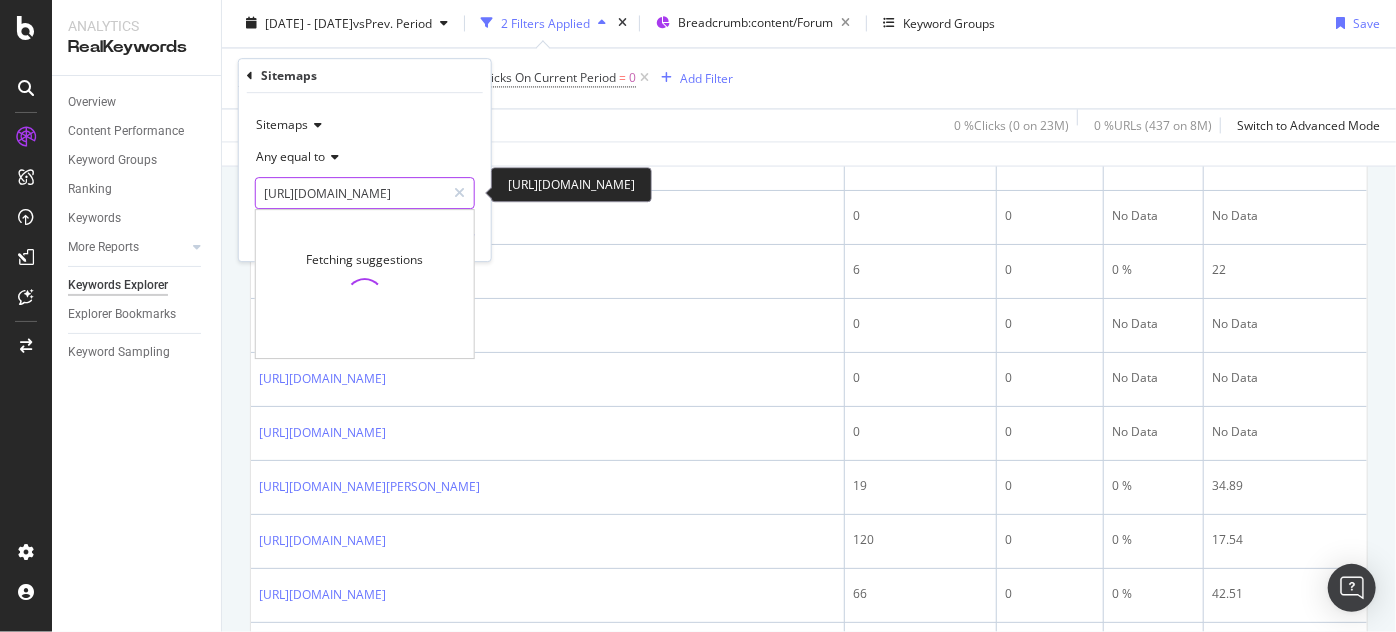 click on "[URL][DOMAIN_NAME]" at bounding box center (350, 193) 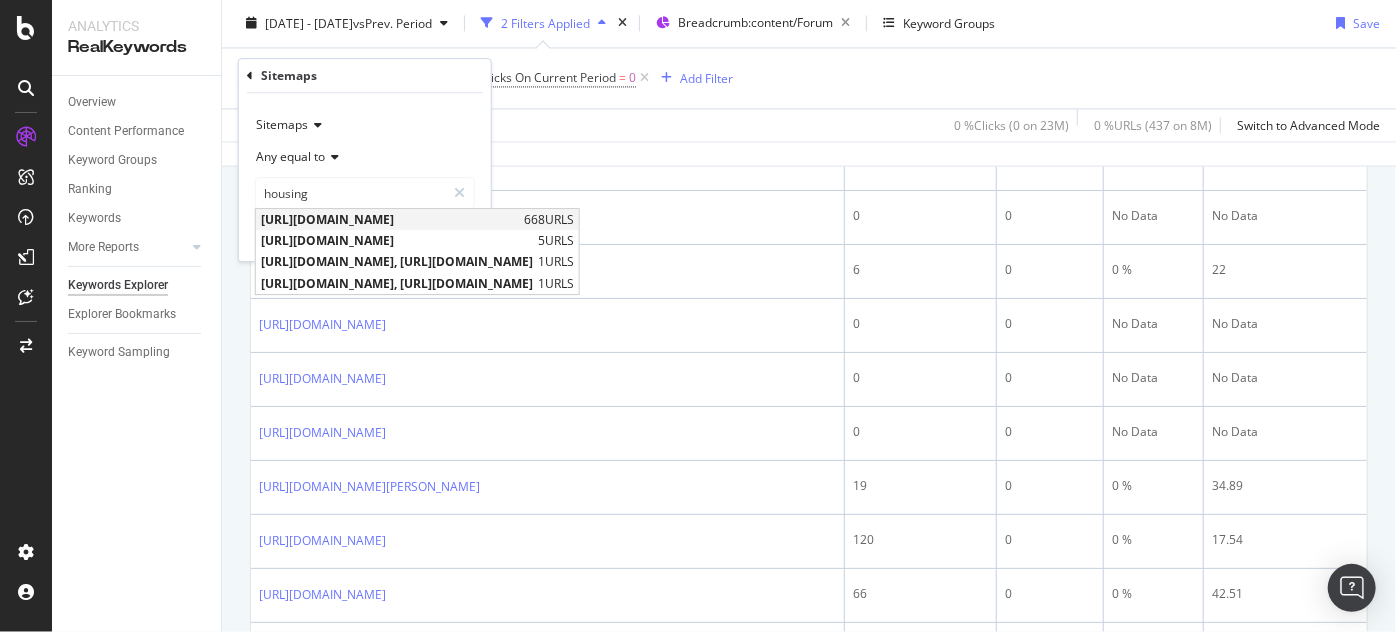 click on "[URL][DOMAIN_NAME]" at bounding box center [390, 219] 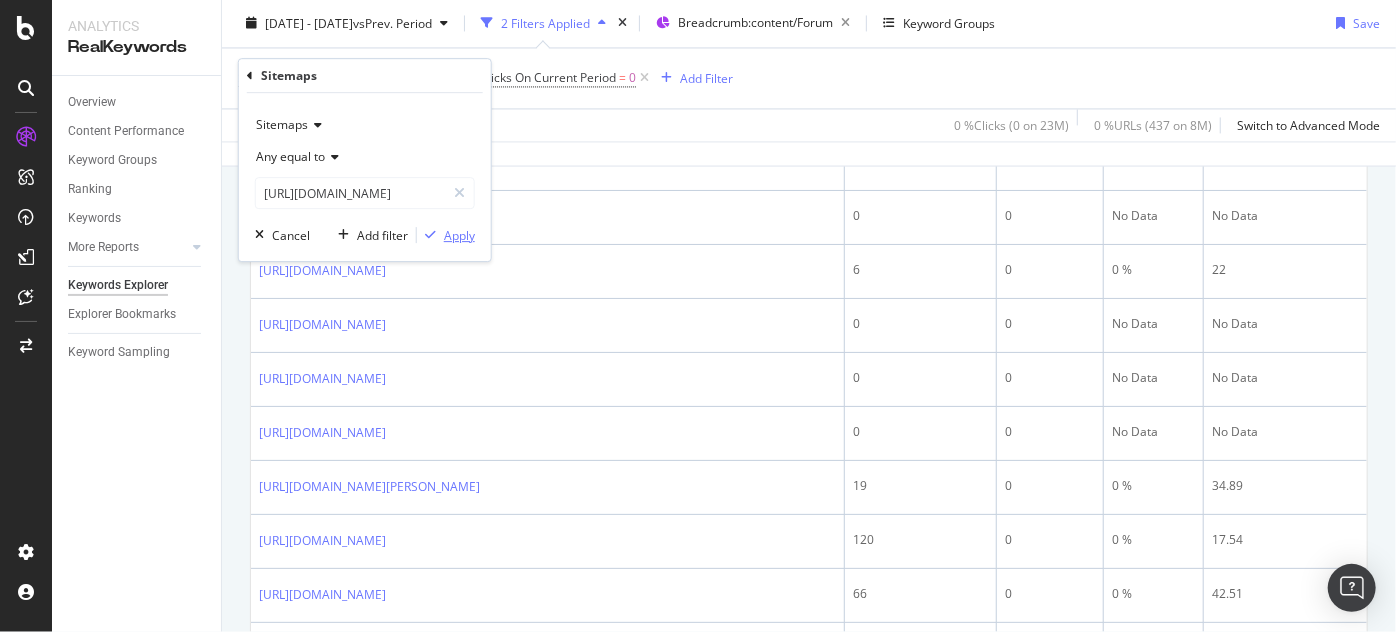 click on "Apply" at bounding box center (459, 235) 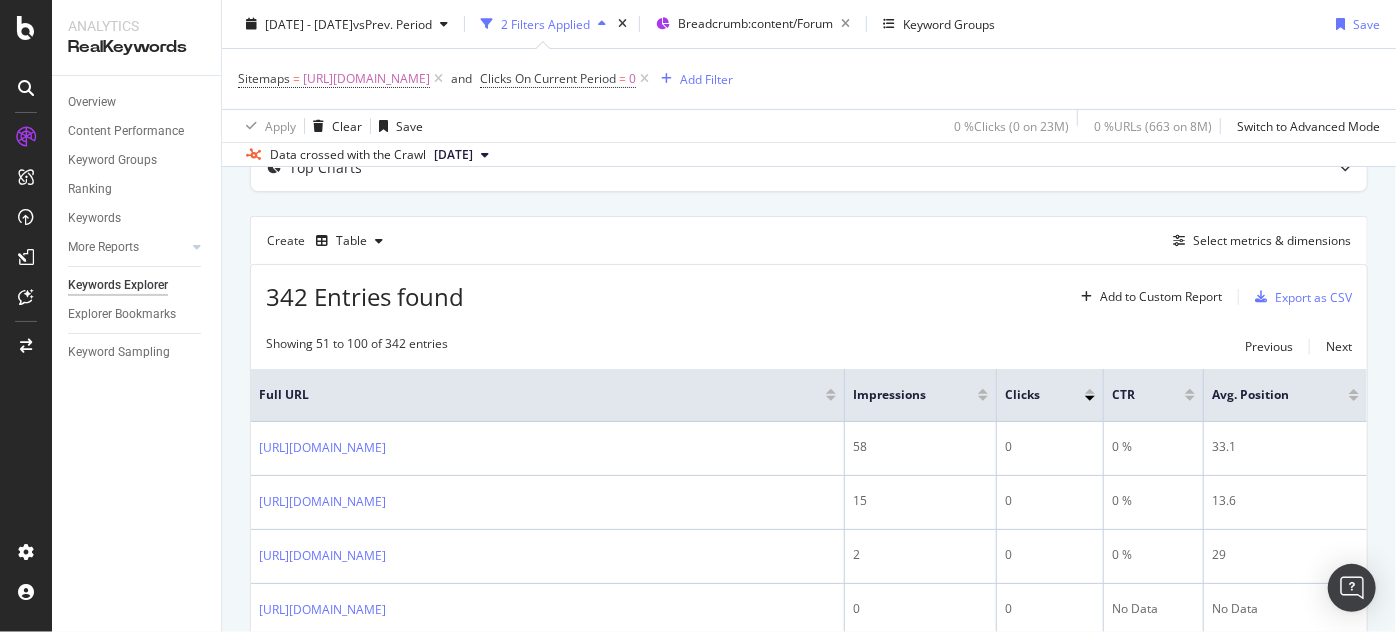 scroll, scrollTop: 2090, scrollLeft: 0, axis: vertical 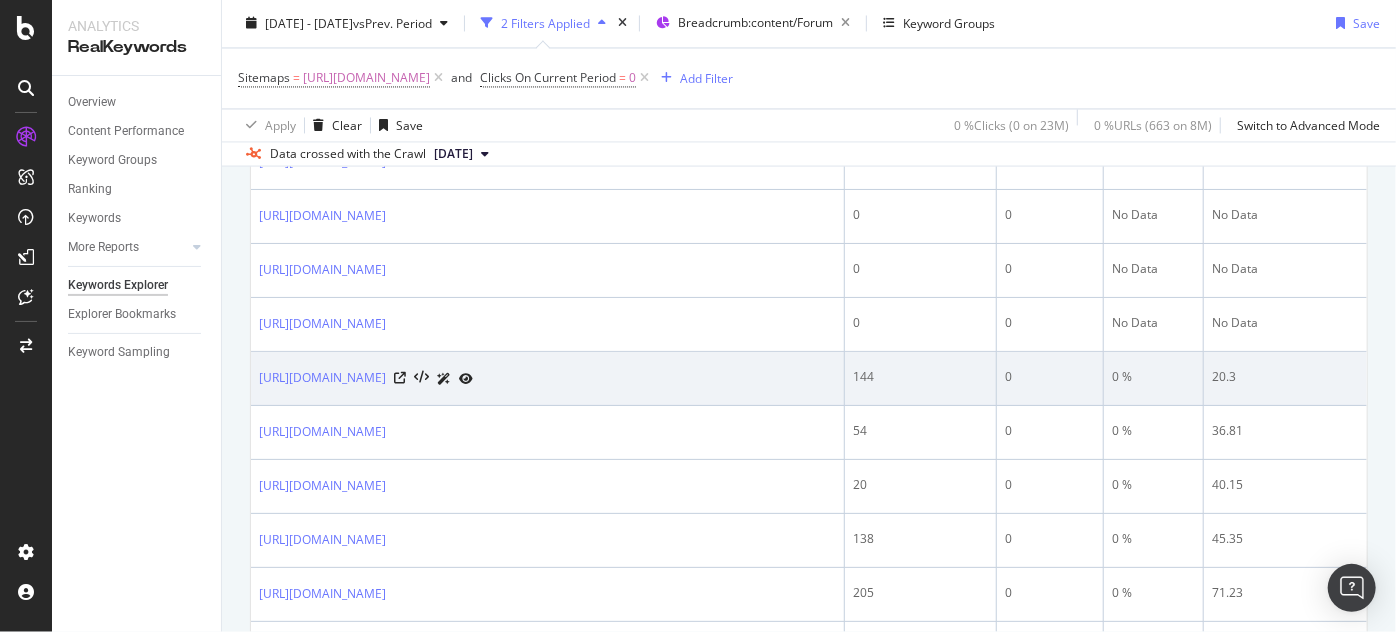 drag, startPoint x: 255, startPoint y: 391, endPoint x: 595, endPoint y: 419, distance: 341.151 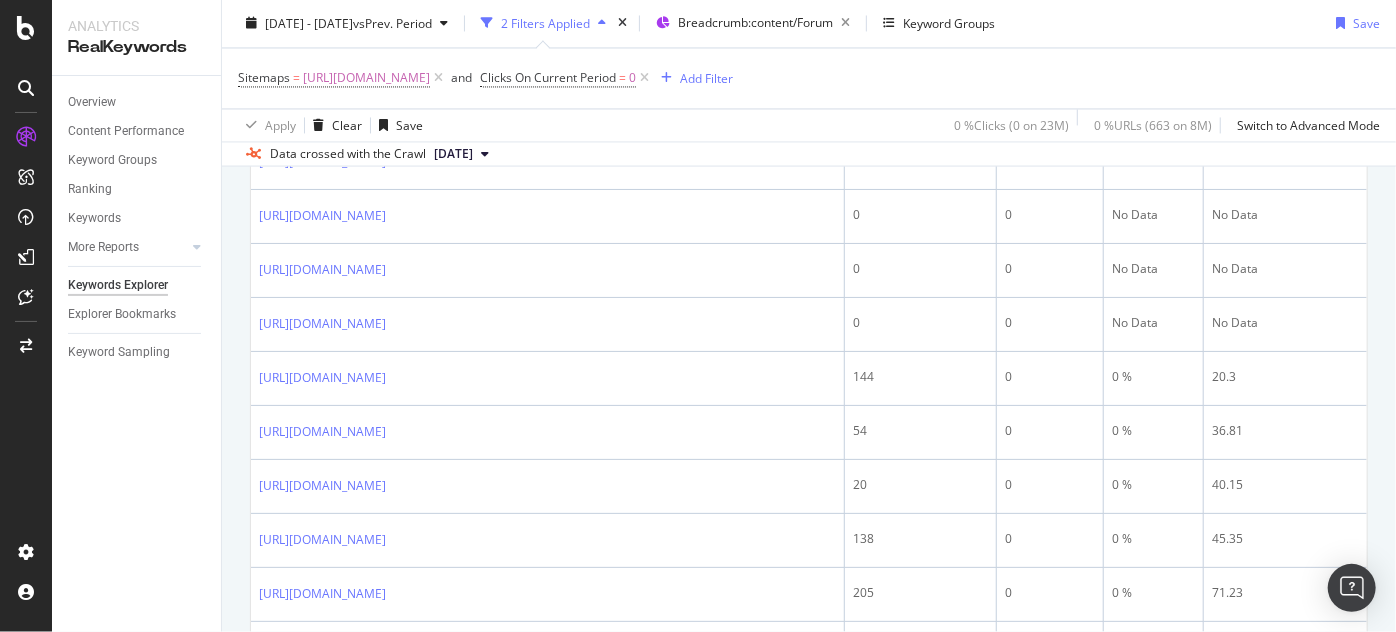 copy on "[URL][DOMAIN_NAME]" 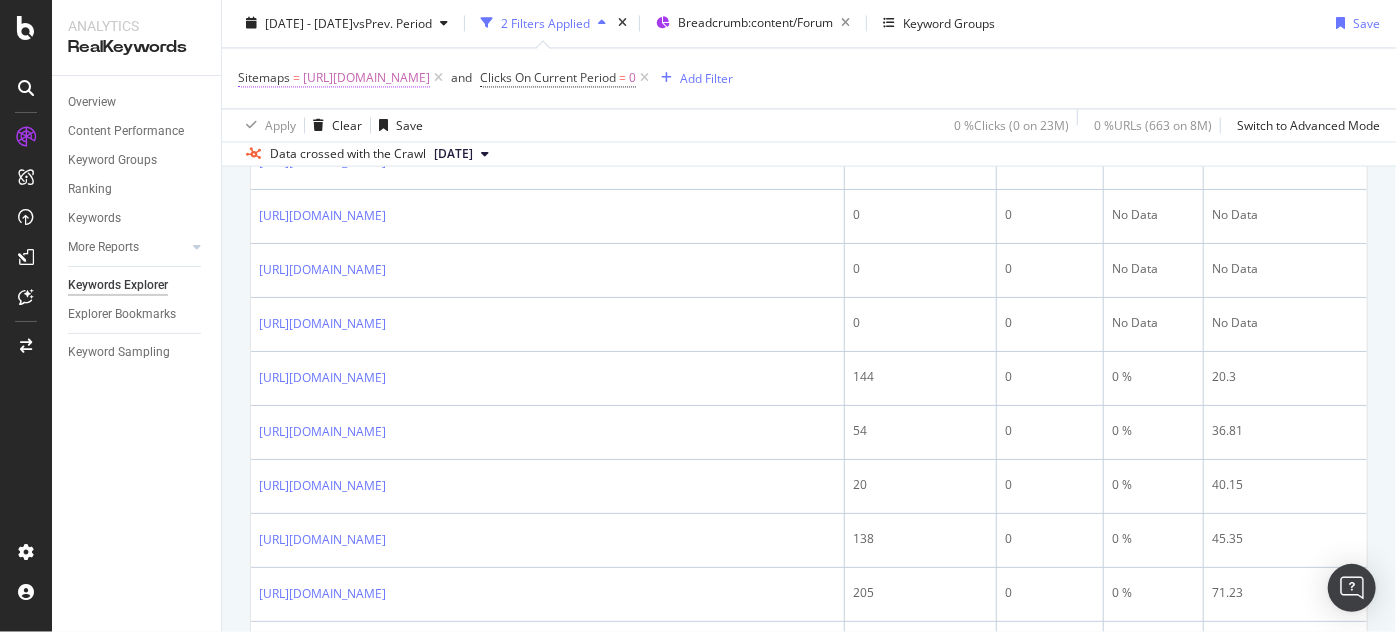 click on "[URL][DOMAIN_NAME]" at bounding box center (366, 79) 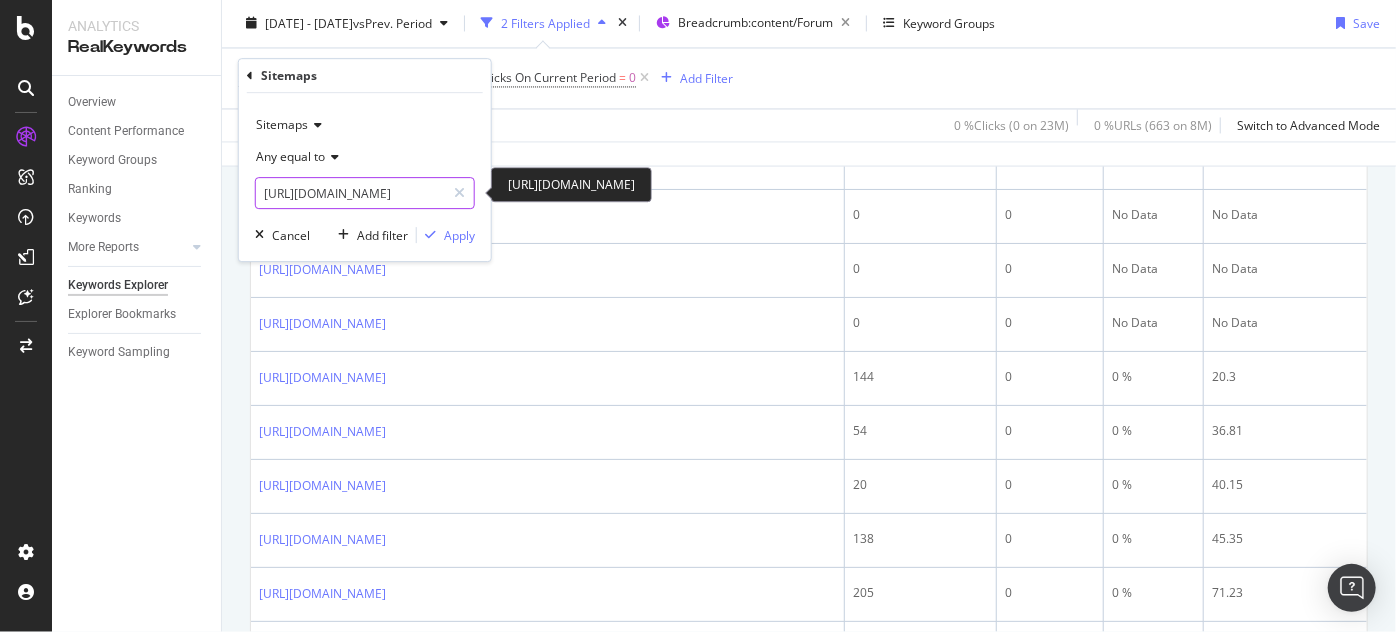 click on "[URL][DOMAIN_NAME]" at bounding box center [350, 193] 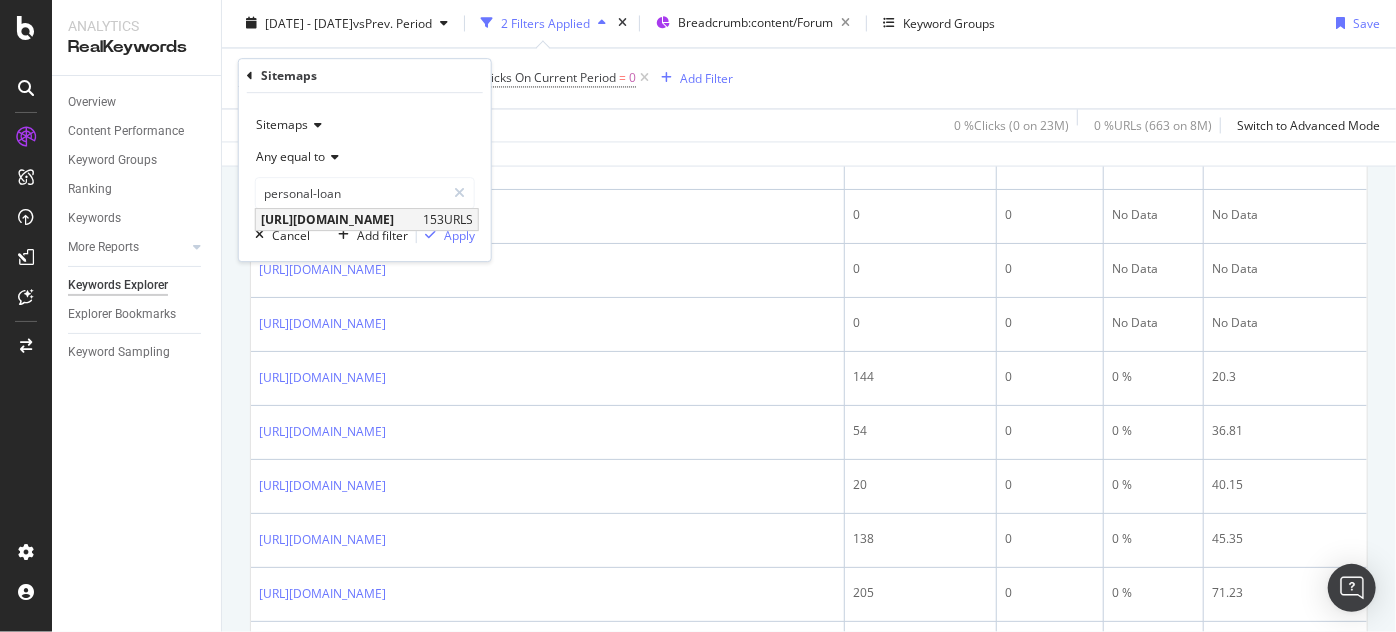 click on "[URL][DOMAIN_NAME]" at bounding box center (339, 219) 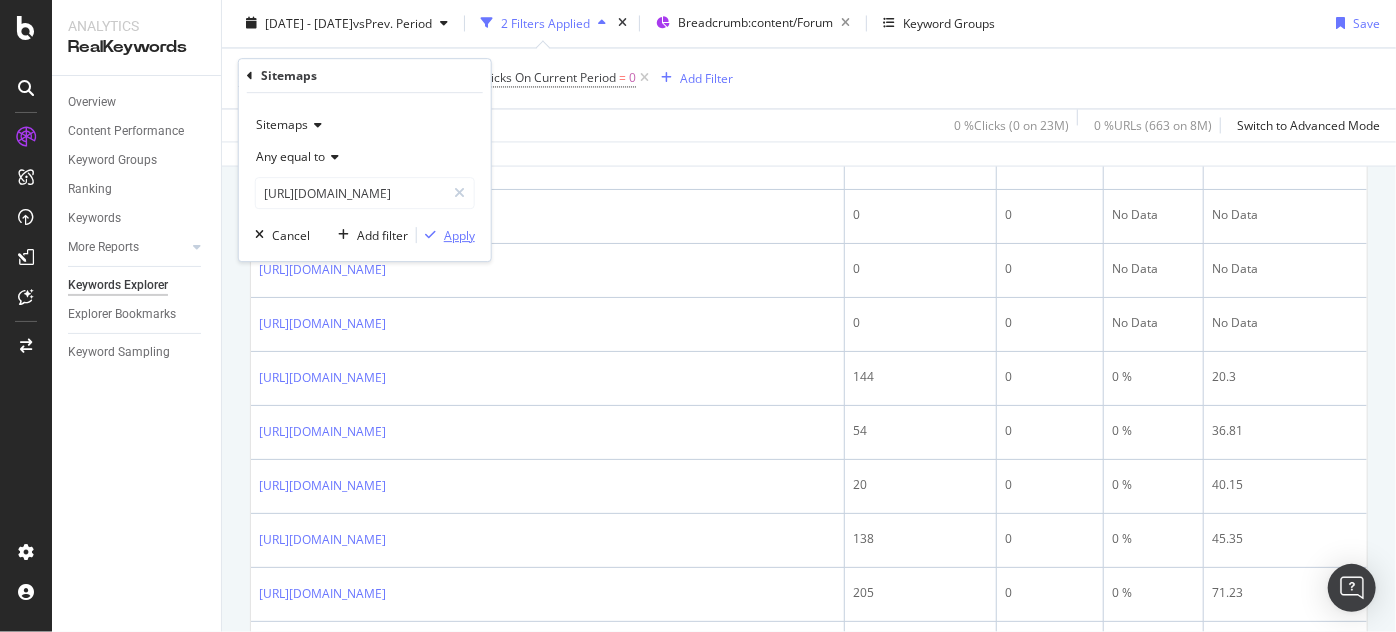 click on "Apply" at bounding box center [459, 235] 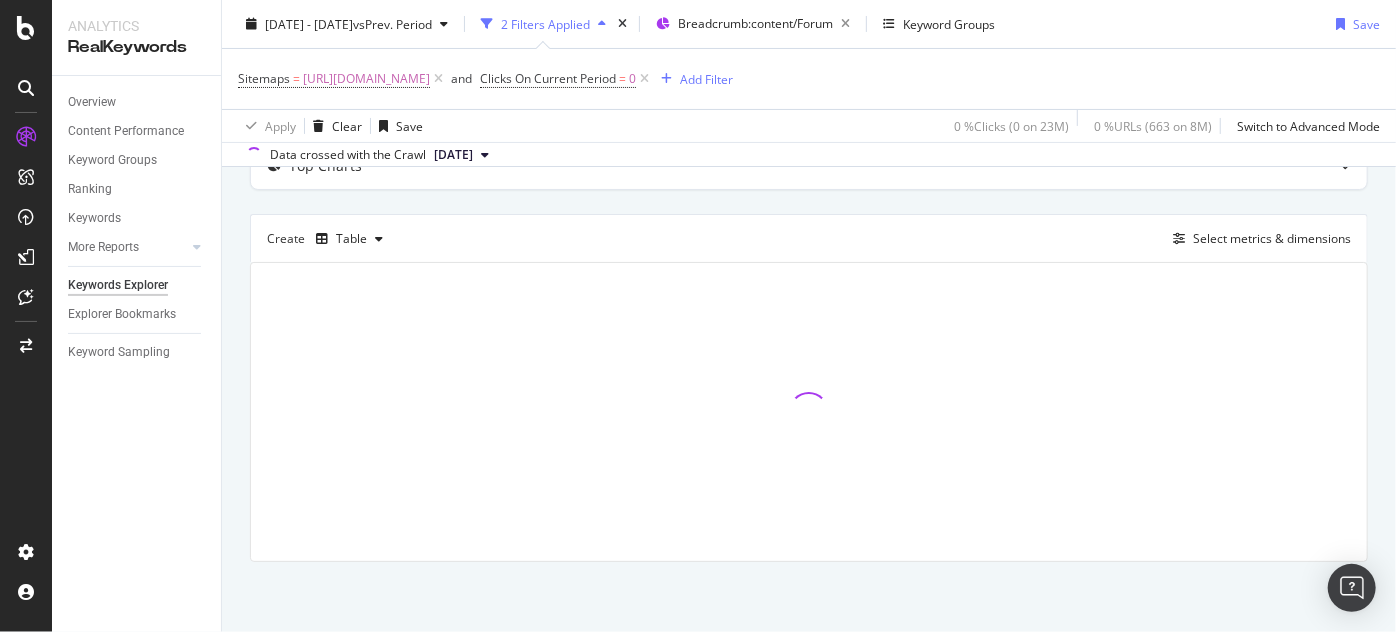 scroll, scrollTop: 131, scrollLeft: 0, axis: vertical 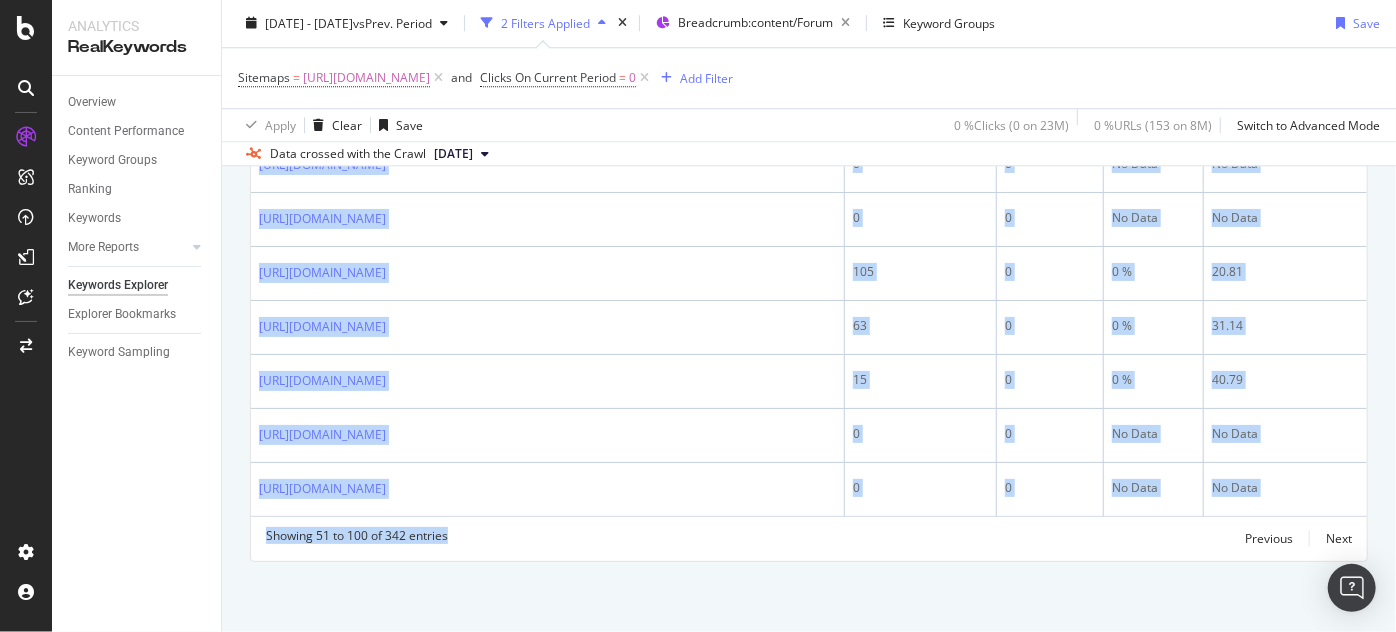 drag, startPoint x: 250, startPoint y: 335, endPoint x: 799, endPoint y: 674, distance: 645.23016 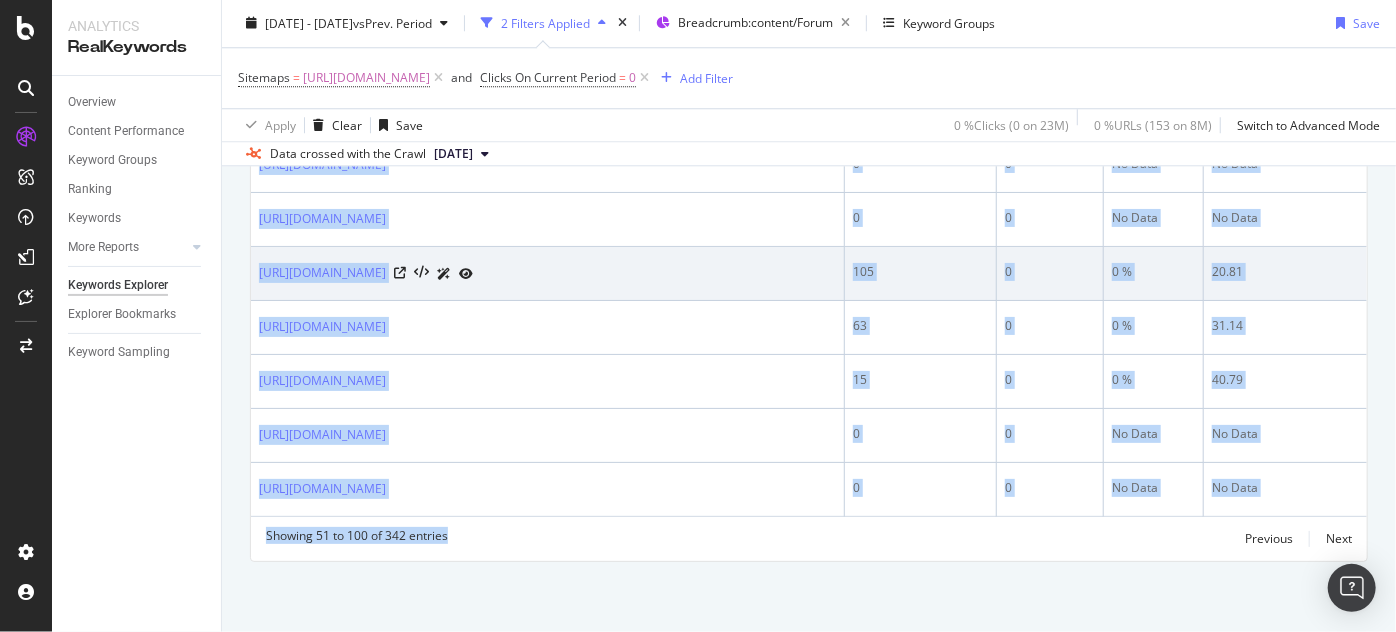 copy on "[URL][DOMAIN_NAME] 0 0 No Data No Data [URL][DOMAIN_NAME] 0 0 No Data No Data [URL][DOMAIN_NAME] 0 0 No Data No Data [URL][DOMAIN_NAME] 0 0 No Data No Data [URL][DOMAIN_NAME] 0 0 No Data No Data [URL][DOMAIN_NAME] 0 0 No Data No Data [URL][DOMAIN_NAME] 0 0 No Data No Data [URL][DOMAIN_NAME] 0 0 No Data No Data [URL][DOMAIN_NAME] 0 0 No Data No Data [URL][DOMAIN_NAME] 582 0 0 % 50.18 [URL][DOMAIN_NAME] 0 0 No Data No Data https..." 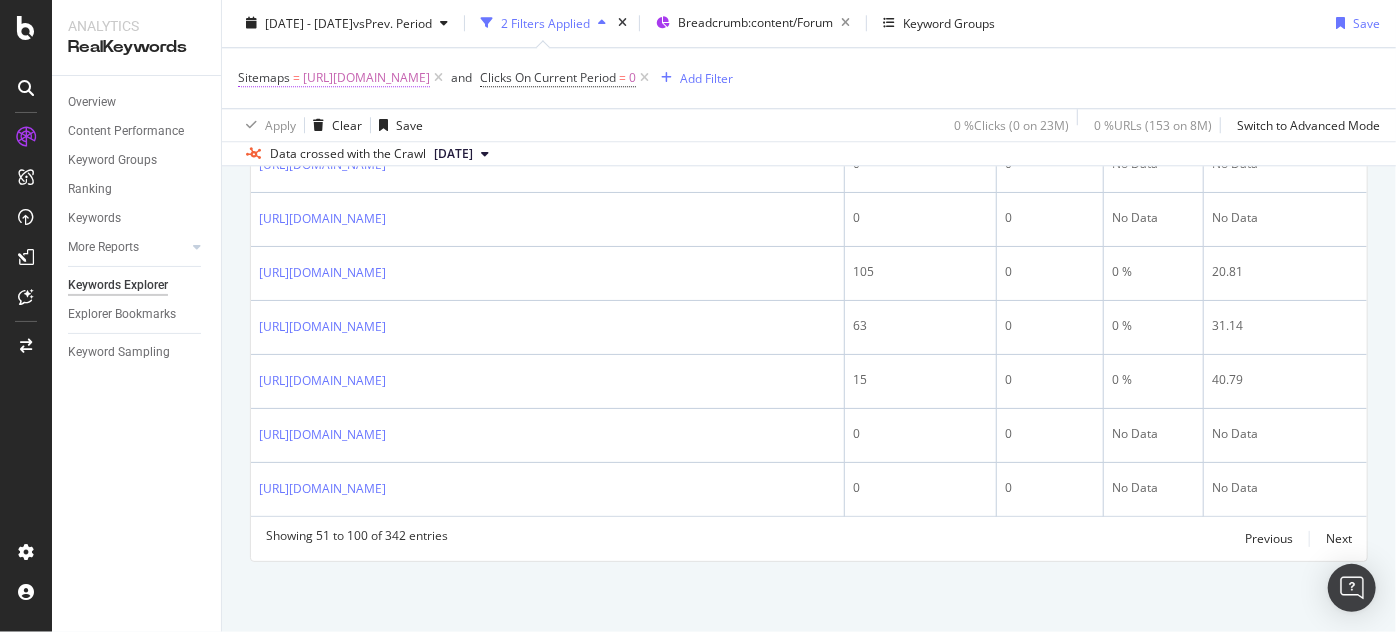 click on "[URL][DOMAIN_NAME]" at bounding box center (366, 79) 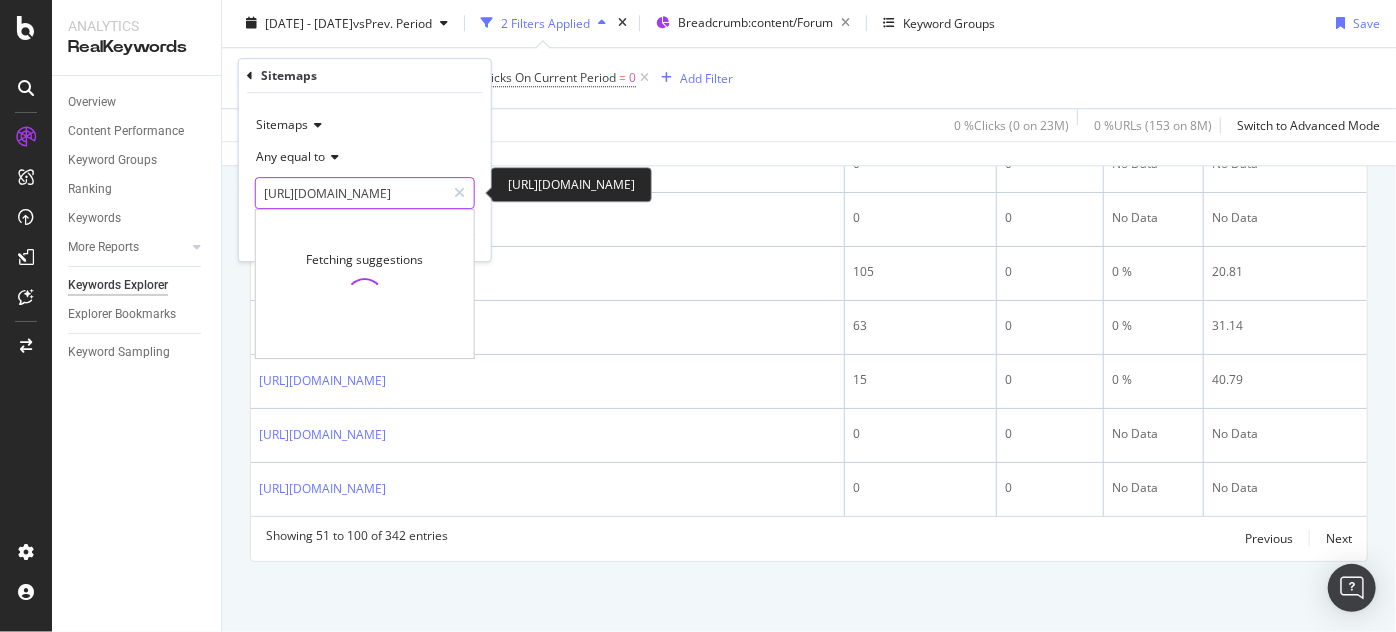 click on "[URL][DOMAIN_NAME]" at bounding box center (350, 193) 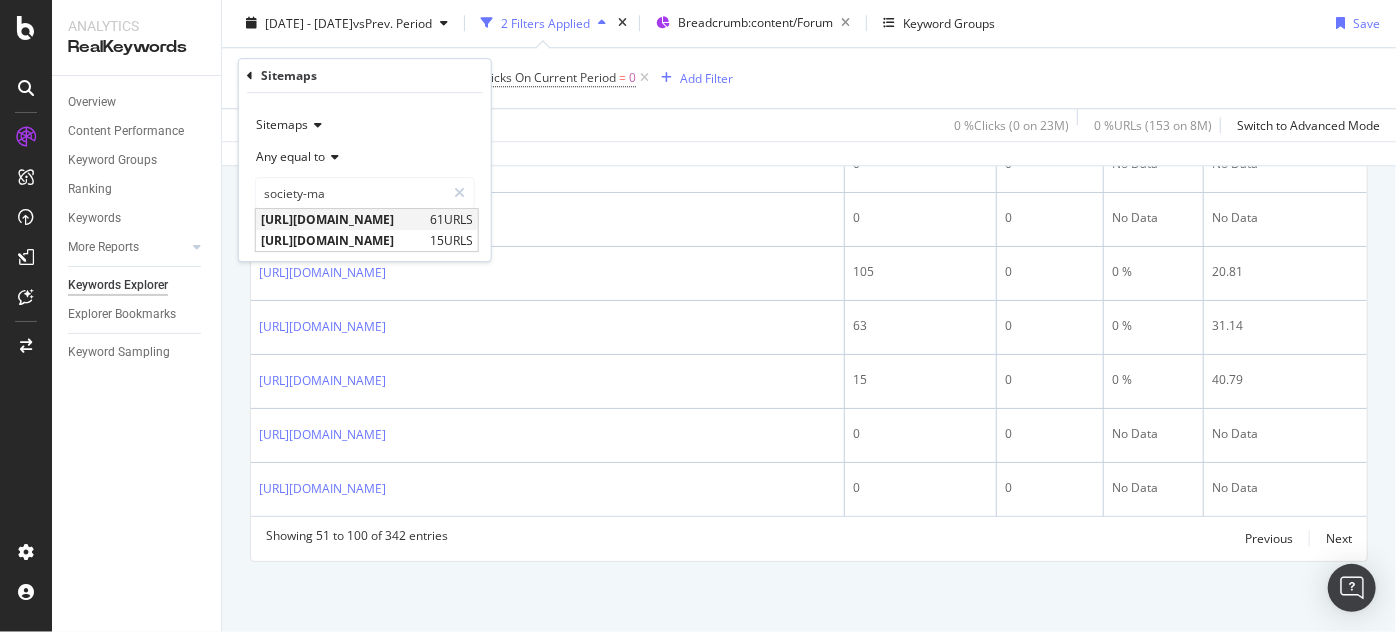click on "[URL][DOMAIN_NAME]" at bounding box center [343, 219] 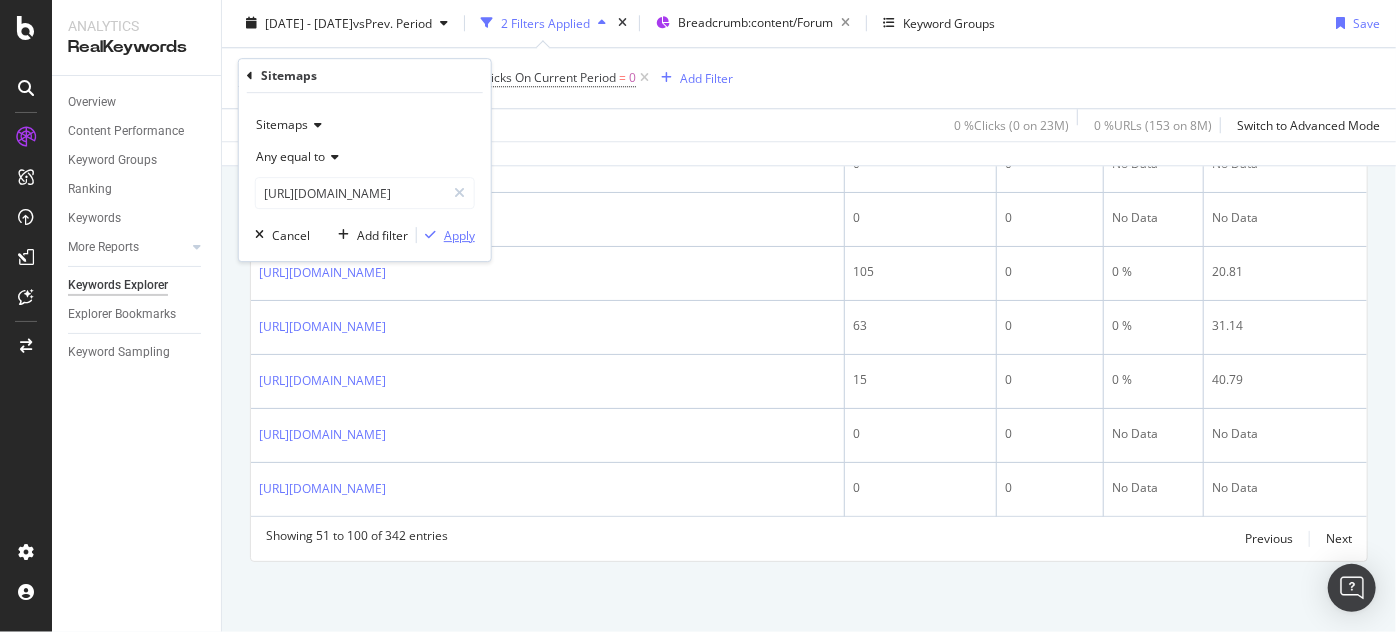 click on "Apply" at bounding box center (459, 235) 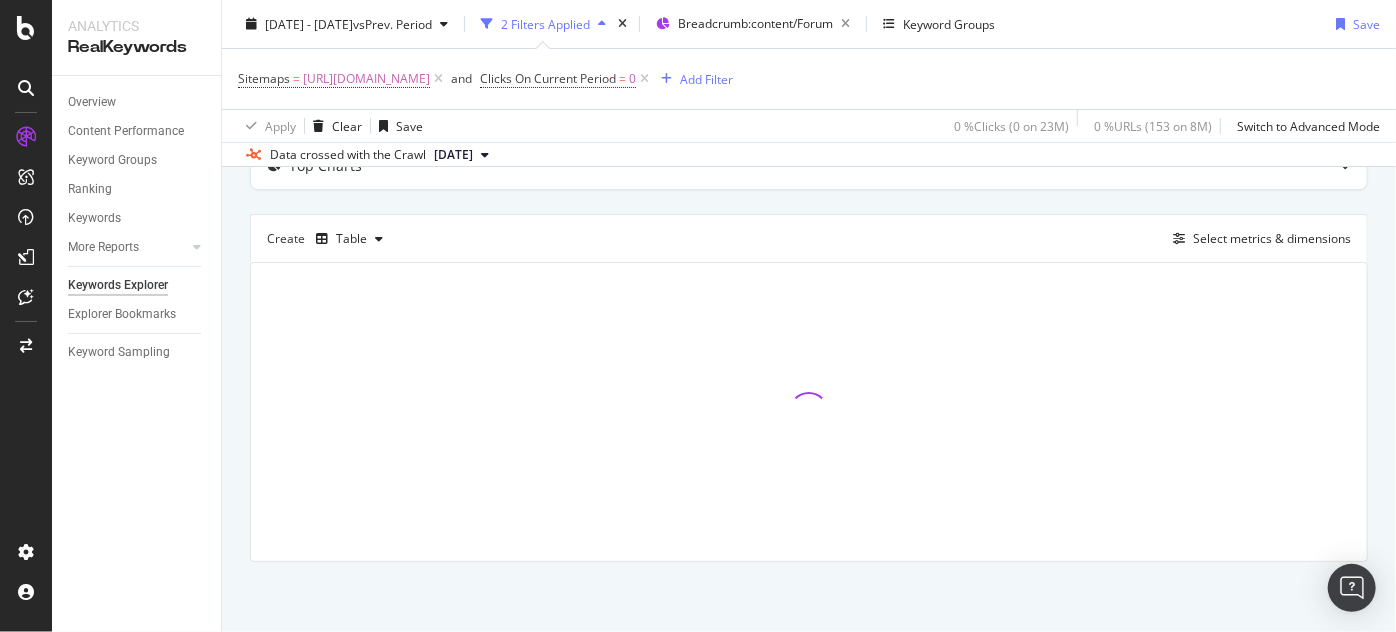 scroll, scrollTop: 131, scrollLeft: 0, axis: vertical 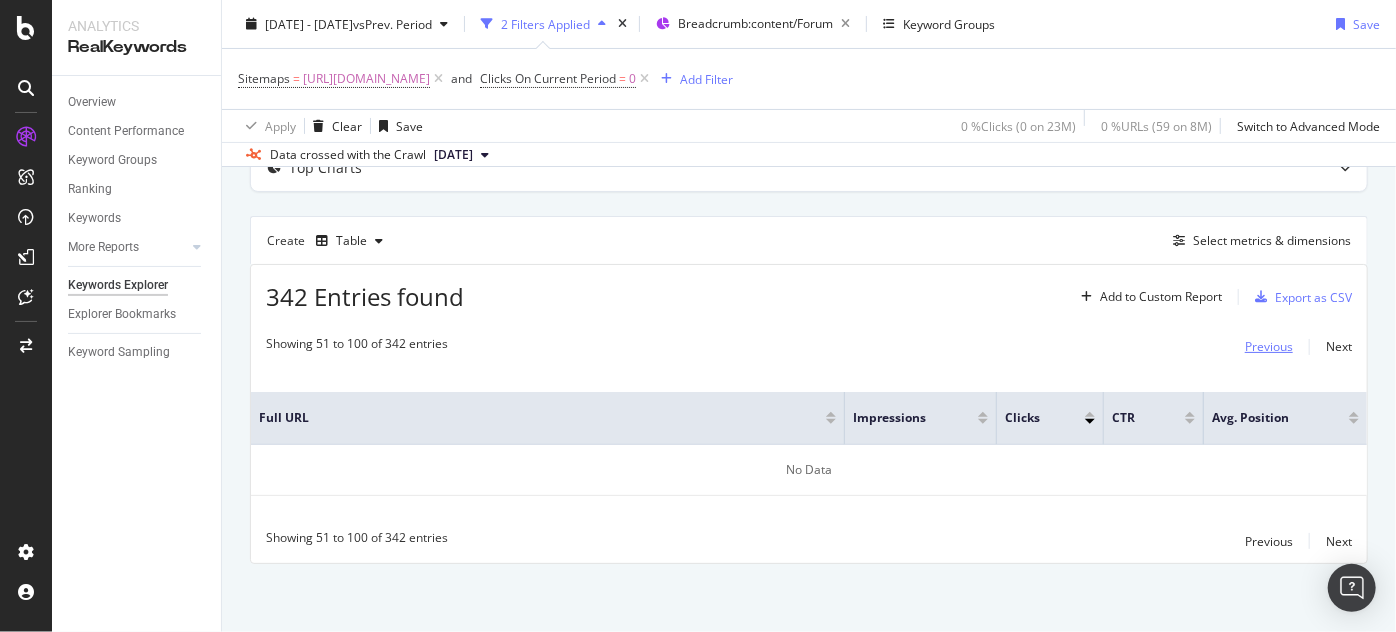 click on "Previous" at bounding box center (1269, 346) 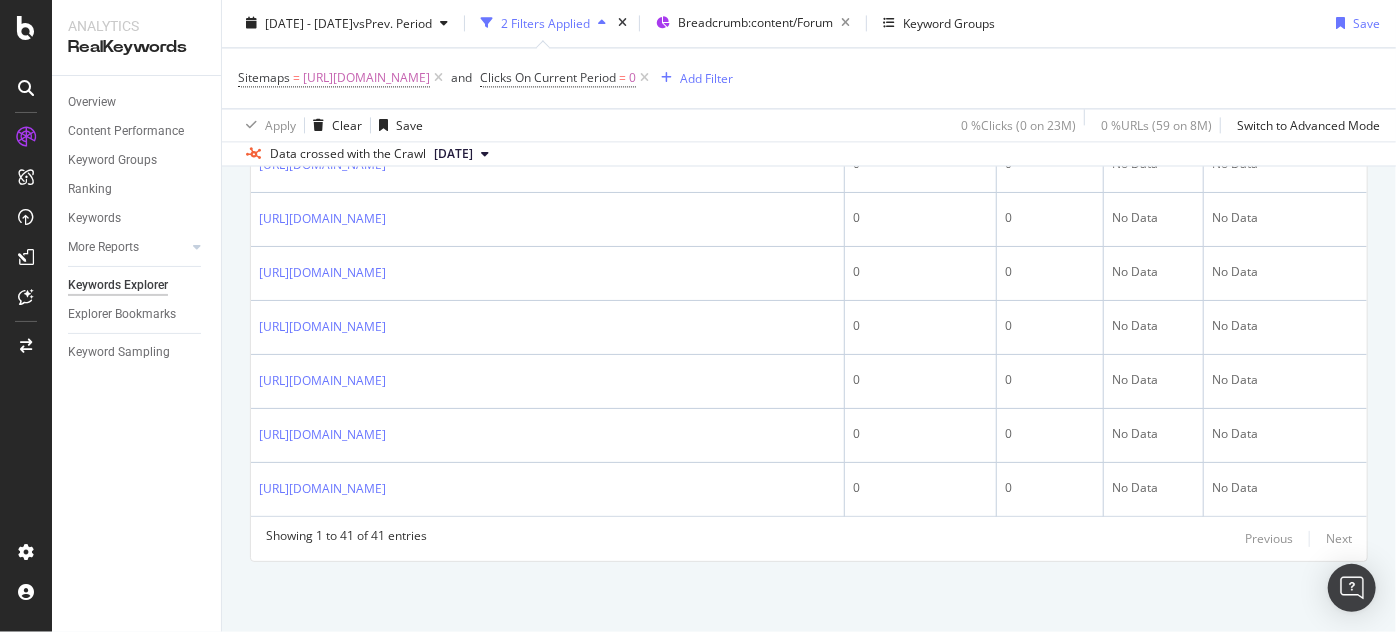 scroll, scrollTop: 2578, scrollLeft: 0, axis: vertical 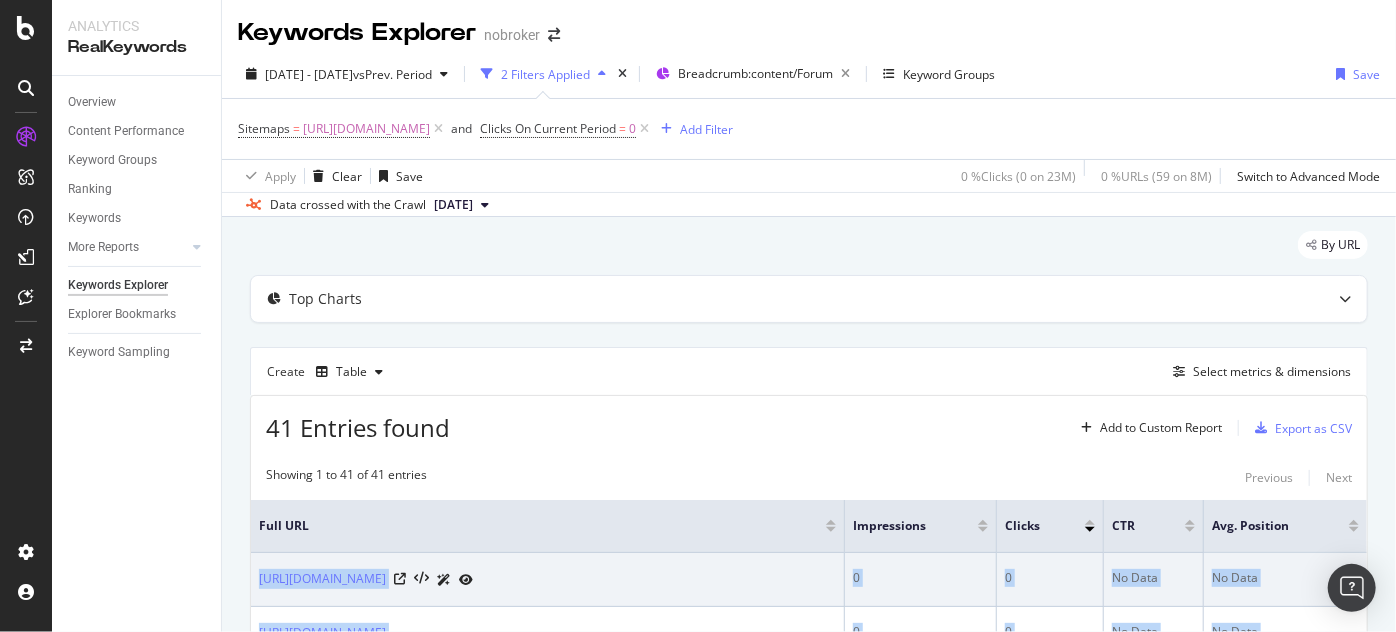 drag, startPoint x: 715, startPoint y: 523, endPoint x: 253, endPoint y: 577, distance: 465.14514 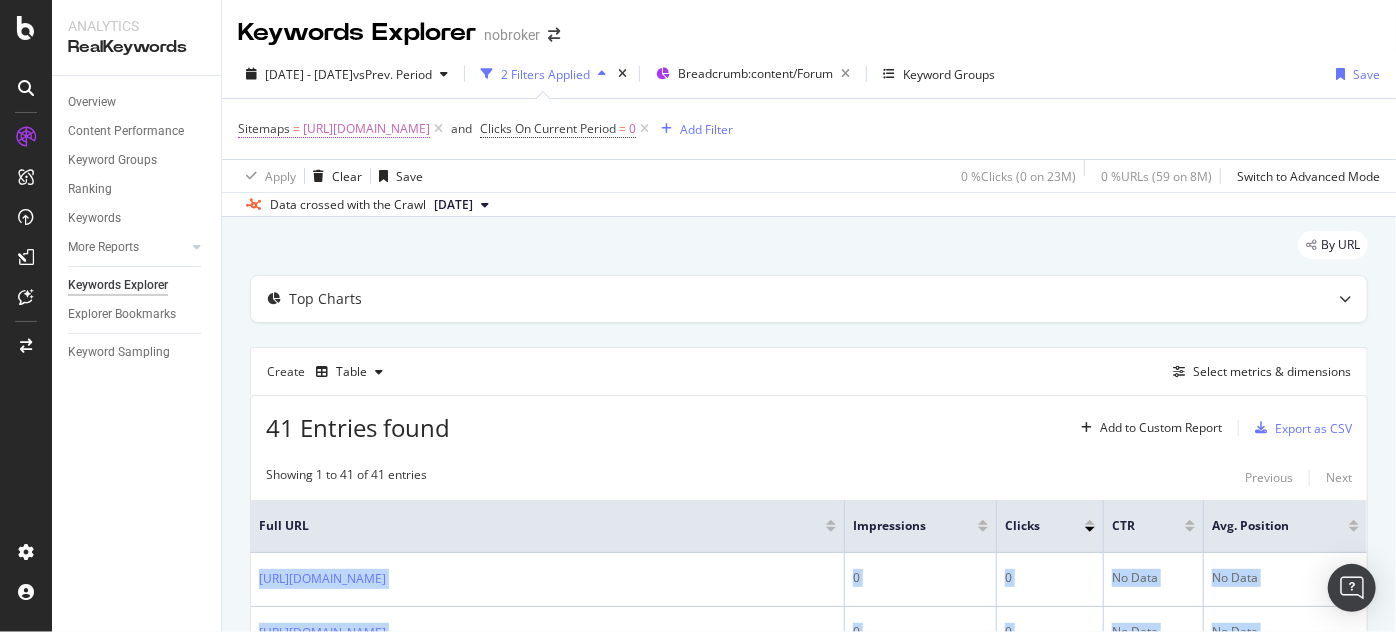 copy on "[URL][DOMAIN_NAME] 0 0 No Data No Data [URL][DOMAIN_NAME] 0 0 No Data No Data [URL][DOMAIN_NAME] 0 0 No Data No Data [URL][DOMAIN_NAME] 273 0 0 % 11.84 [URL][DOMAIN_NAME] 0 0 No Data No Data [URL][DOMAIN_NAME] 0 0 No Data No Data [URL][DOMAIN_NAME] 0 0 No Data No Data [URL][DOMAIN_NAME] 0 0 No Data No Data [URL][DOMAIN_NAME].." 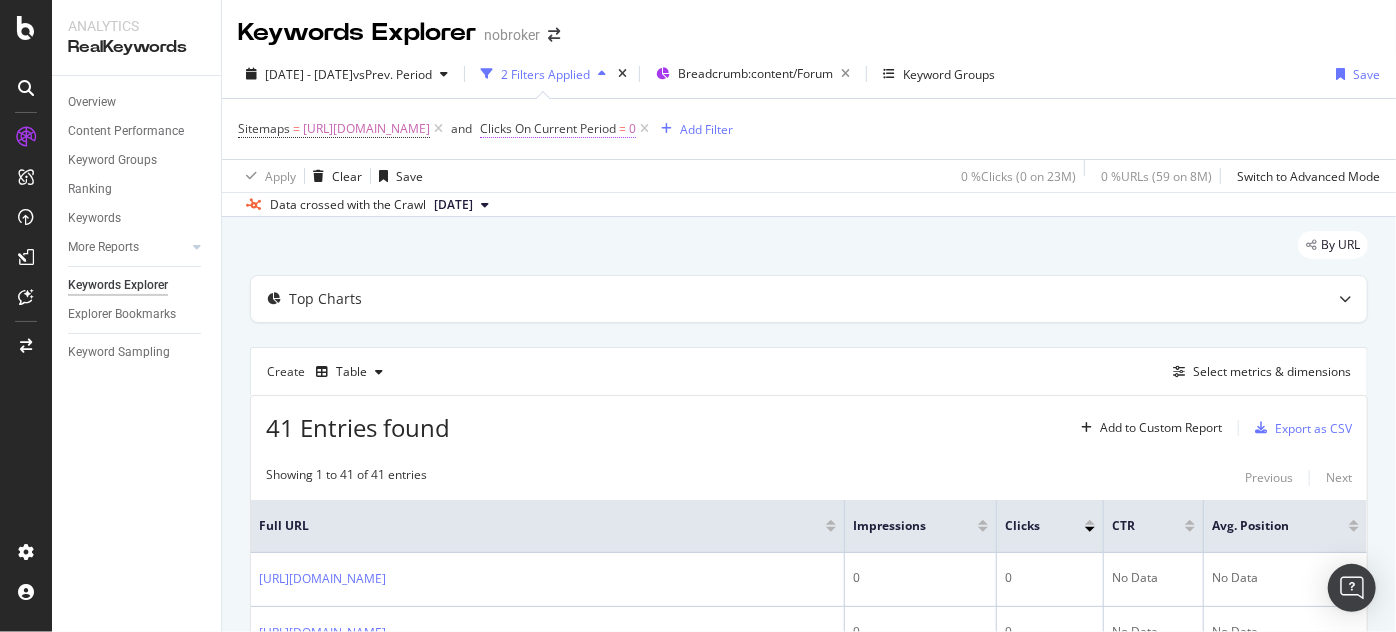 click on "Clicks On Current Period" at bounding box center [548, 128] 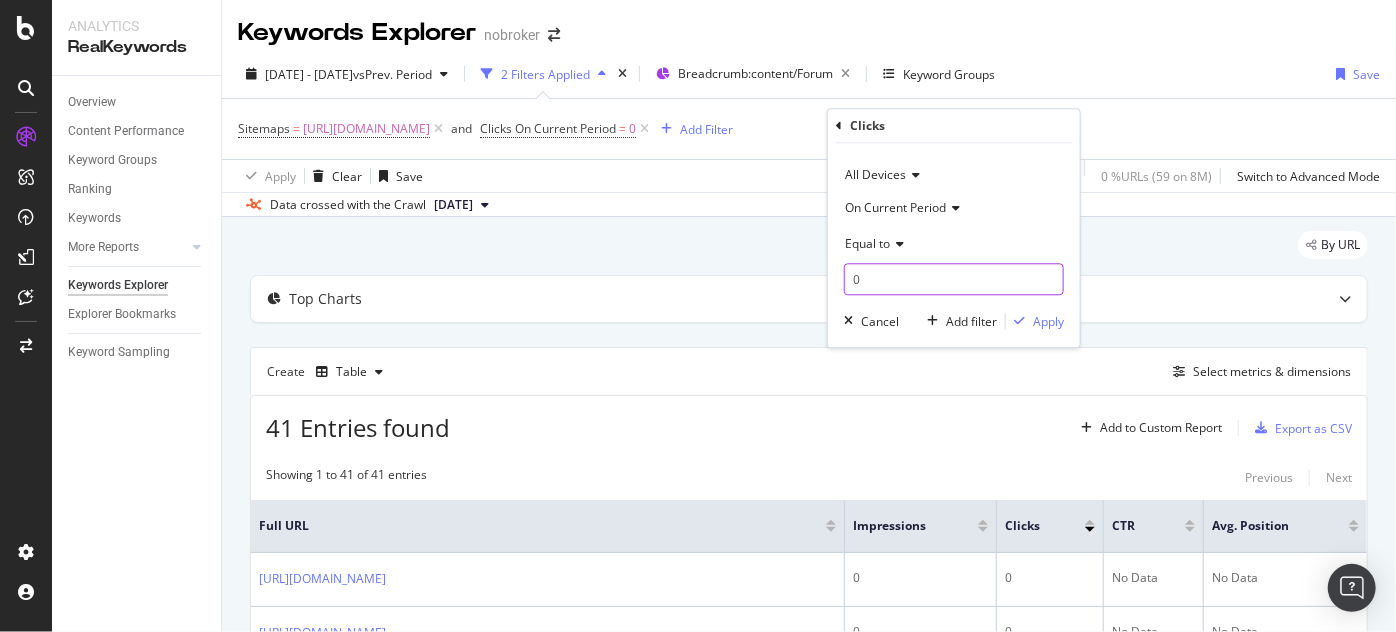 click on "0" at bounding box center (954, 280) 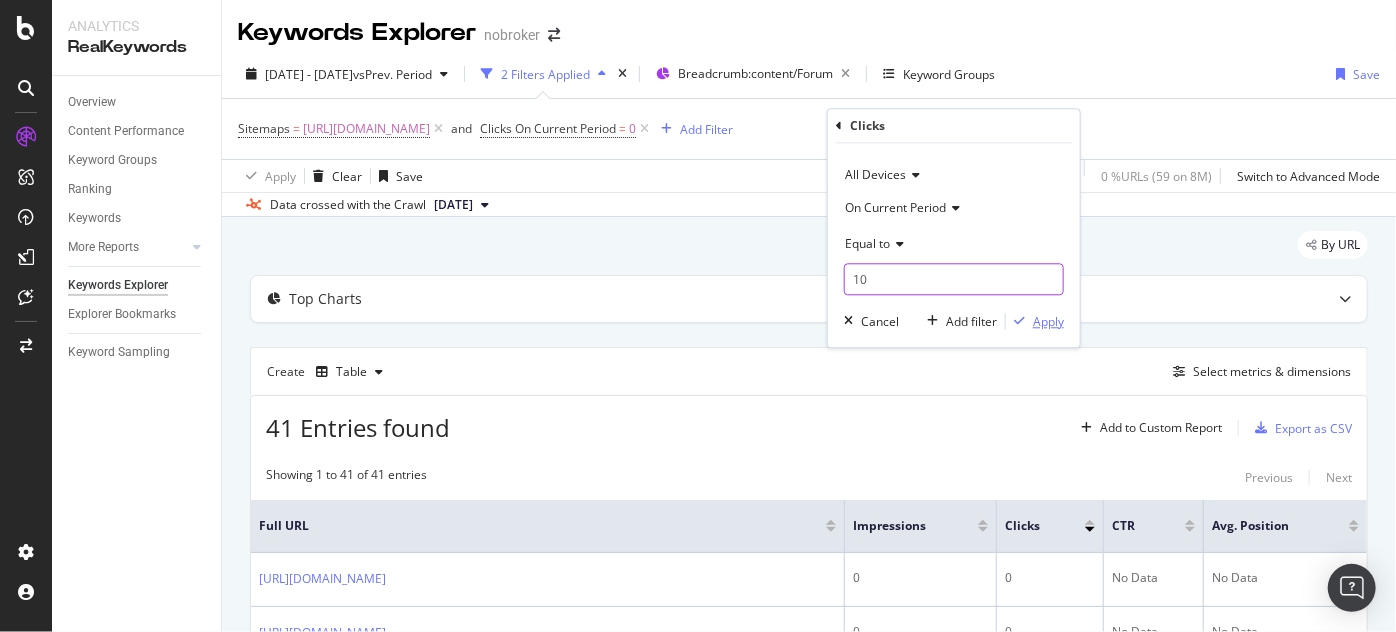 type on "10" 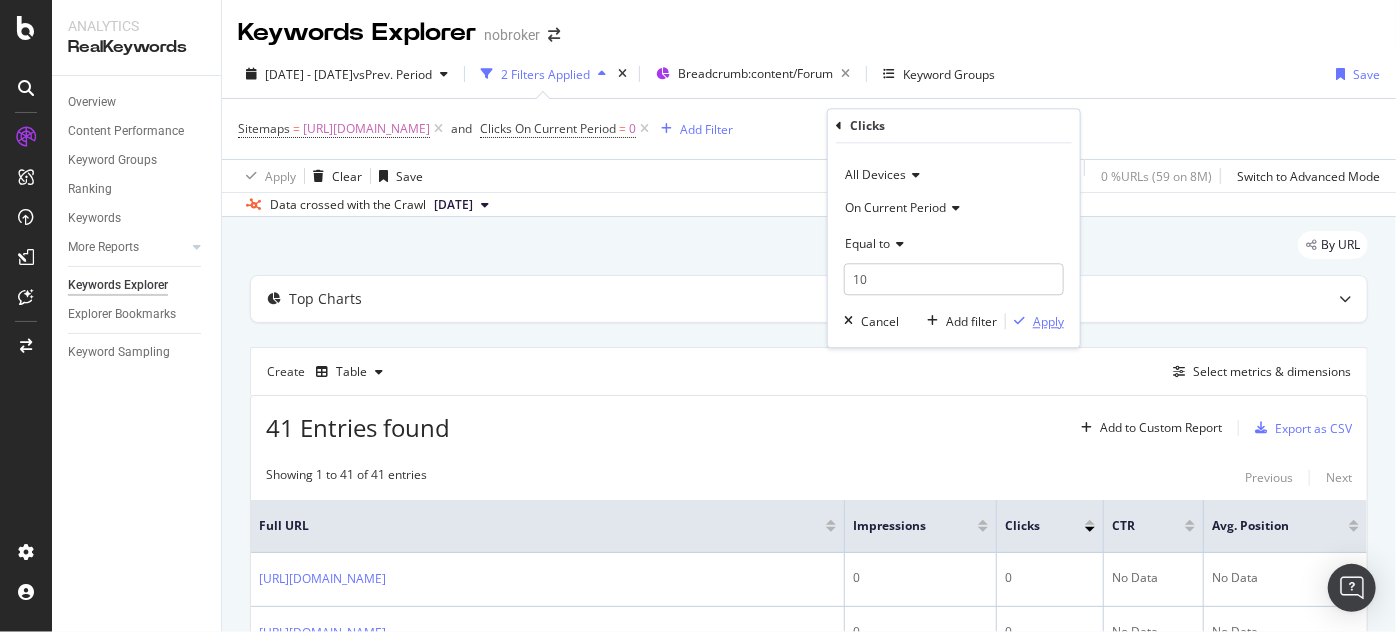 click at bounding box center (1019, 322) 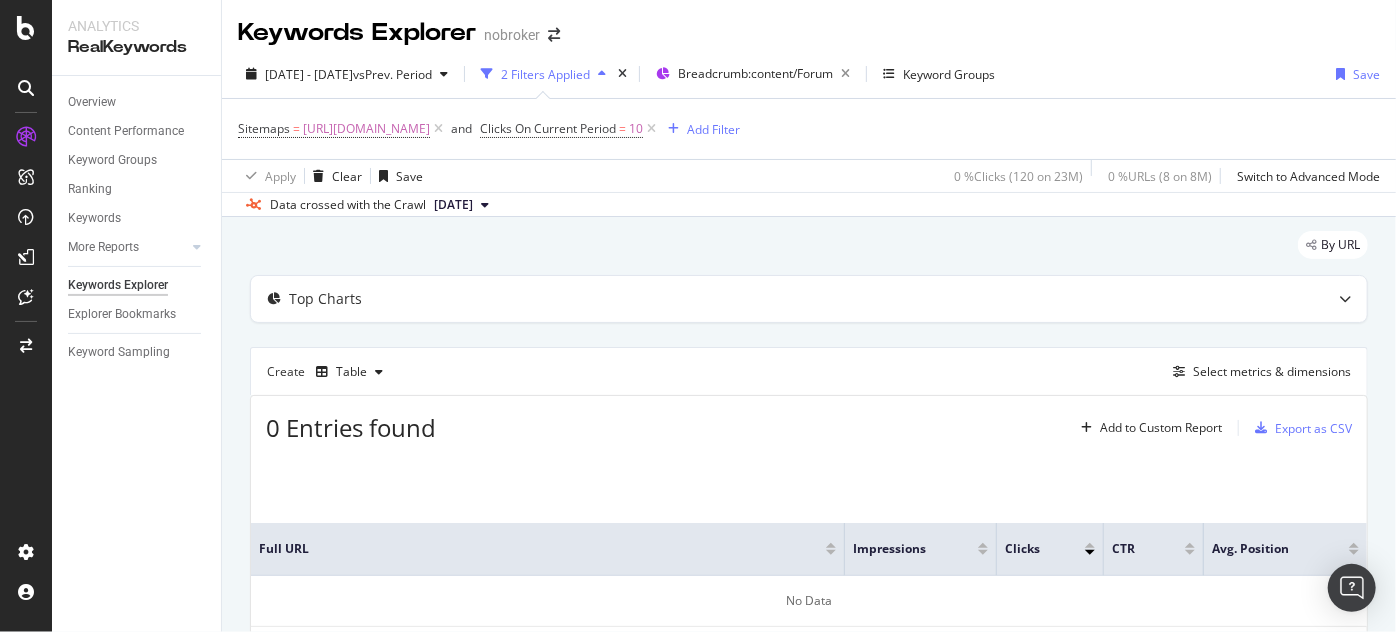 scroll, scrollTop: 131, scrollLeft: 0, axis: vertical 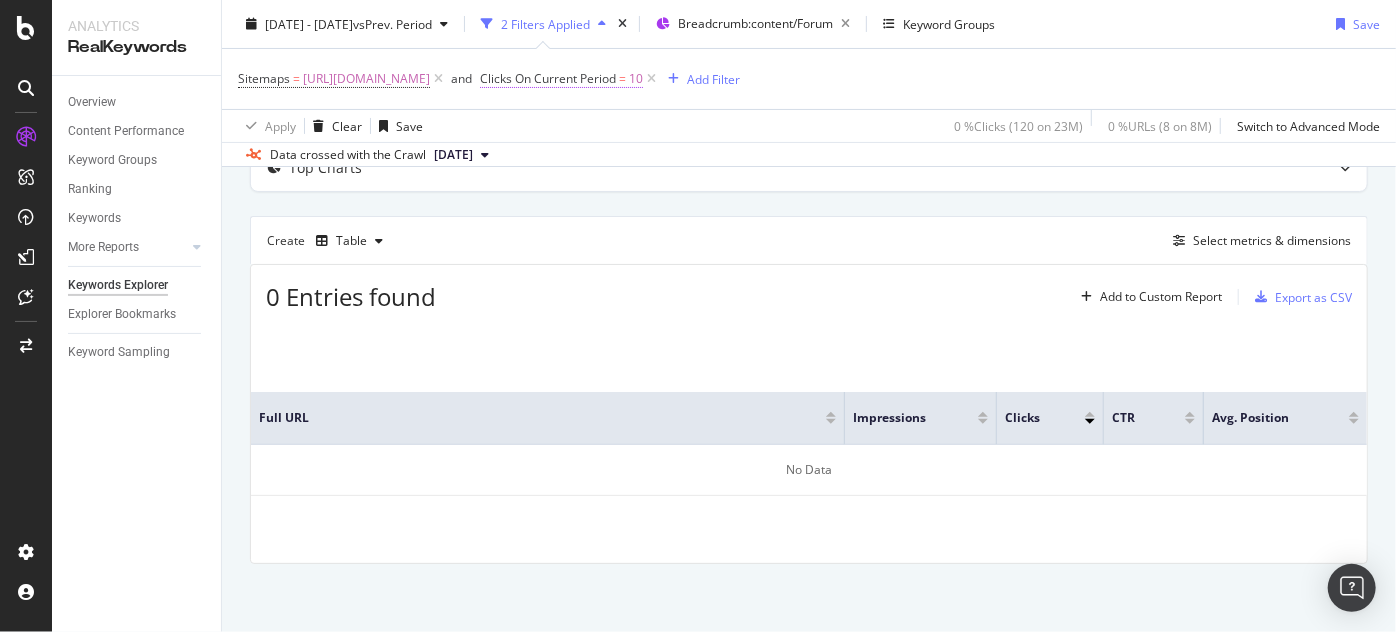 click on "Clicks On Current Period" at bounding box center [548, 78] 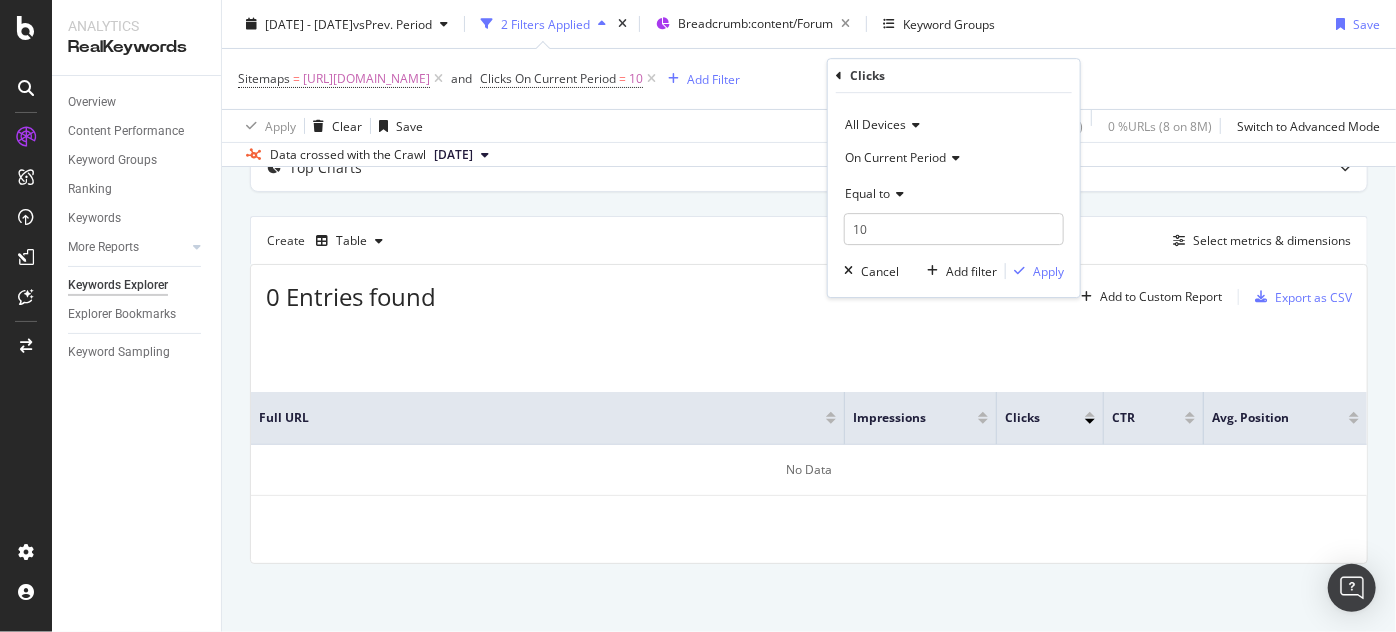 click on "Equal to" at bounding box center (867, 193) 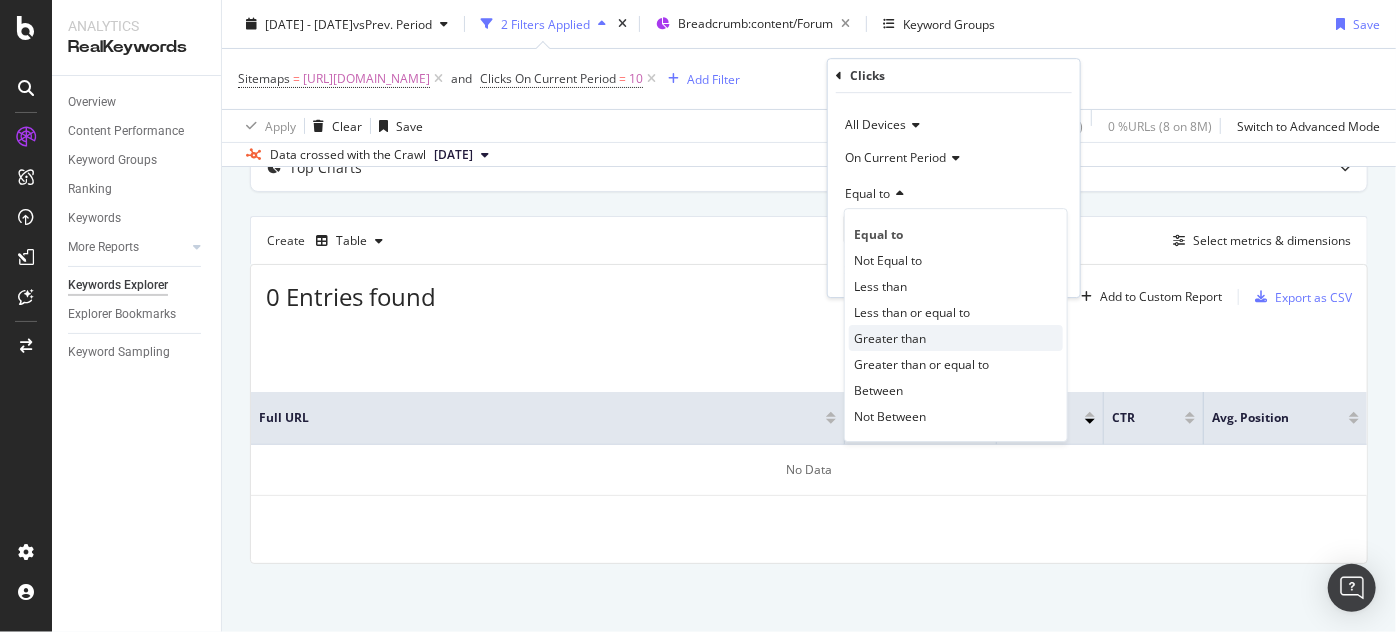 click on "Greater than" at bounding box center [890, 338] 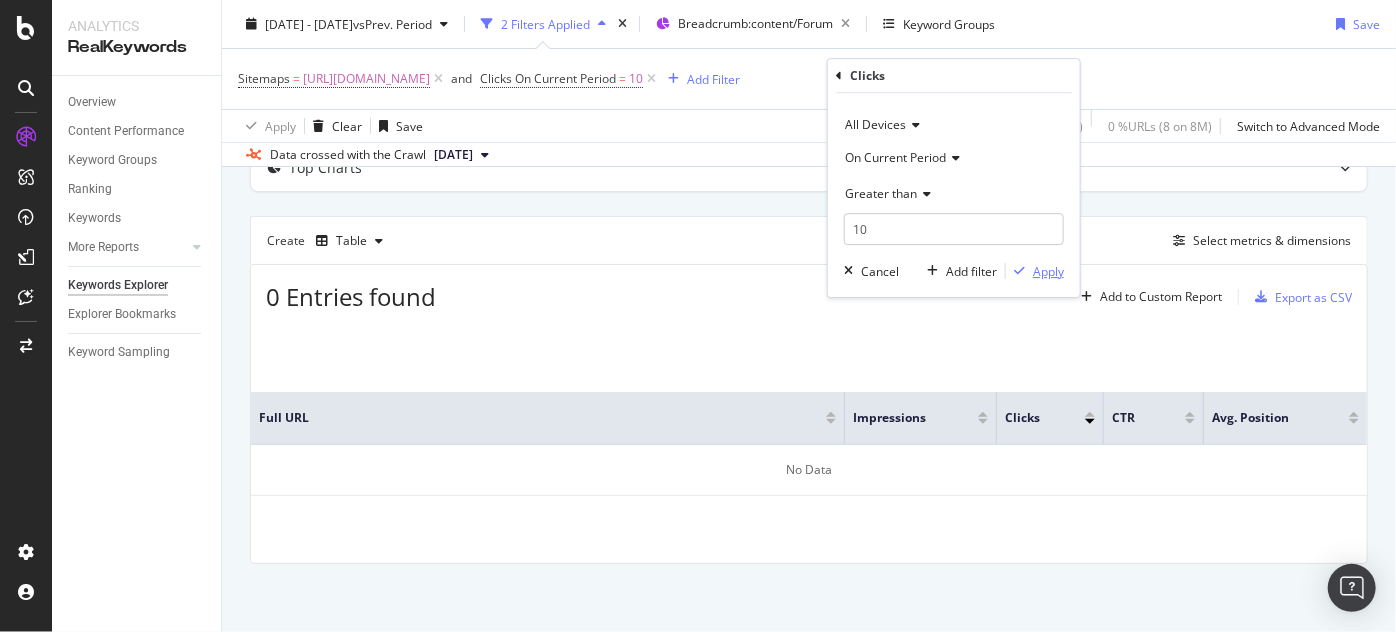 click on "Apply" at bounding box center (1048, 271) 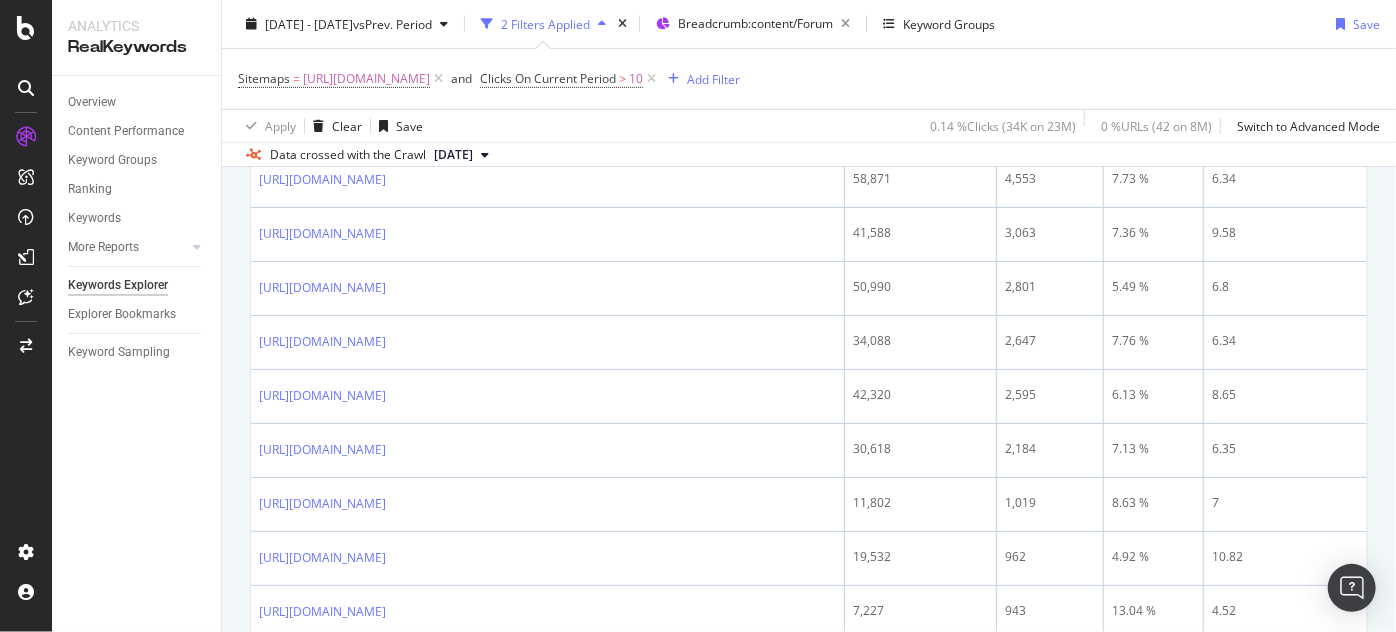 scroll, scrollTop: 473, scrollLeft: 0, axis: vertical 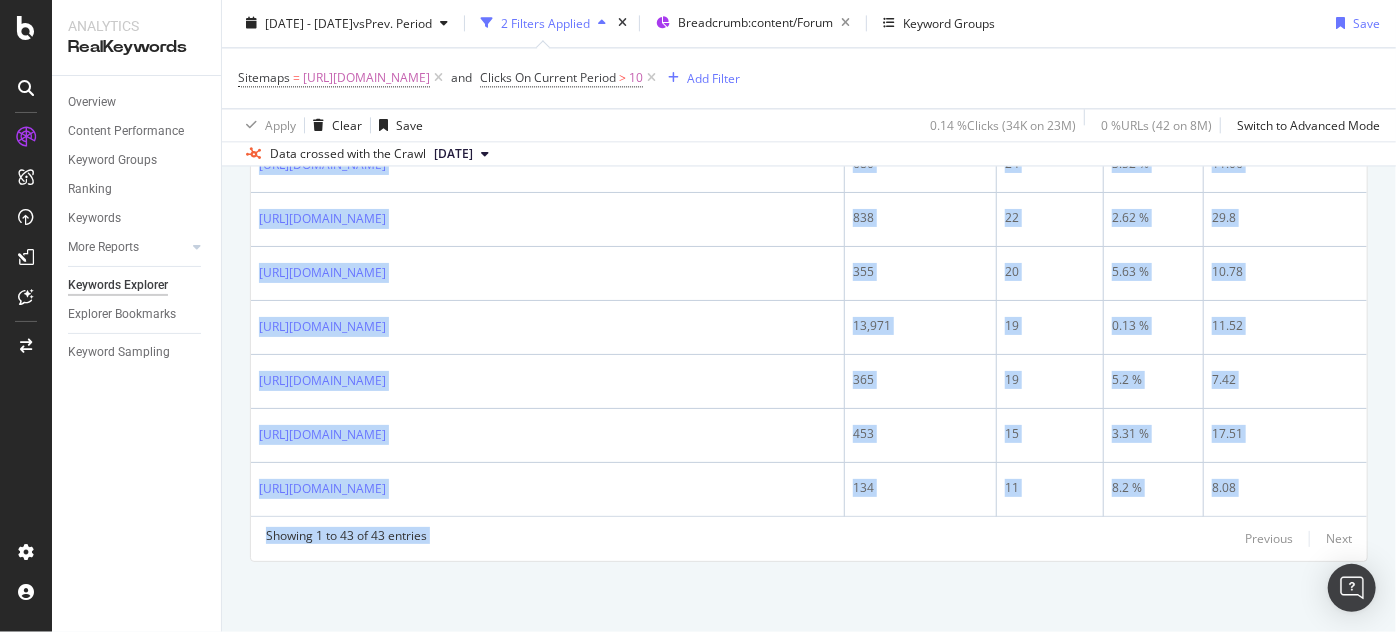 drag, startPoint x: 259, startPoint y: 249, endPoint x: 967, endPoint y: 674, distance: 825.7657 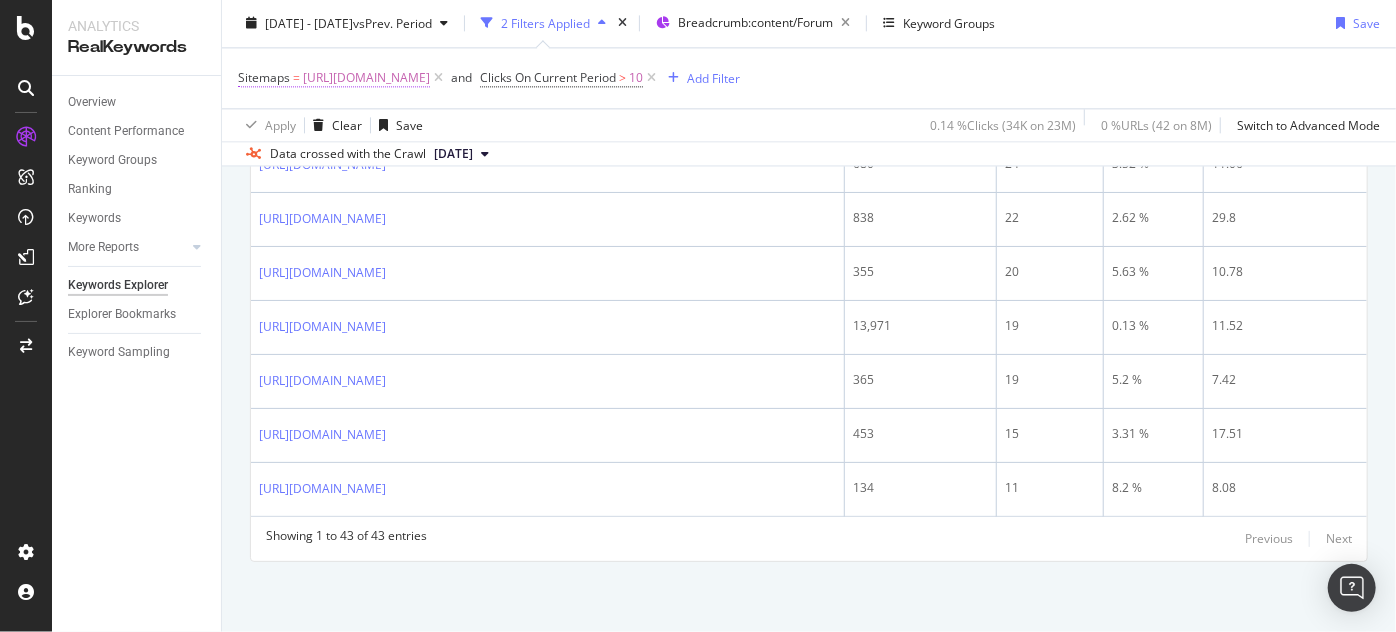 click on "[URL][DOMAIN_NAME]" at bounding box center (366, 79) 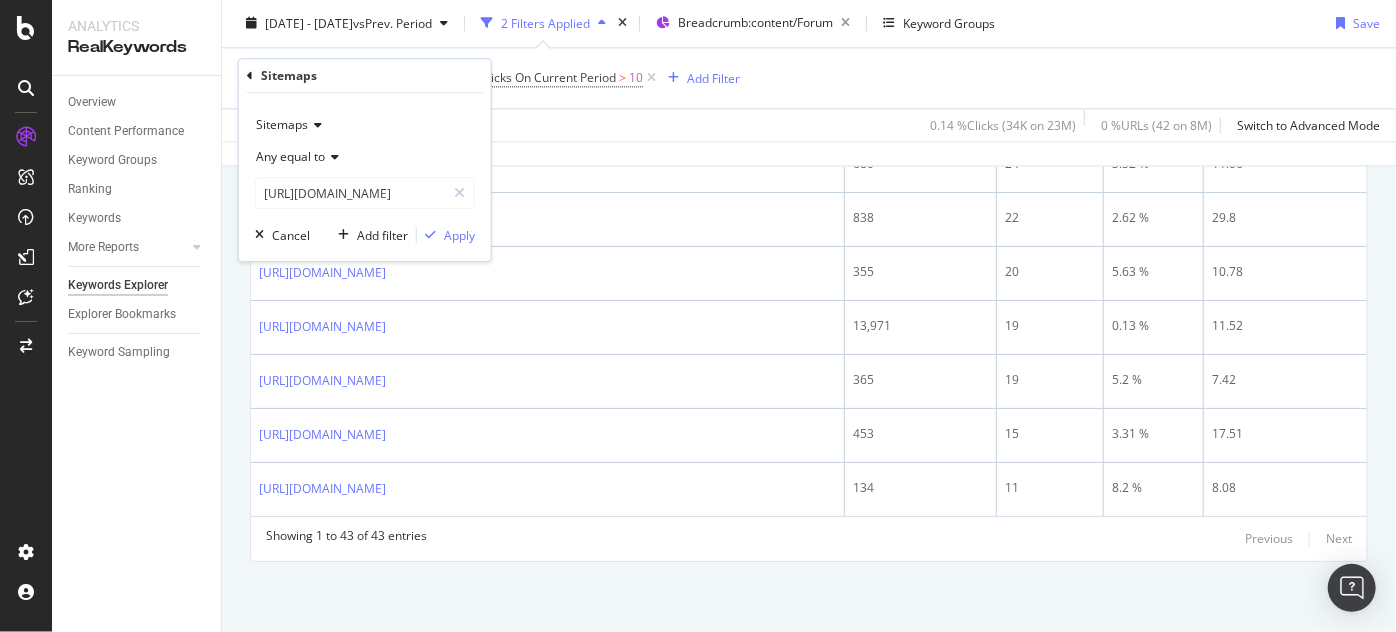 click on "Any equal to [URL][DOMAIN_NAME] [URL][DOMAIN_NAME]" at bounding box center (365, 175) 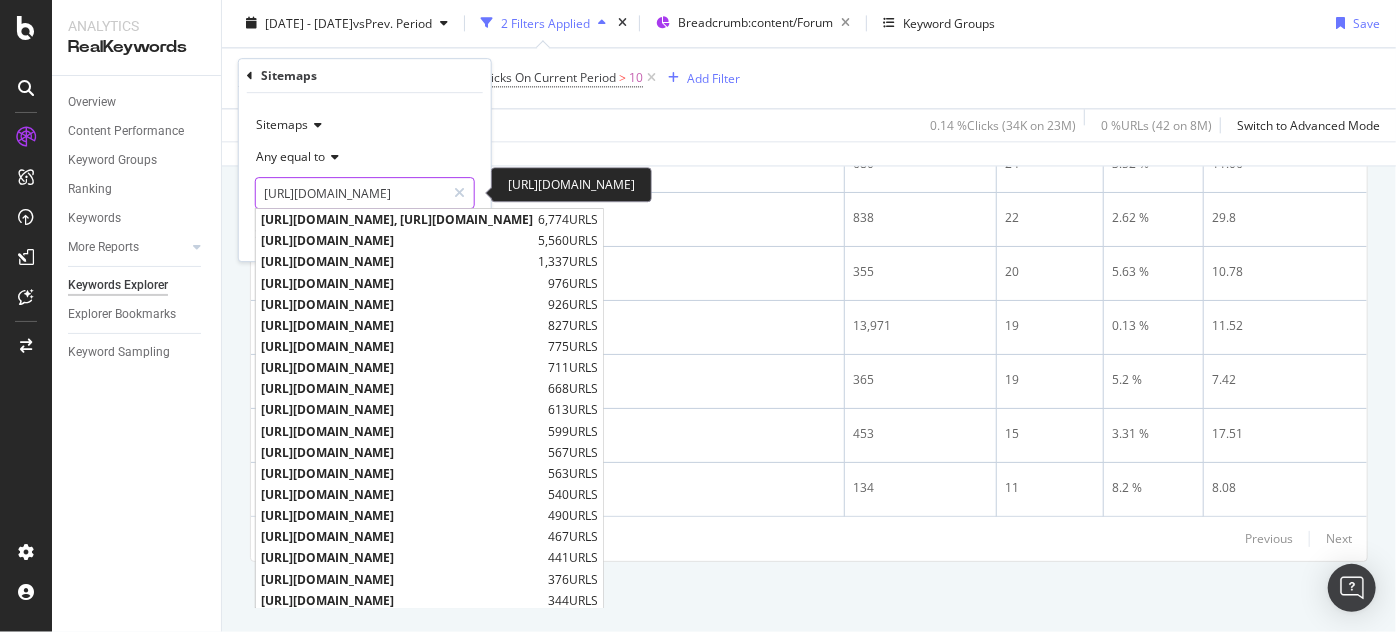 click on "[URL][DOMAIN_NAME]" at bounding box center (350, 193) 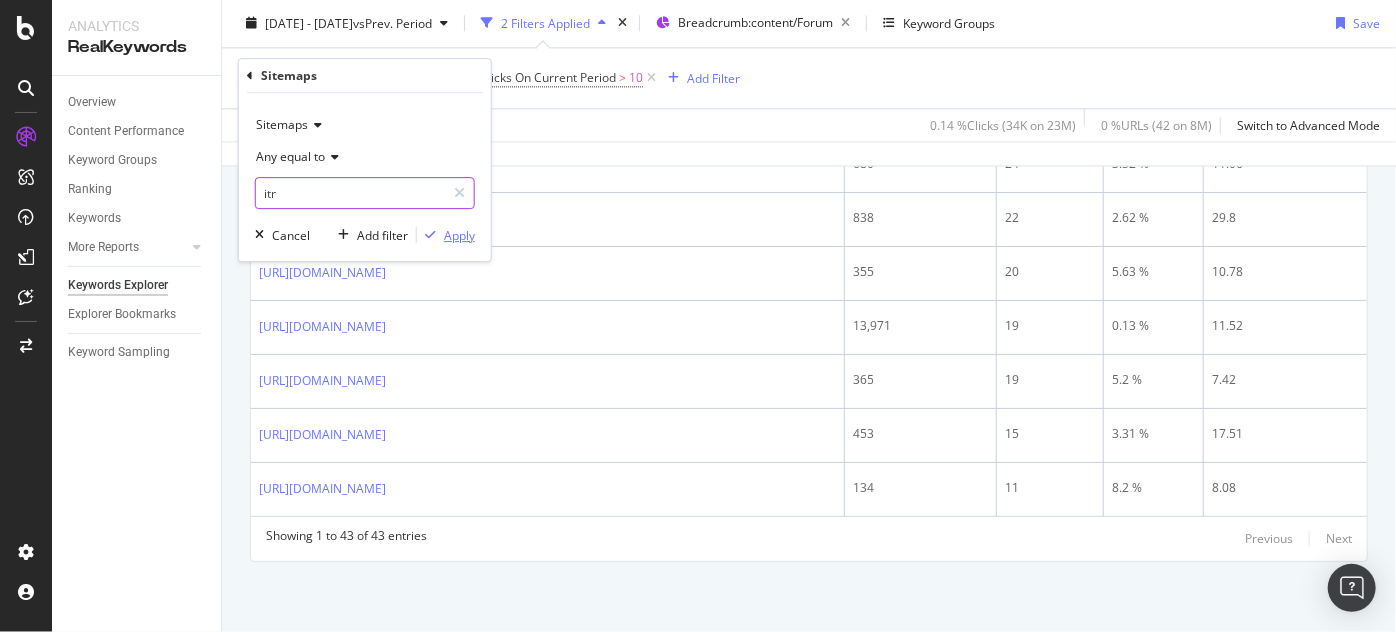 type on "itr" 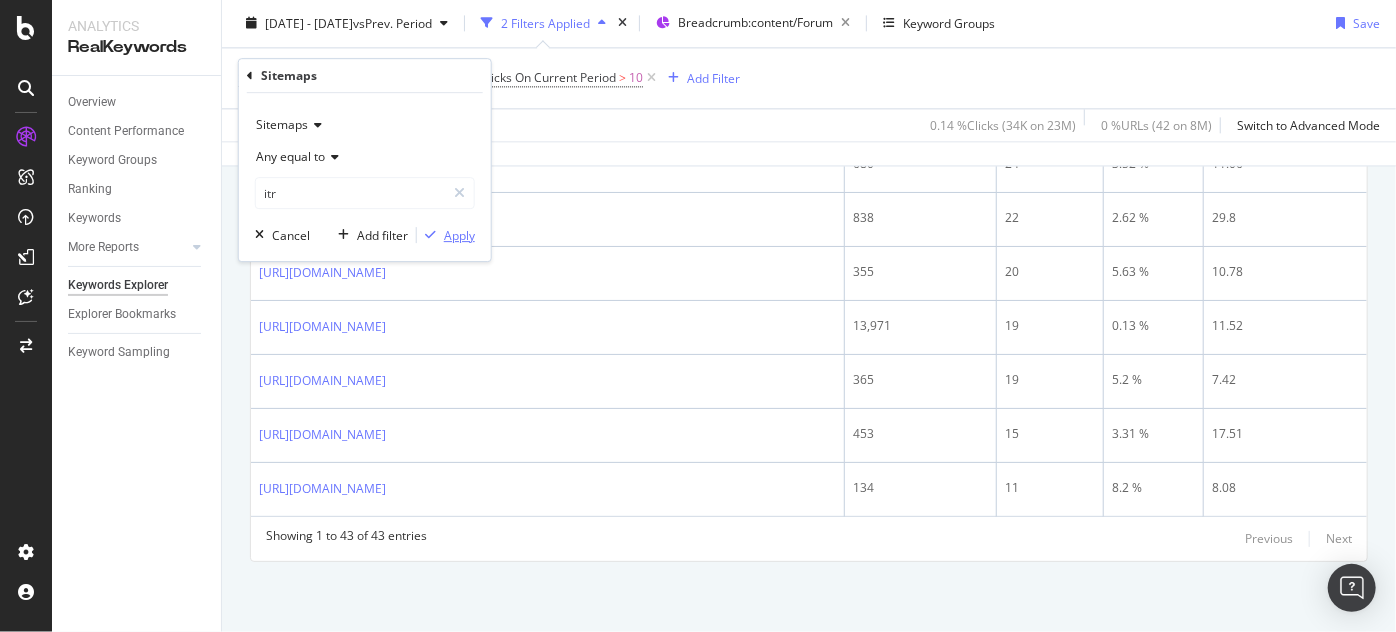 click on "Apply" at bounding box center [459, 235] 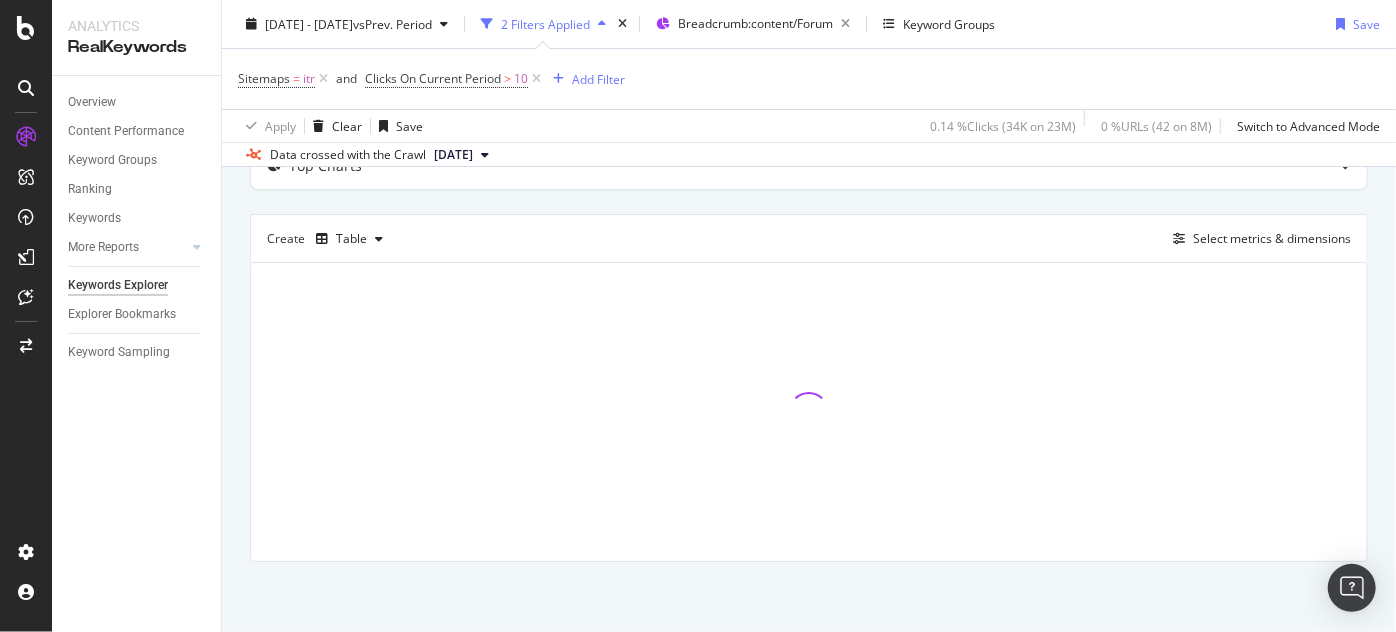 scroll, scrollTop: 131, scrollLeft: 0, axis: vertical 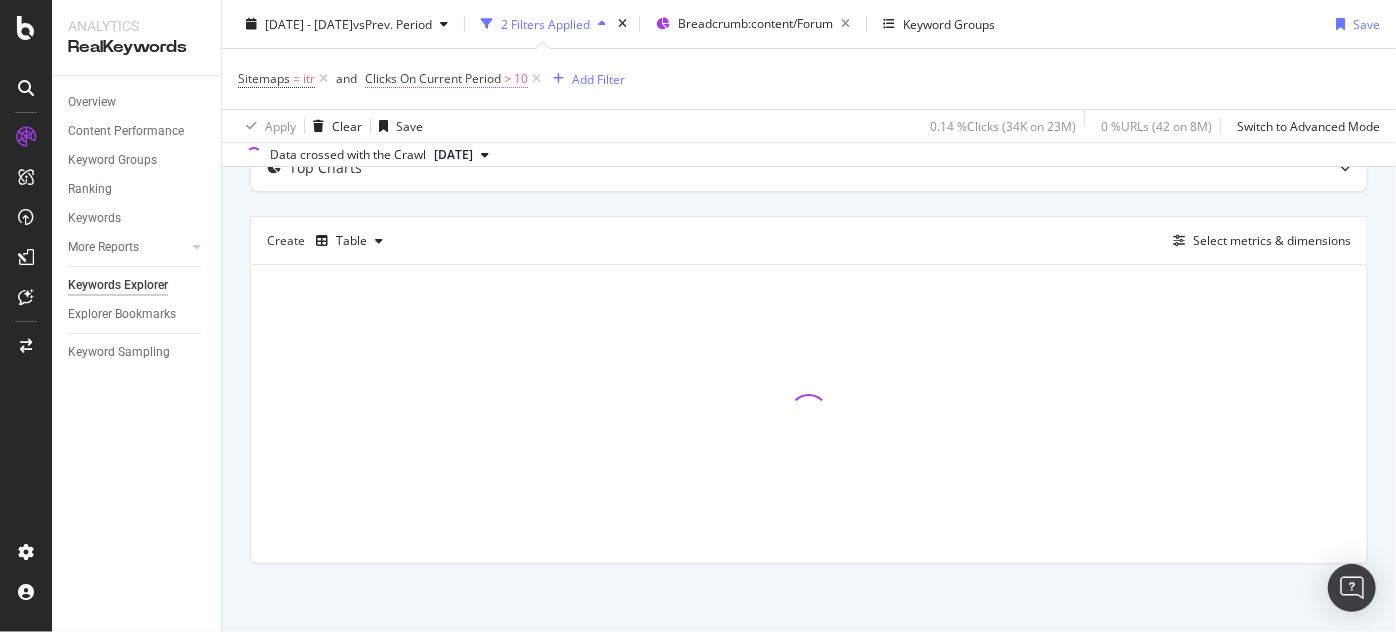 click on "Clicks On Current Period" at bounding box center [433, 78] 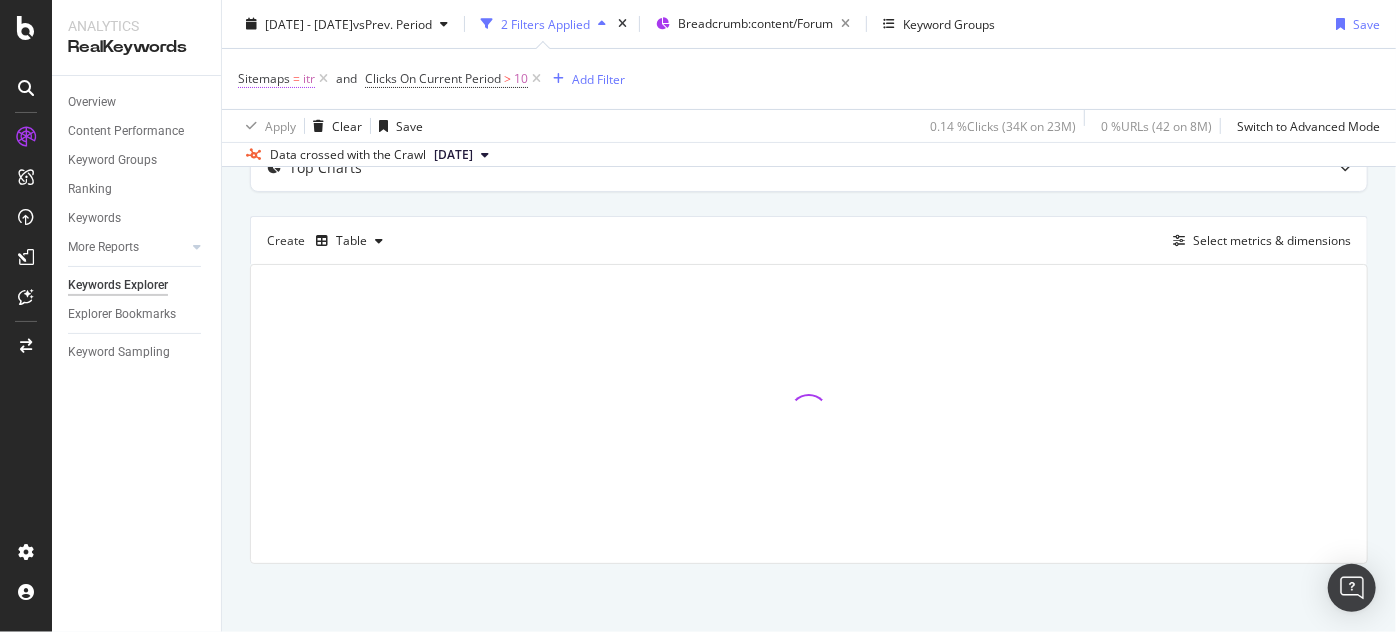 click on "Sitemaps" at bounding box center (264, 78) 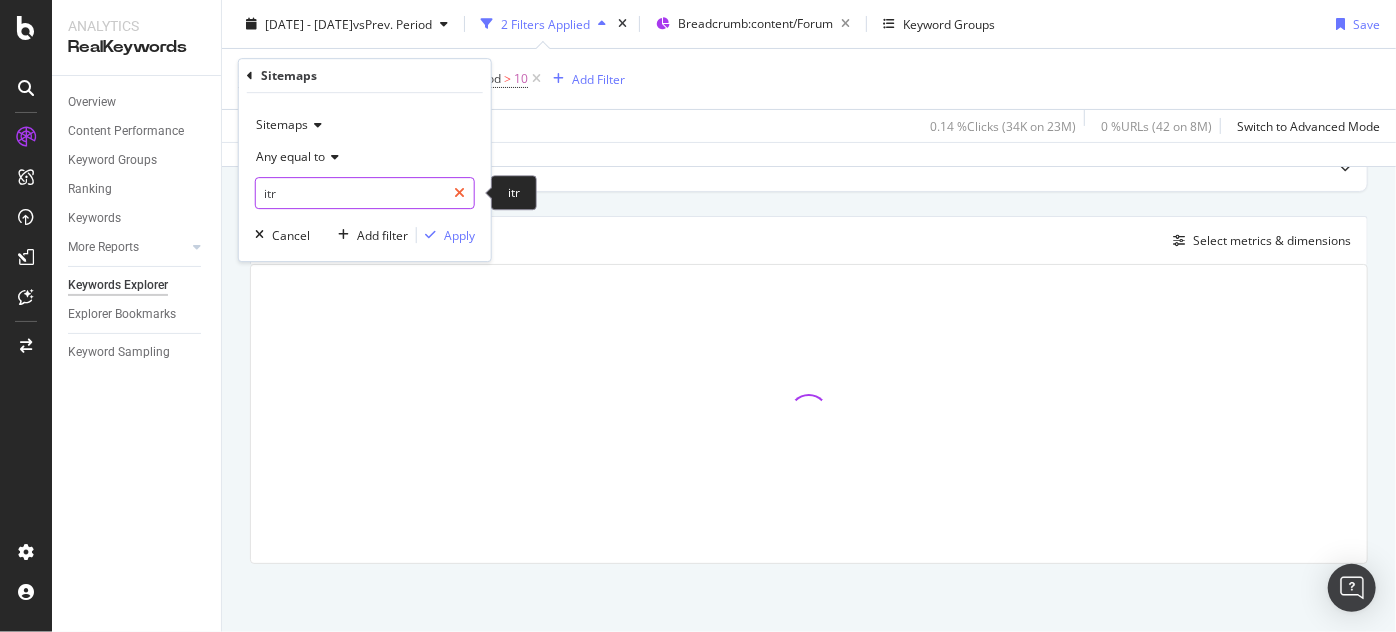 click at bounding box center (459, 193) 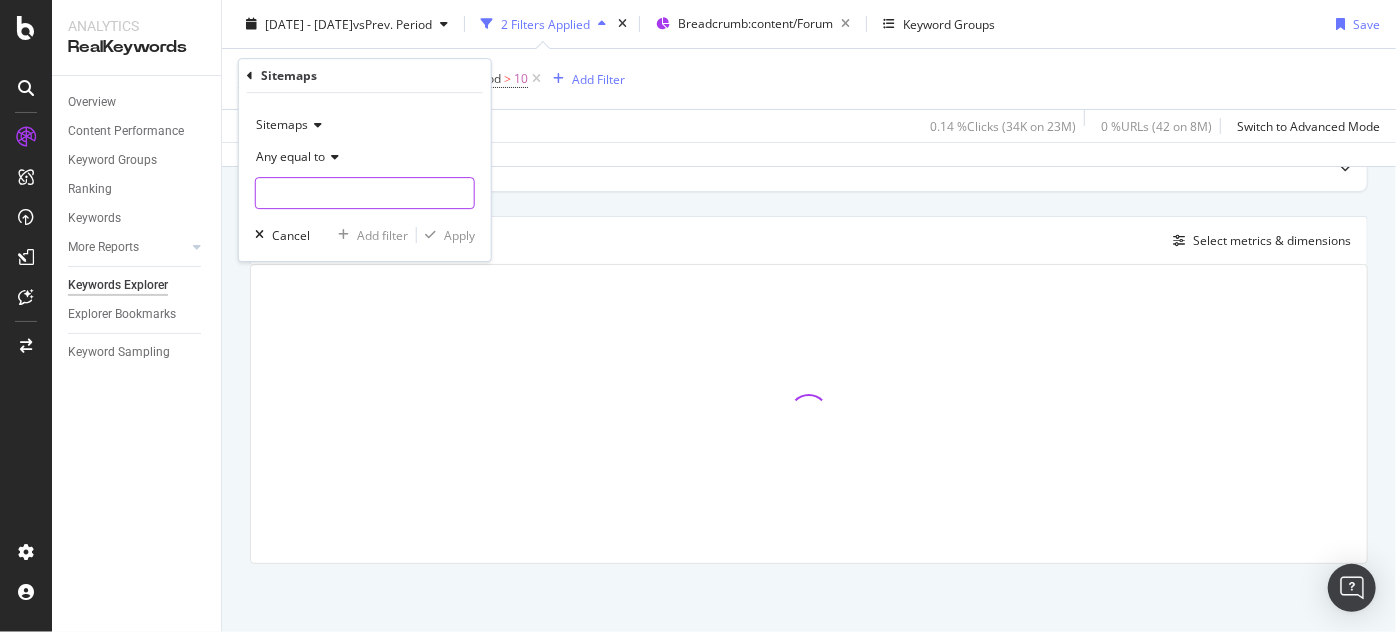 click on "Data crossed with the Crawl [DATE]" at bounding box center [809, 154] 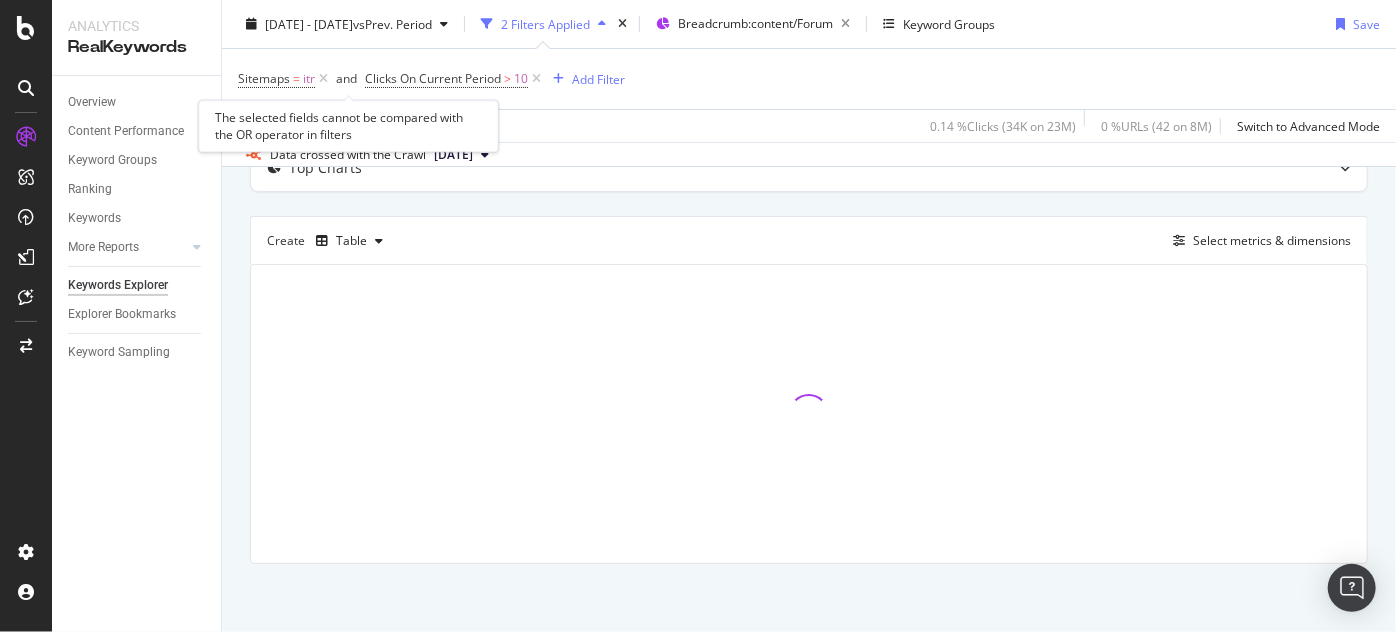 click on "and" at bounding box center [348, 79] 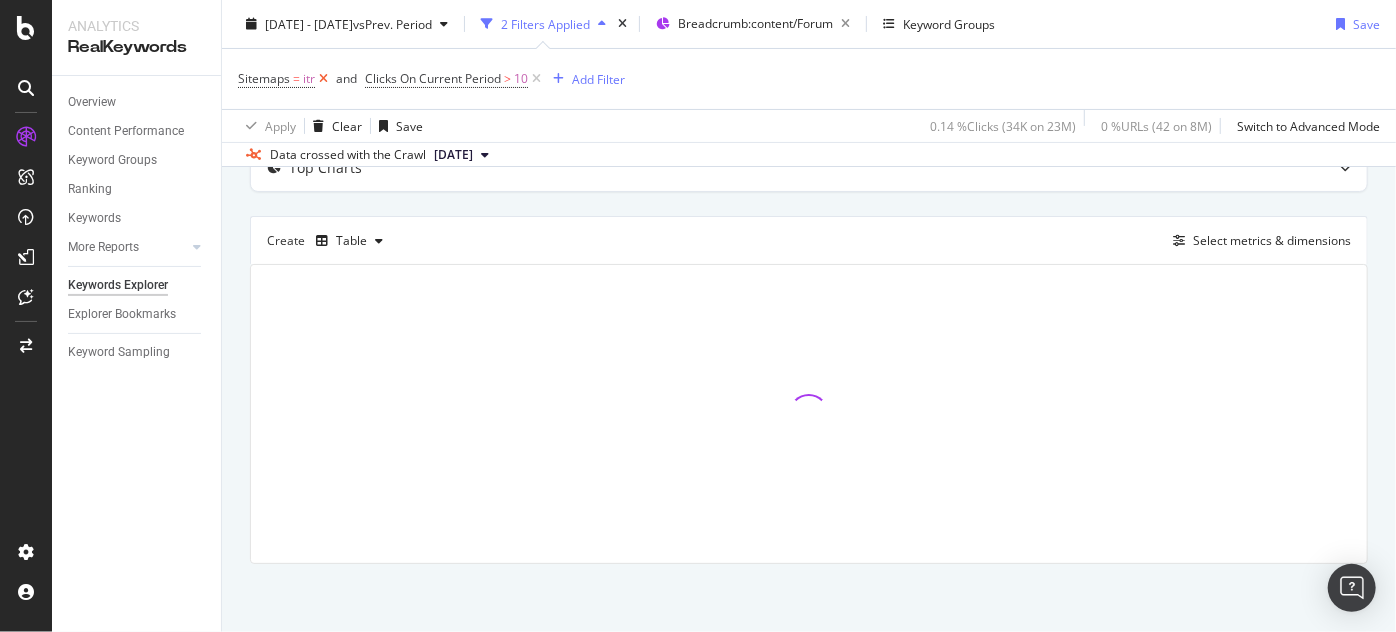 click at bounding box center [323, 79] 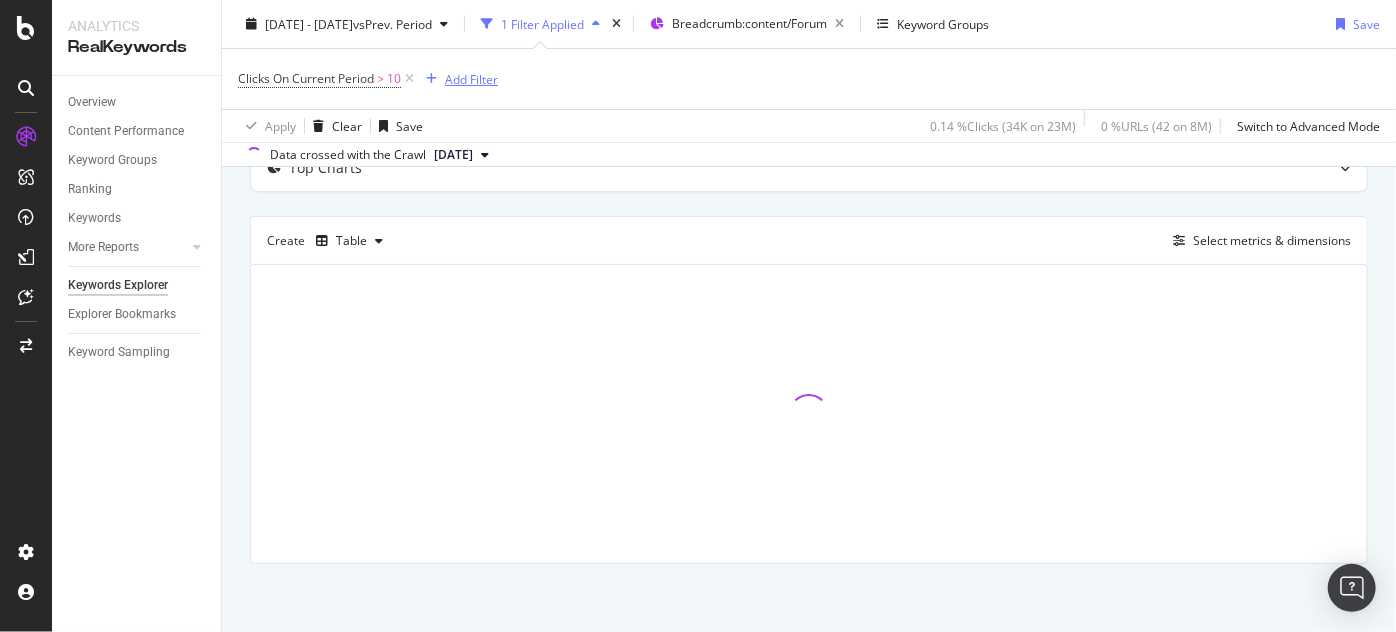 click on "Add Filter" at bounding box center [471, 78] 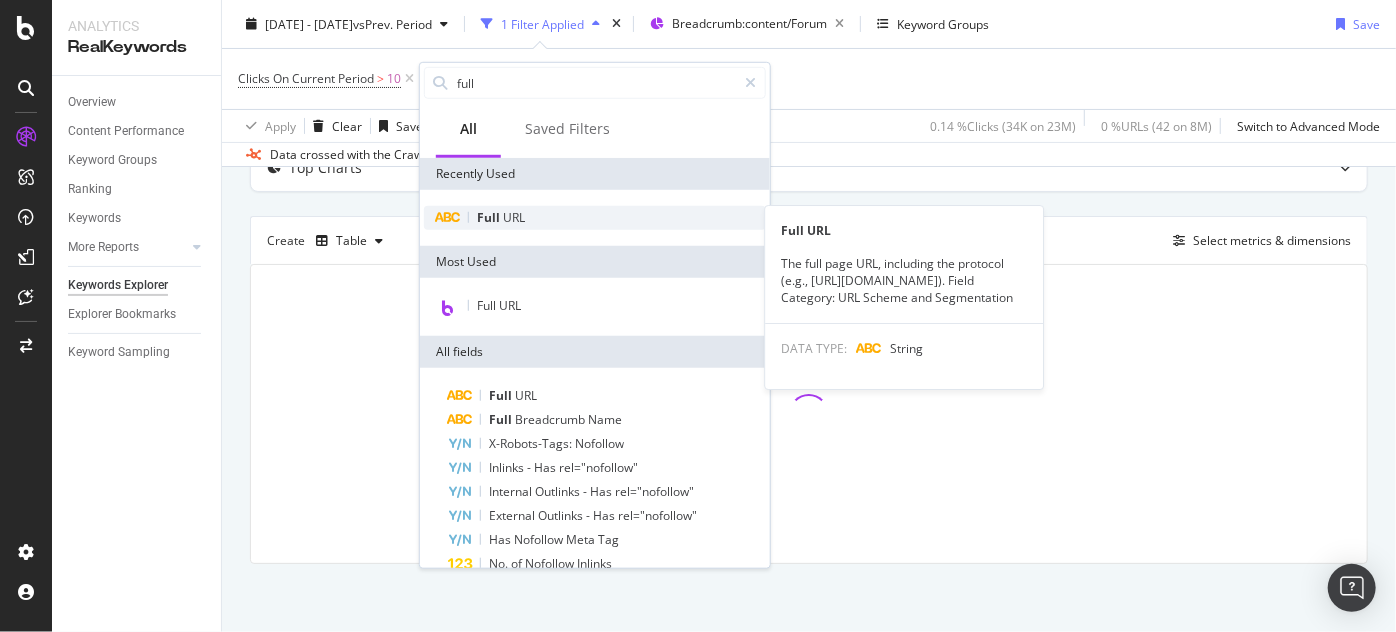 type on "full" 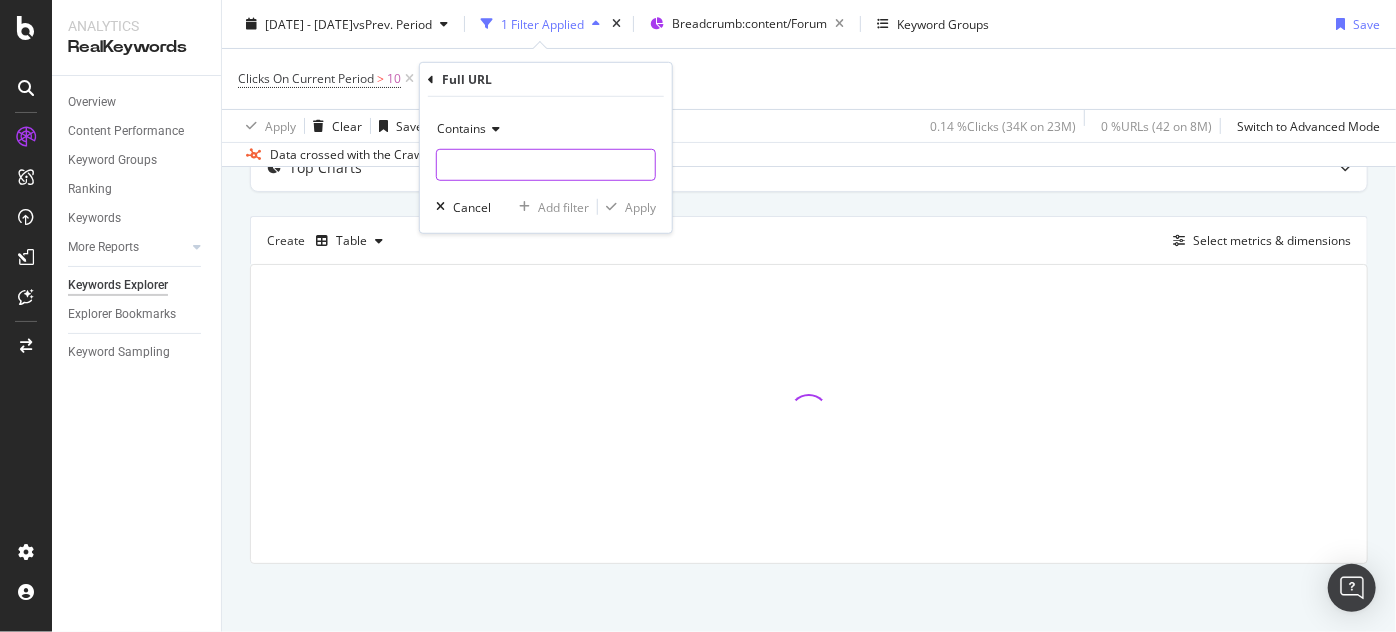 click at bounding box center (546, 165) 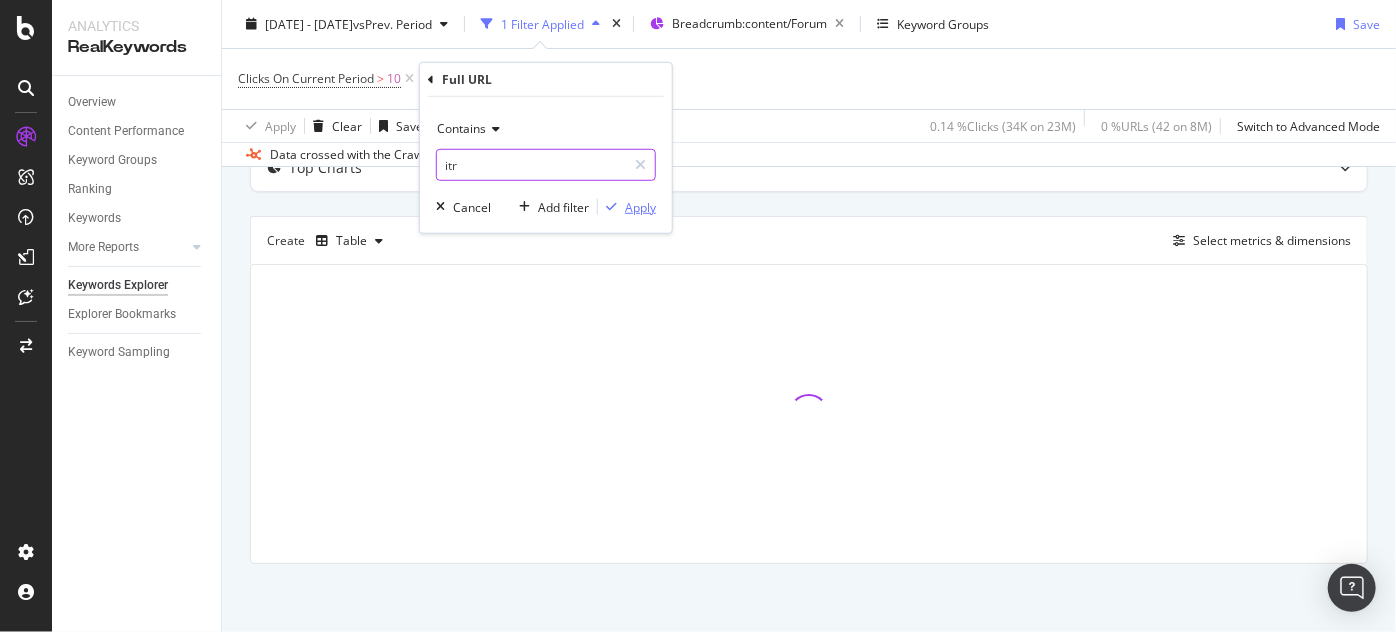 type on "itr" 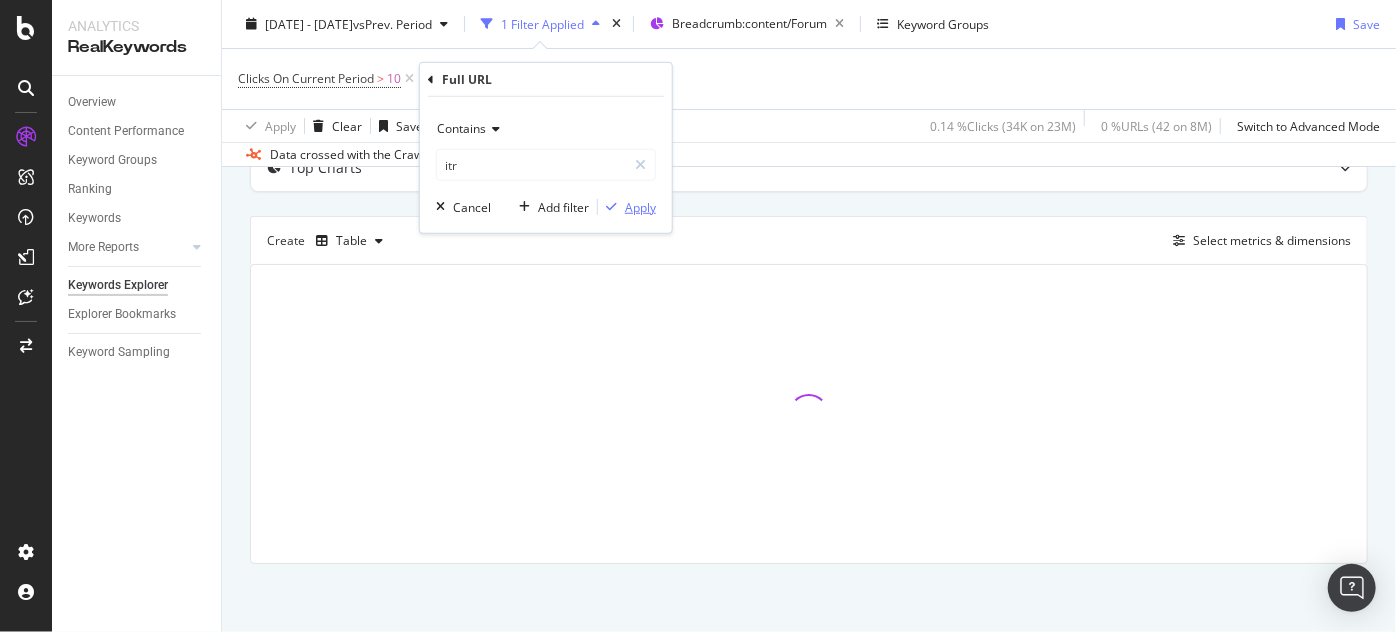 click on "Apply" at bounding box center (640, 206) 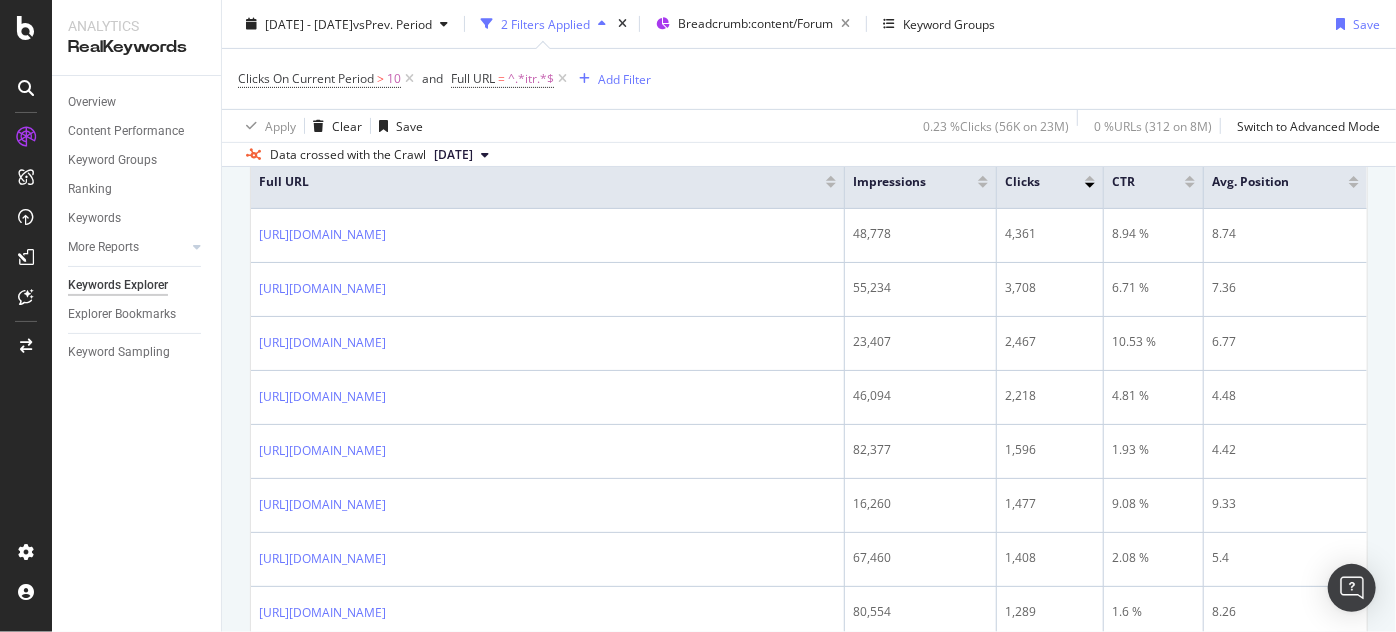 scroll, scrollTop: 327, scrollLeft: 0, axis: vertical 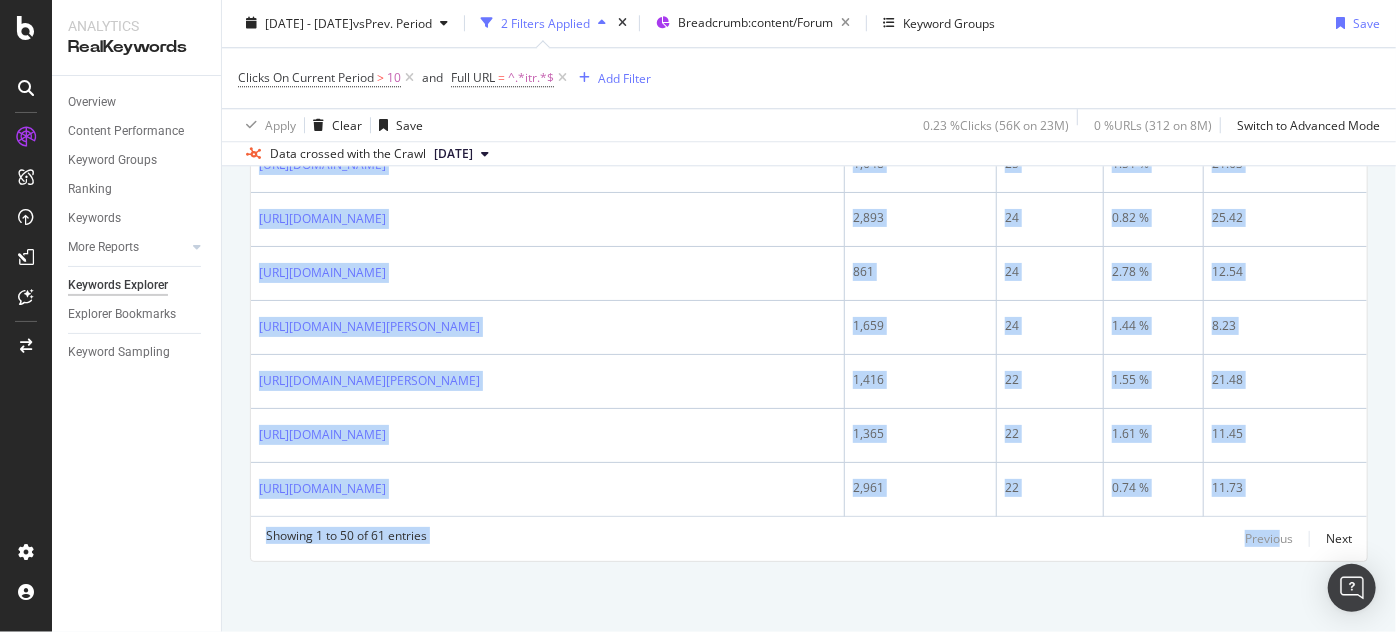 drag, startPoint x: 253, startPoint y: 231, endPoint x: 1264, endPoint y: 674, distance: 1103.798 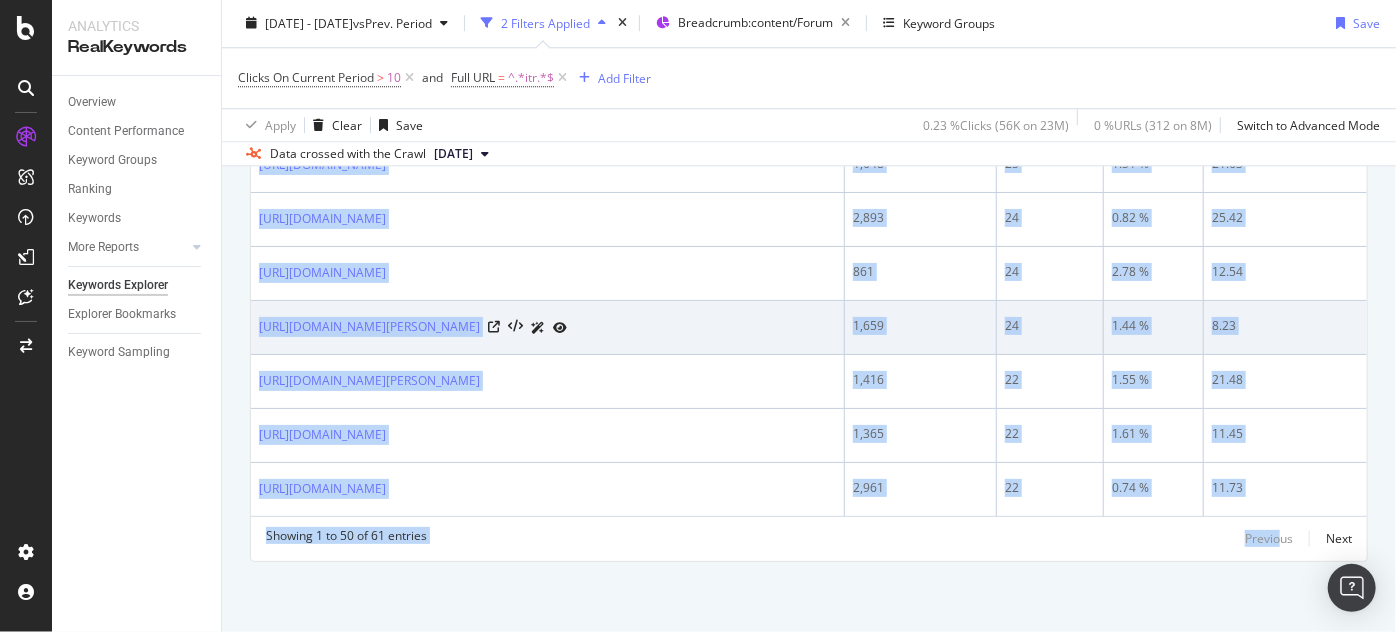 copy on "[URL][DOMAIN_NAME] 48,778 4,361 8.94 % 8.74 [URL][DOMAIN_NAME] 55,234 3,708 6.71 % 7.36 [URL][DOMAIN_NAME] 23,407 2,467 10.53 % 6.77 [URL][DOMAIN_NAME] 46,094 2,218 4.81 % 4.48 [URL][DOMAIN_NAME] 82,377 1,596 1.93 % 4.42 [URL][DOMAIN_NAME] 16,260 1,477 9.08 % 9.33 [URL][DOMAIN_NAME] 67,460 1,408 2.08 % 5.4 [URL][DOMAIN_NAME] 80,554 1,289 1.6 % 8.26 [URL][DOMAIN_NAME][PERSON_NAME] 30,545 982 3.21 % 11.12 [URL][DOMAIN_NAME] 16,607 742 4.46 % 9.51 [URL][DOMAIN_NAME].." 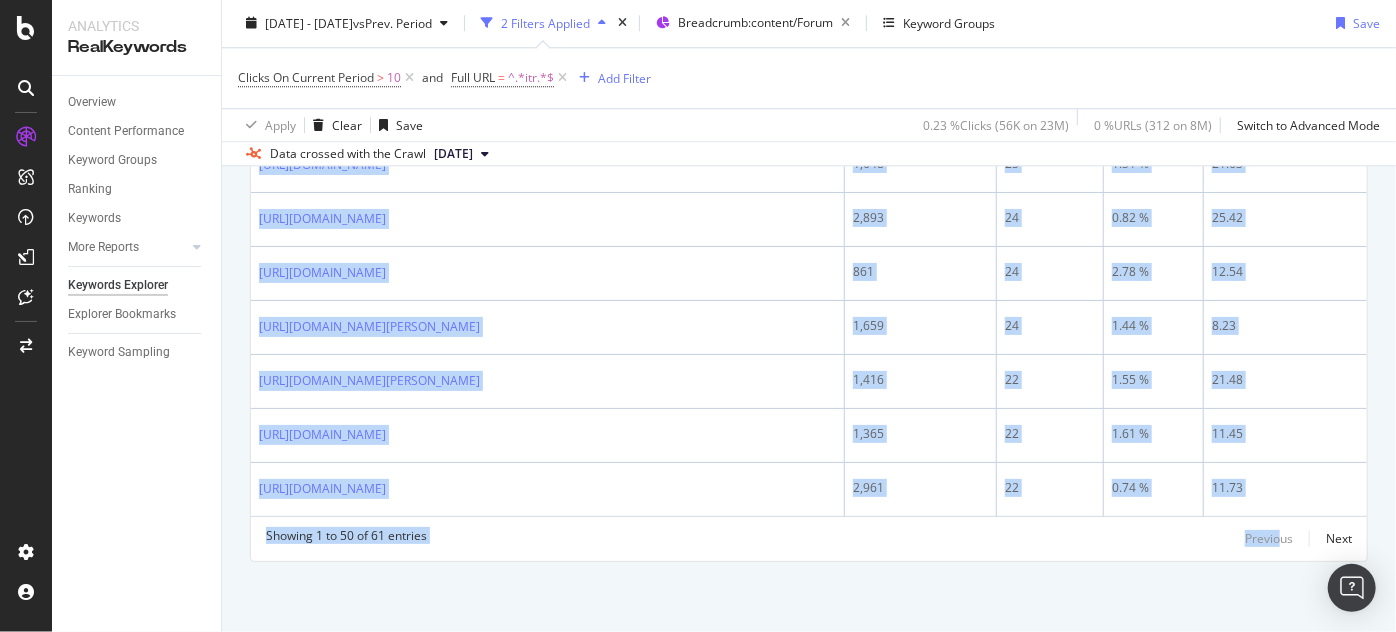 click on "By URL Top Charts Create   Table Select metrics & dimensions 61 Entries found Add to Custom Report Export as CSV Showing 1 to 50 of 61 entries Previous Next Full URL Impressions Clicks CTR Avg. Position [URL][DOMAIN_NAME] 48,778 4,361 8.94 % 8.74 [URL][DOMAIN_NAME] 55,234 3,708 6.71 % 7.36 [URL][DOMAIN_NAME] 23,407 2,467 10.53 % 6.77 [URL][DOMAIN_NAME] 46,094 2,218 4.81 % 4.48 [URL][DOMAIN_NAME] 82,377 1,596 1.93 % 4.42 [URL][DOMAIN_NAME] 16,260 1,477 9.08 % 9.33 [URL][DOMAIN_NAME] 67,460 1,408 2.08 % 5.4 [URL][DOMAIN_NAME] 80,554 1,289 1.6 % 8.26 30,545 982 3.21 % 11.12 16,607 742 4.46 % 9.51" at bounding box center [809, -944] 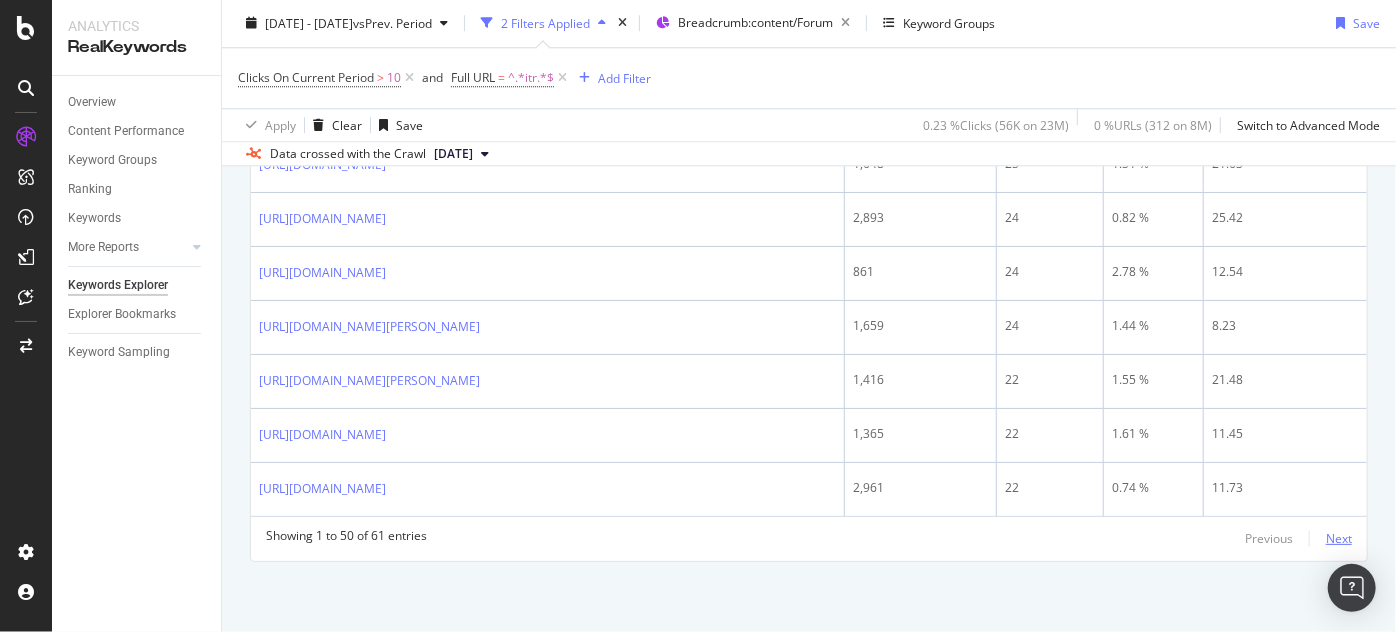 click on "Next" at bounding box center [1339, 538] 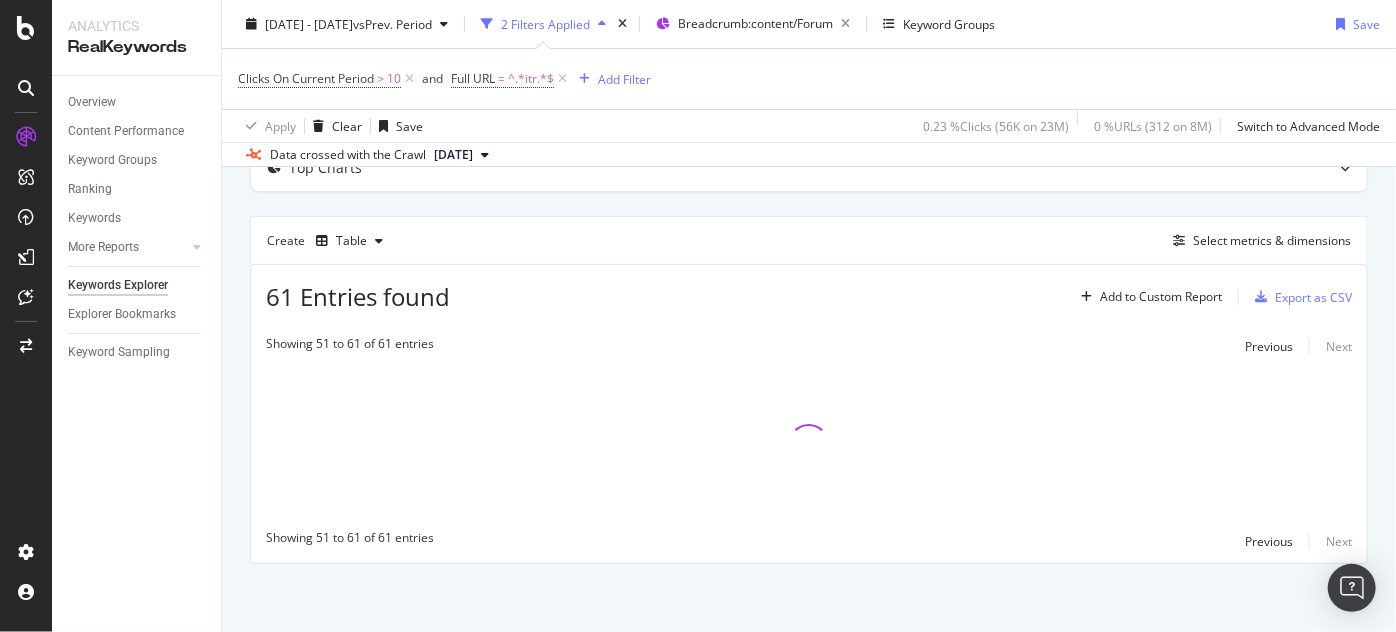 scroll, scrollTop: 662, scrollLeft: 0, axis: vertical 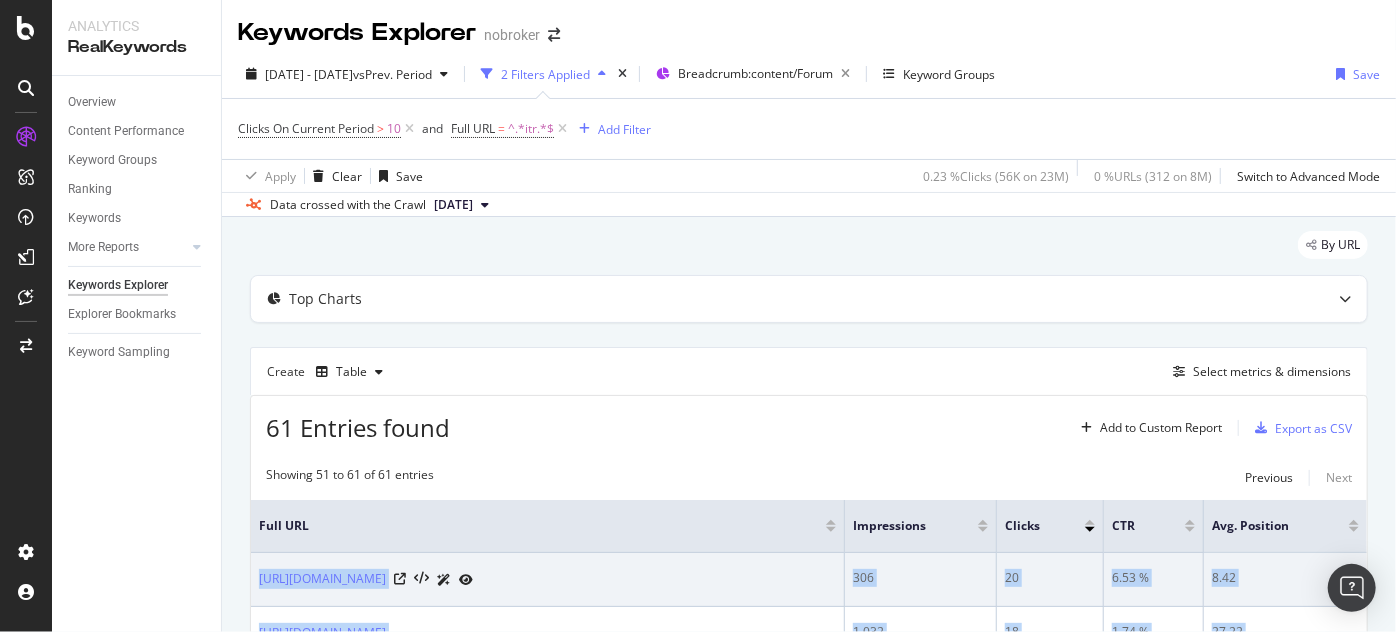 drag, startPoint x: 788, startPoint y: 509, endPoint x: 256, endPoint y: 563, distance: 534.7336 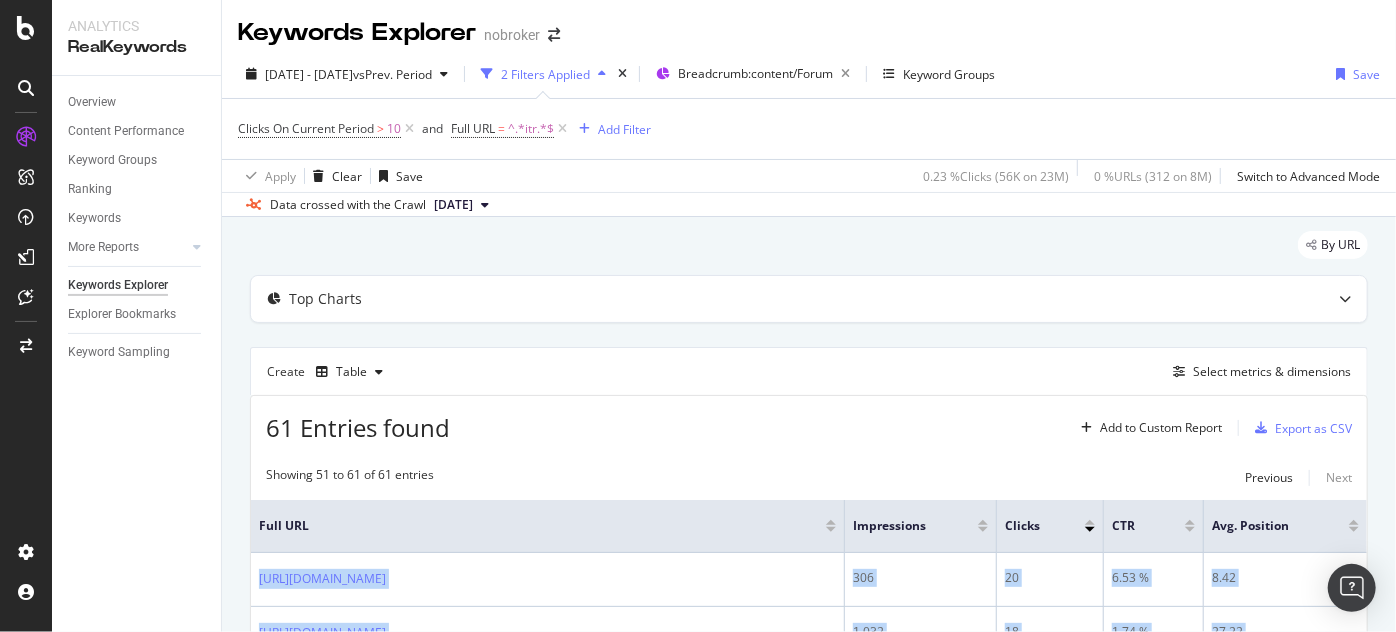 copy on "[URL][DOMAIN_NAME] 306 20 6.53 % 8.42 [URL][DOMAIN_NAME] 1,032 18 1.74 % 27.22 [URL][DOMAIN_NAME] 950 16 1.68 % 12.65 [URL][DOMAIN_NAME][PERSON_NAME] 6,187 16 0.25 % 29.13 [URL][DOMAIN_NAME] 461 14 3.03 % 22.97 [URL][DOMAIN_NAME] 962 13 1.35 % 17.46 [URL][DOMAIN_NAME] 457 12 2.62 % 34.32 [URL][DOMAIN_NAME] 574 11 1.91 % 28.08 [URL][DOMAIN_NAME] 1,151 11 0.95 % 14.56 [URL][DOMAIN_NAME] 1,210 11 0.9 % 20.7 [URL][DOMAIN_NAME]" 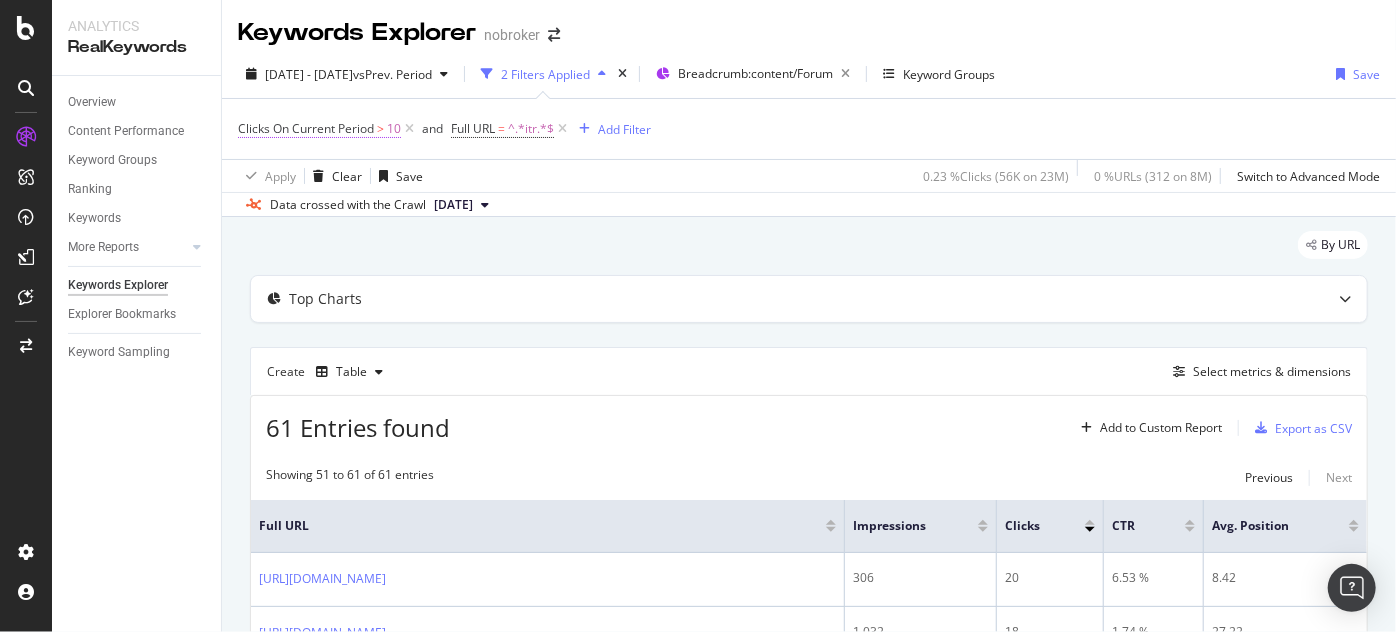 click on "Clicks On Current Period" at bounding box center [306, 128] 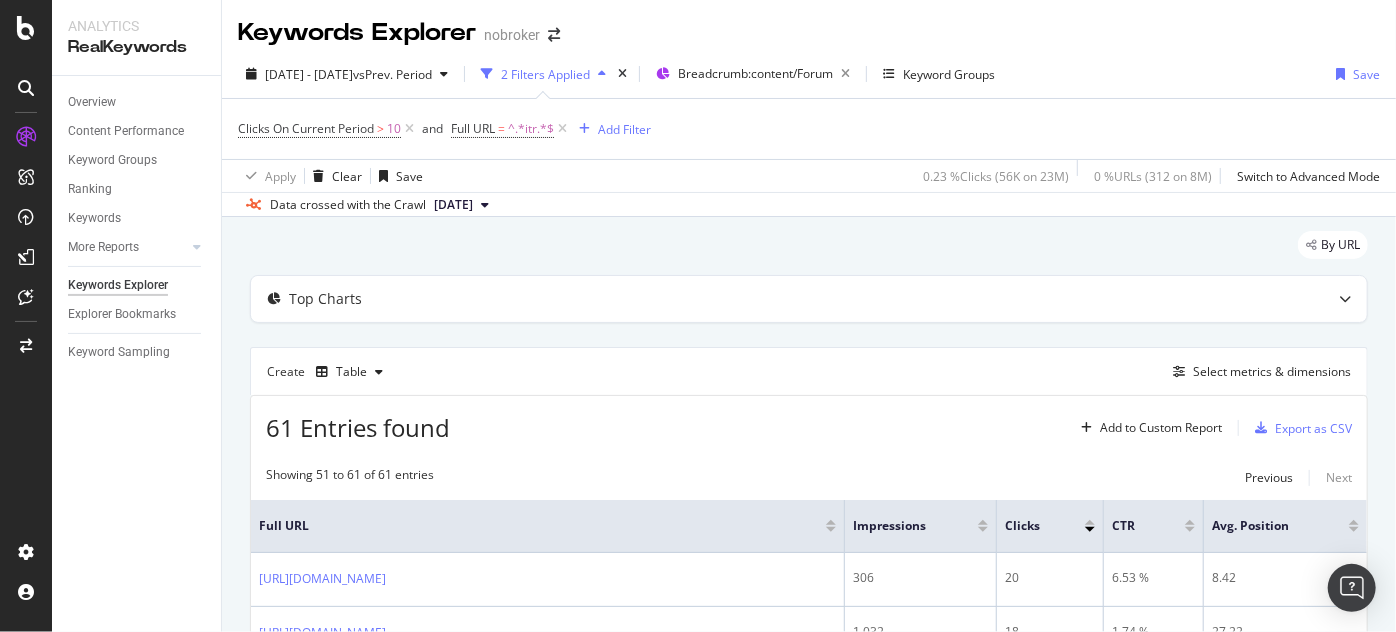 click on "Apply Clear Save 0.23 %  Clicks ( 56K on 23M ) 0 %  URLs ( 312 on 8M ) Switch to Advanced Mode" at bounding box center [809, 175] 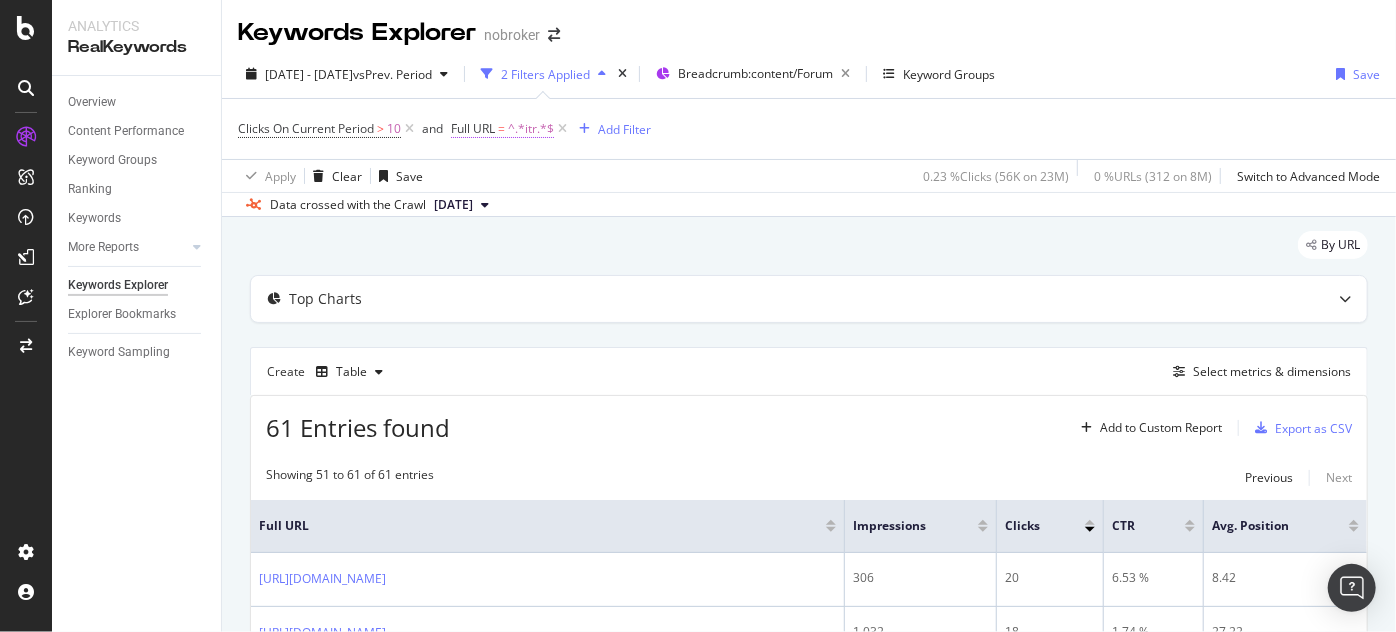 click on "^.*itr.*$" at bounding box center (531, 129) 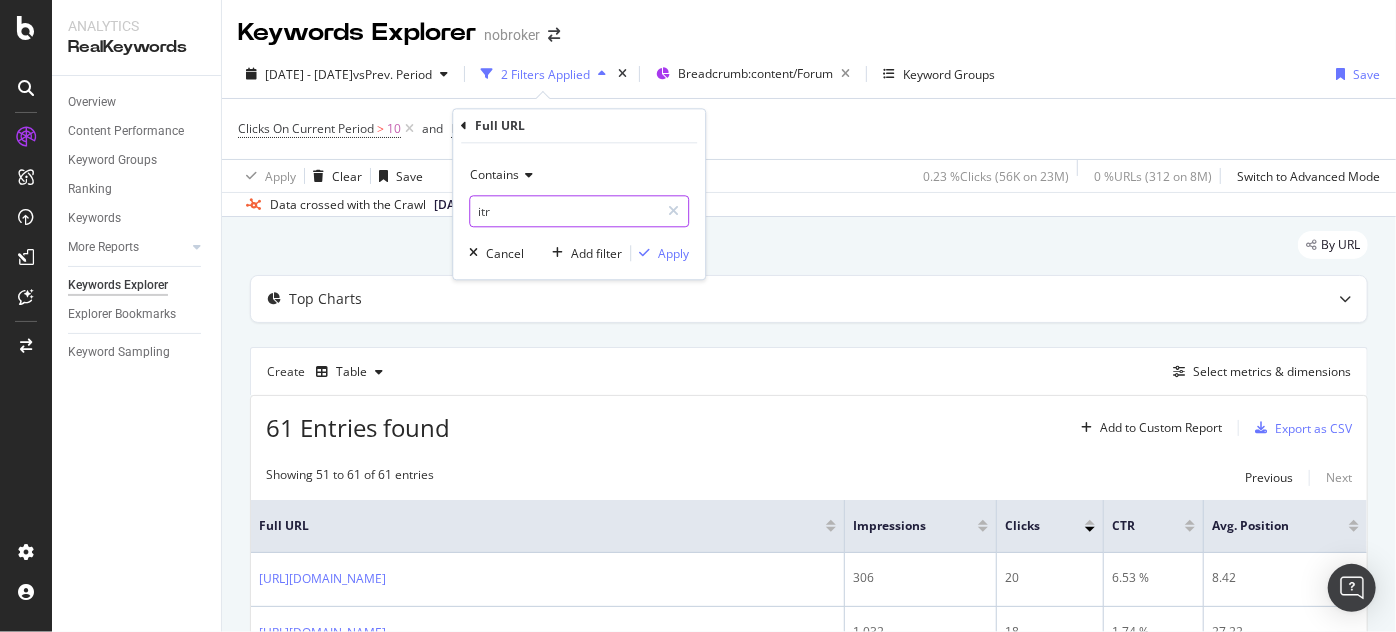 click on "itr" at bounding box center (564, 212) 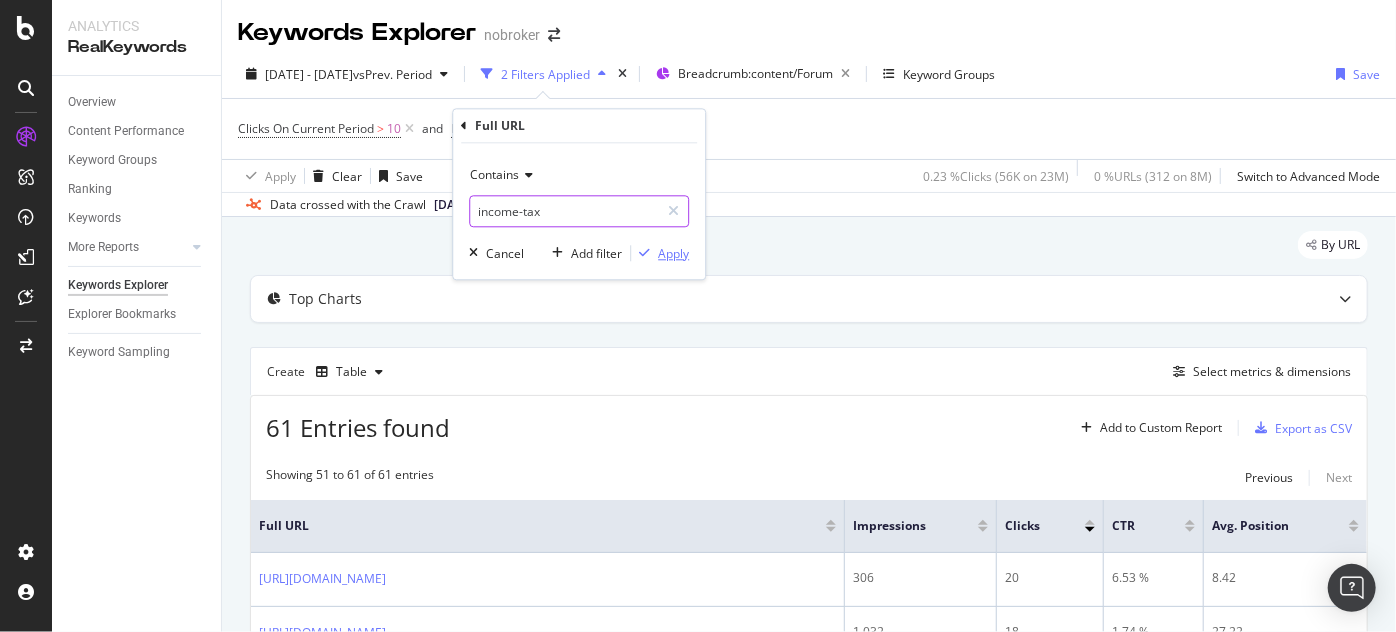 type on "income-tax" 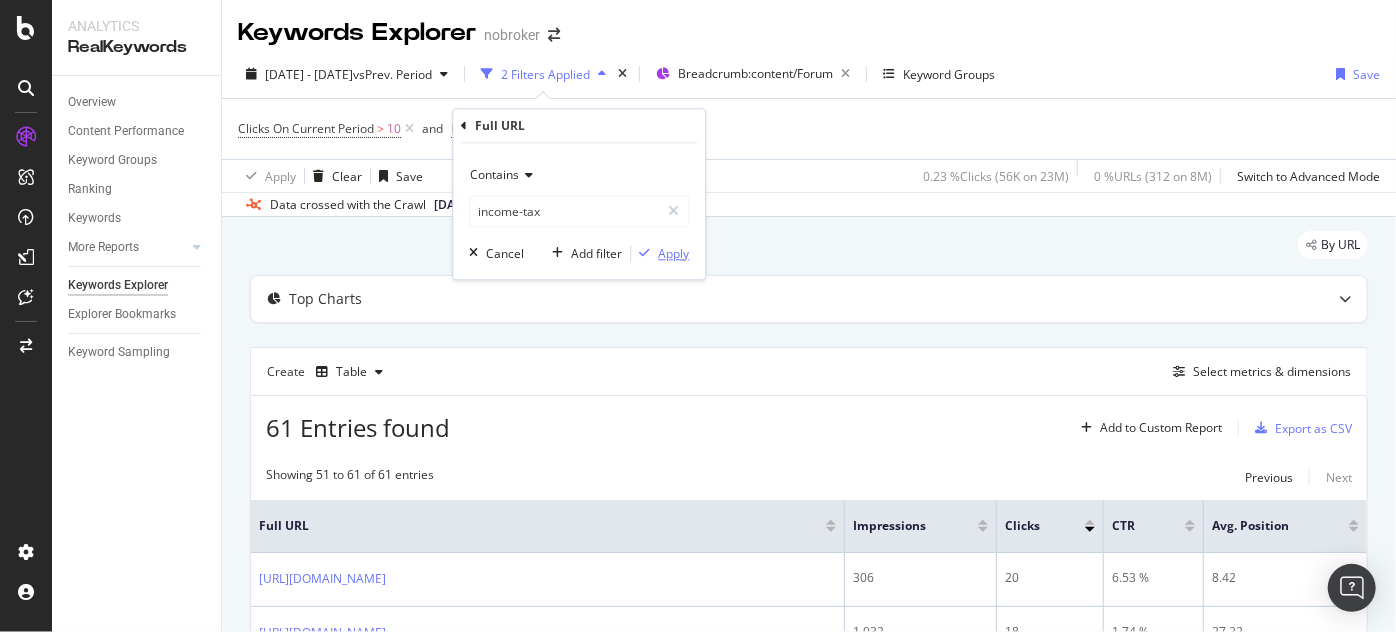 click on "Apply" at bounding box center [673, 253] 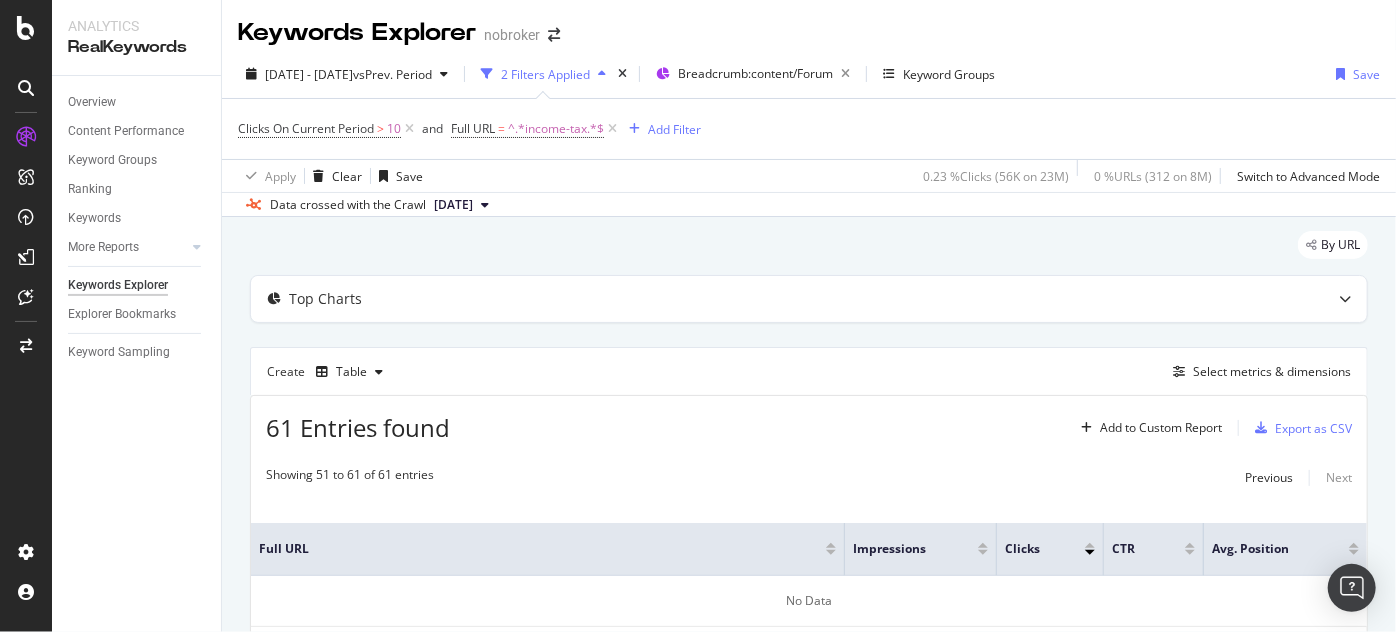 scroll, scrollTop: 131, scrollLeft: 0, axis: vertical 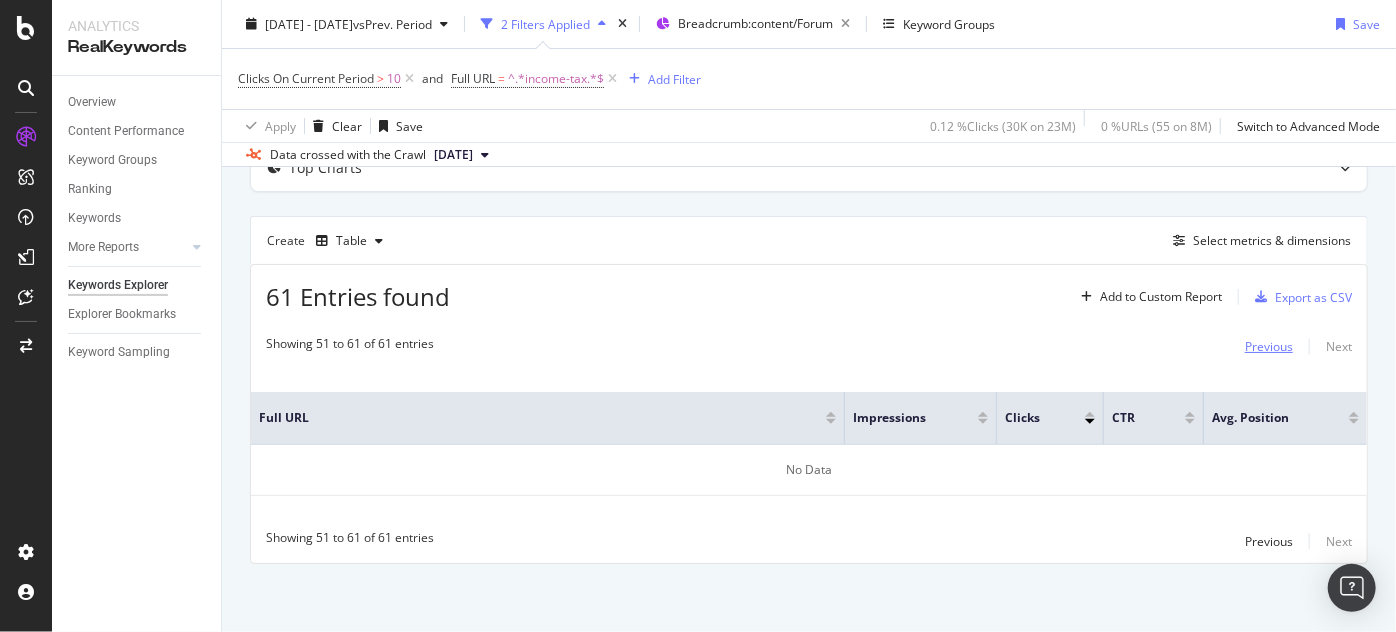 click on "Previous" at bounding box center (1269, 346) 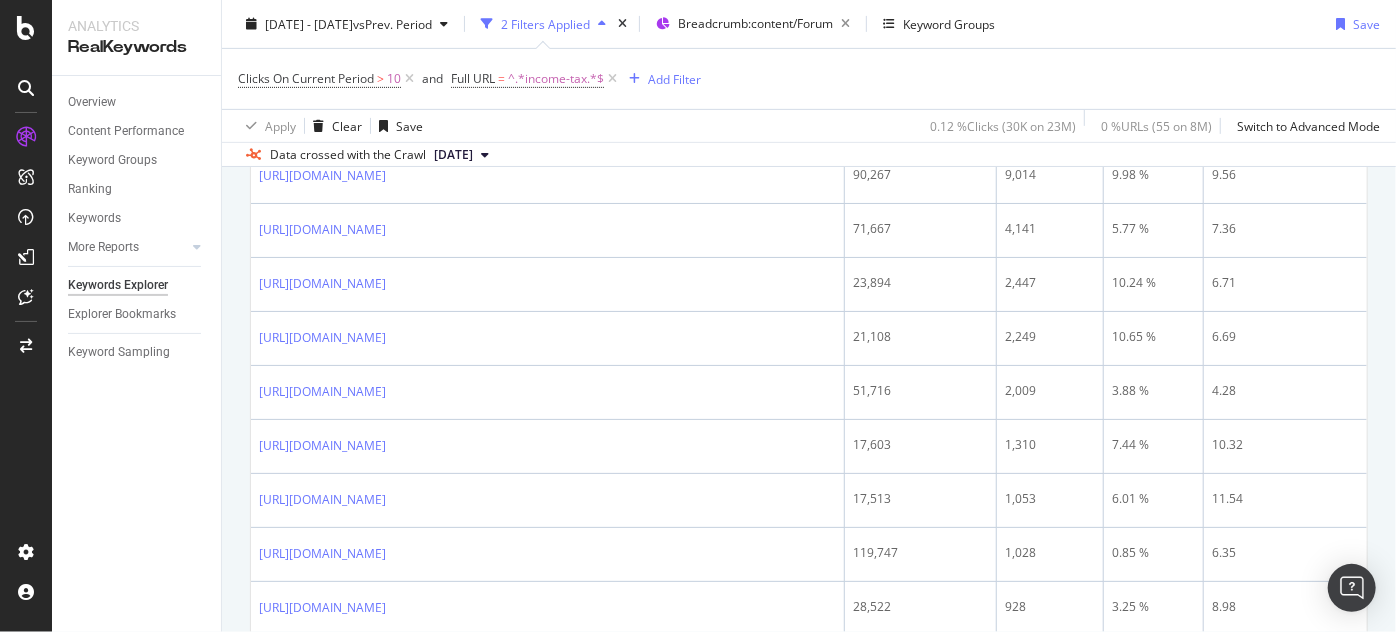 scroll, scrollTop: 349, scrollLeft: 0, axis: vertical 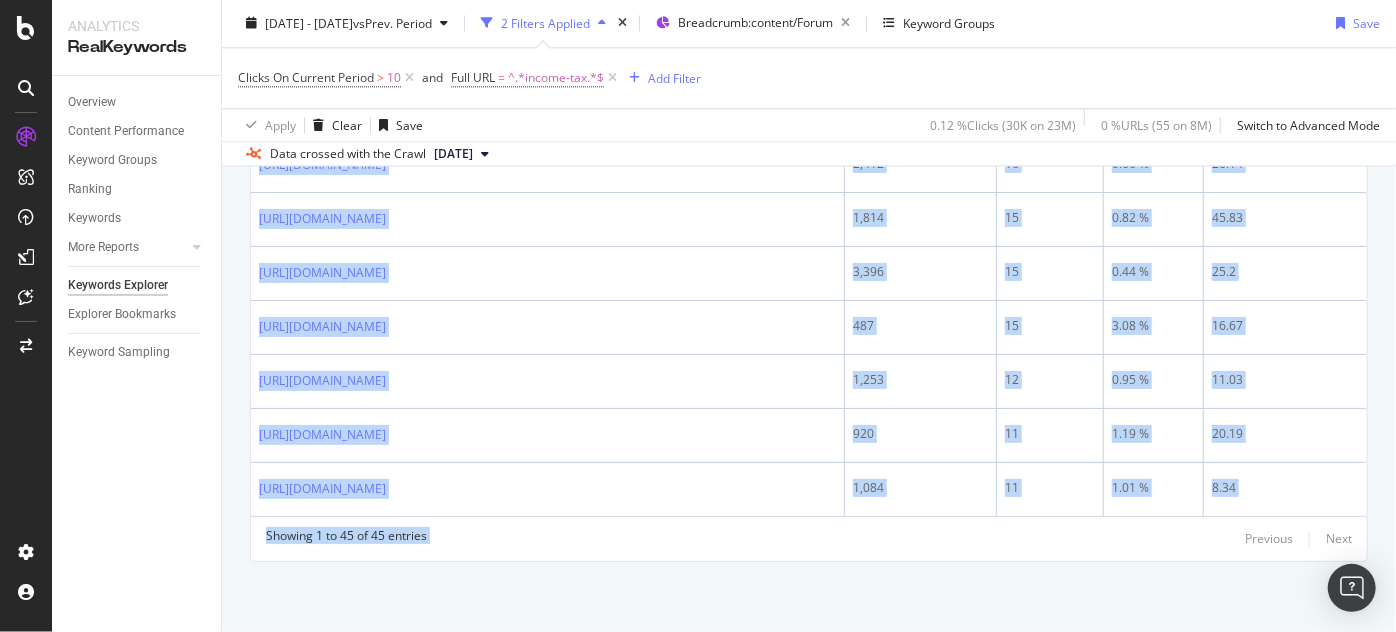 drag, startPoint x: 255, startPoint y: 211, endPoint x: 1105, endPoint y: 674, distance: 967.9199 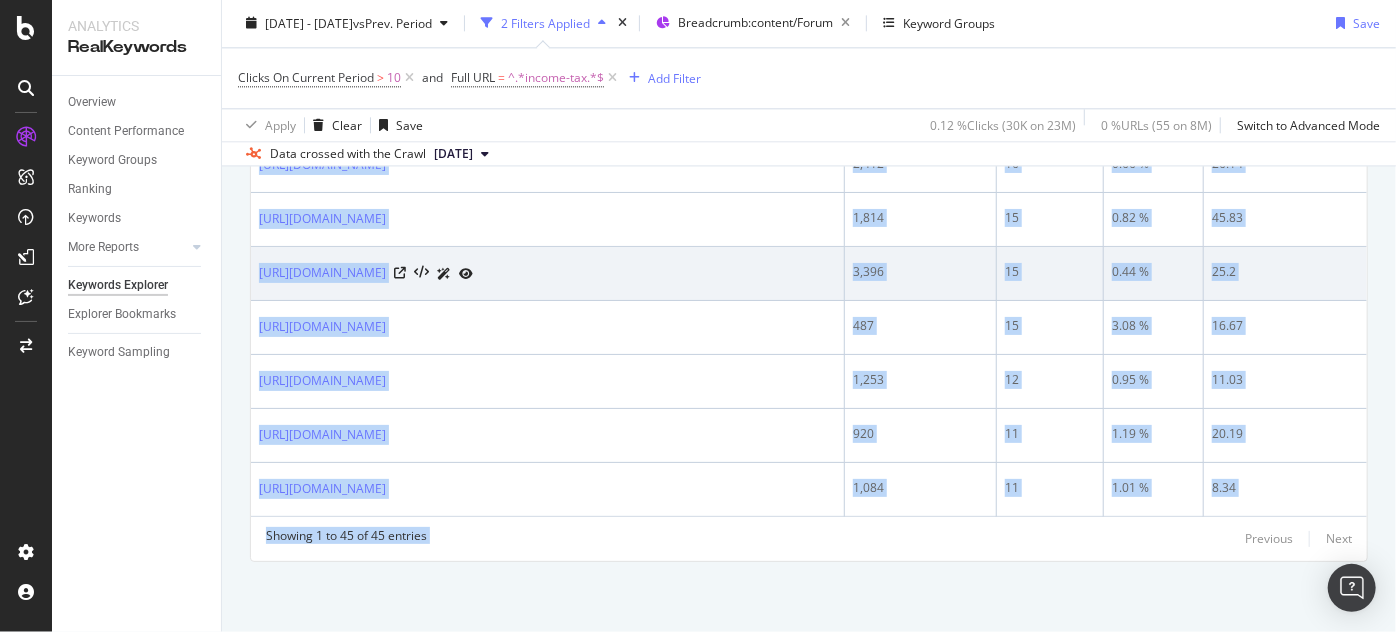 copy on "[URL][DOMAIN_NAME] 90,267 9,014 9.98 % 9.56 [URL][DOMAIN_NAME] 71,667 4,141 5.77 % 7.36 [URL][DOMAIN_NAME] 23,894 2,447 10.24 % 6.71 [URL][DOMAIN_NAME] 21,108 2,249 10.65 % 6.69 [URL][DOMAIN_NAME] 51,716 2,009 3.88 % 4.28 [URL][DOMAIN_NAME] 17,603 1,310 7.44 % 10.32 [URL][DOMAIN_NAME] 17,513 1,053 6.01 % 11.54 [URL][DOMAIN_NAME] 119,747 1,028 0.85 % 6.35 [URL][DOMAIN_NAME] 28,522 928 3.25 % 8.98 [URL][DOMAIN_NAME] 12,705 917 7.21 % ..." 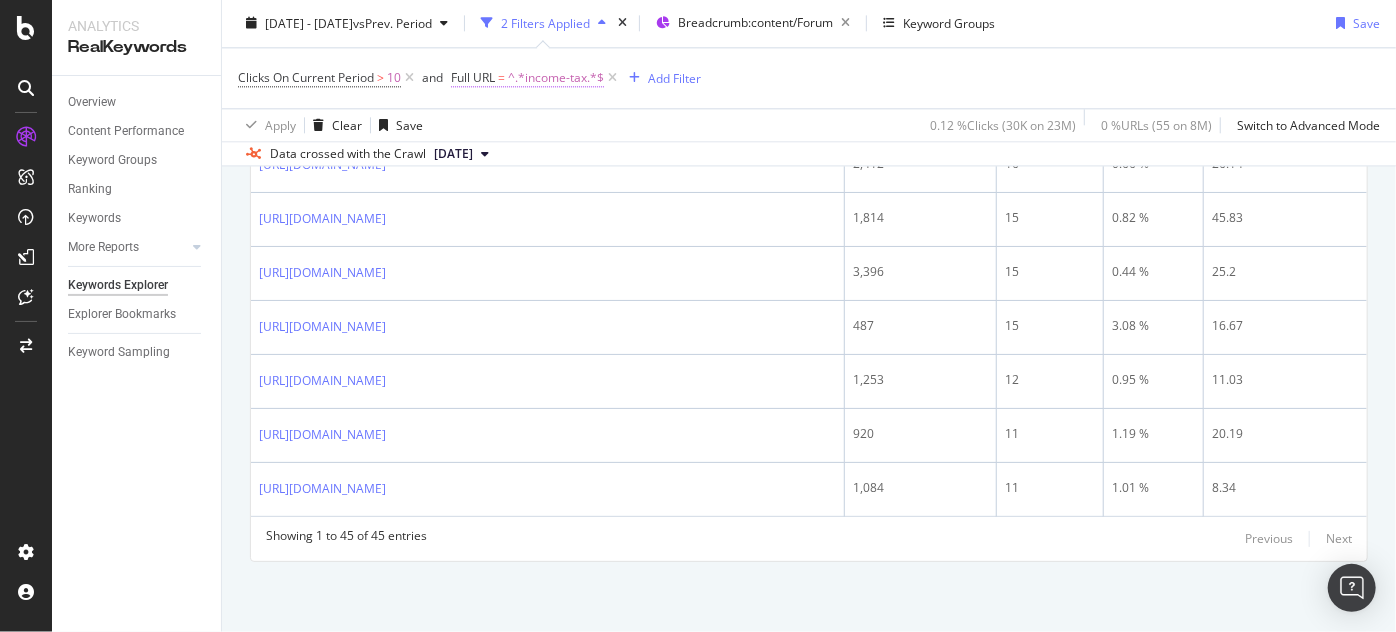 click on "^.*income-tax.*$" at bounding box center [556, 79] 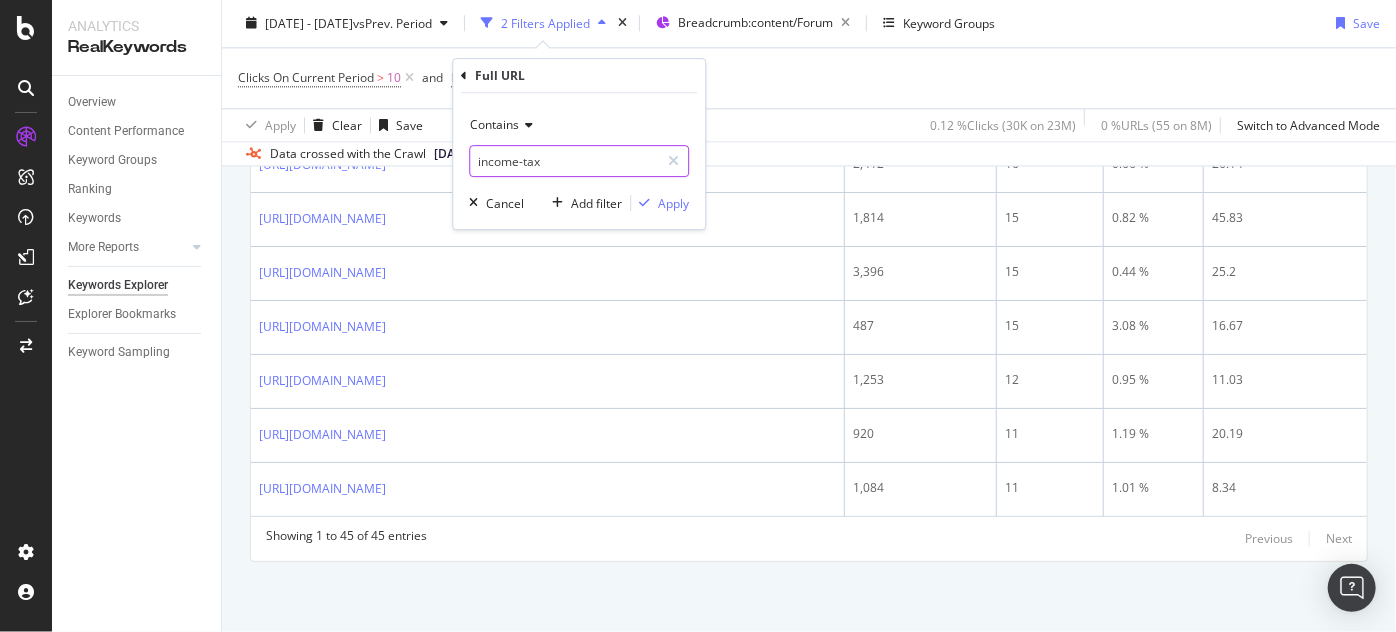 click on "income-tax" at bounding box center (564, 161) 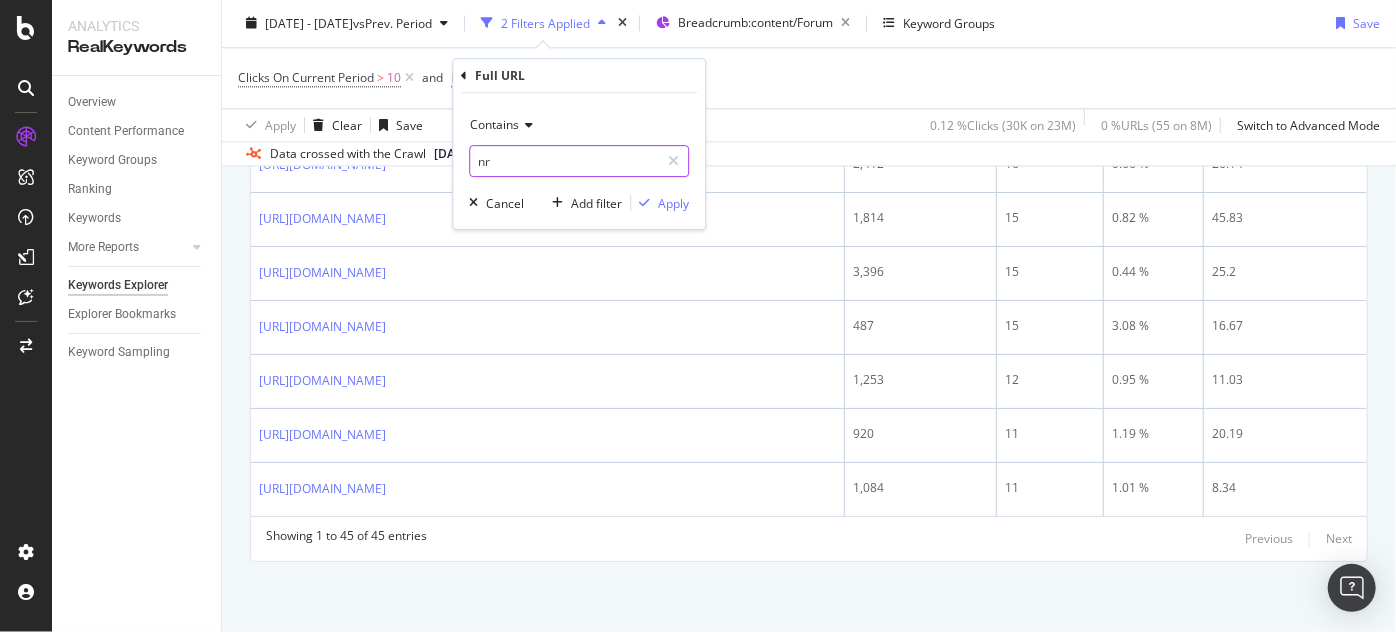 type on "n" 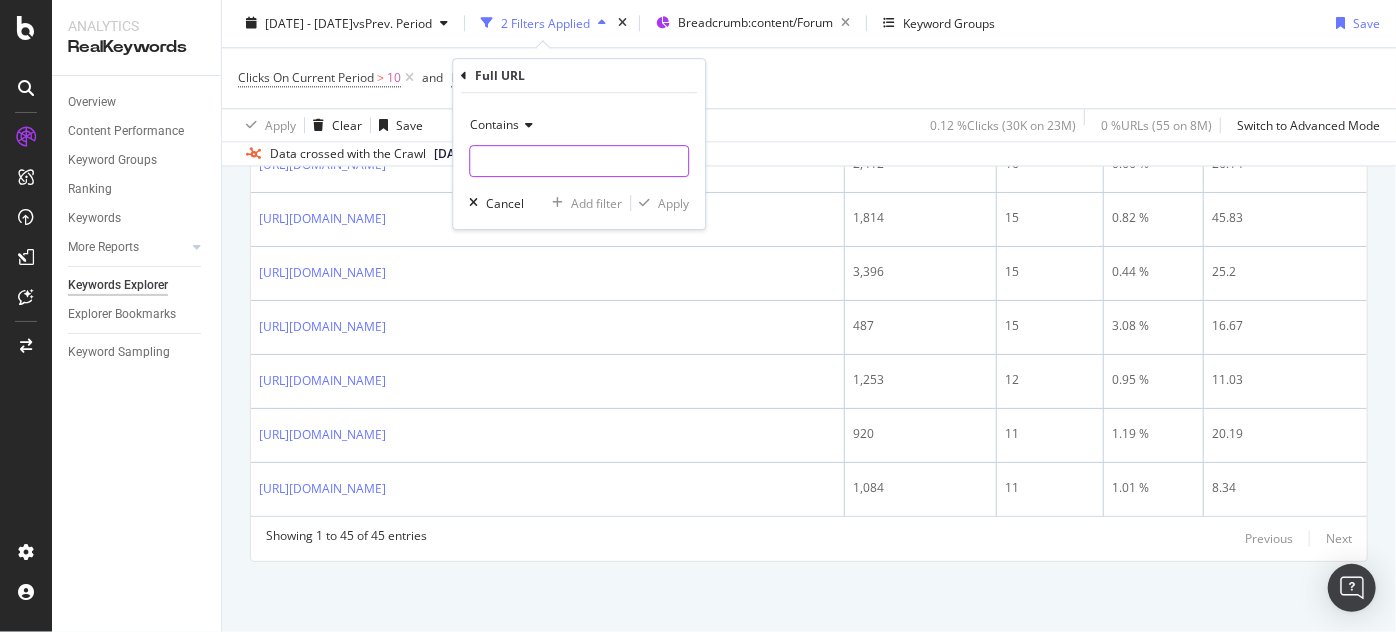 type on "r" 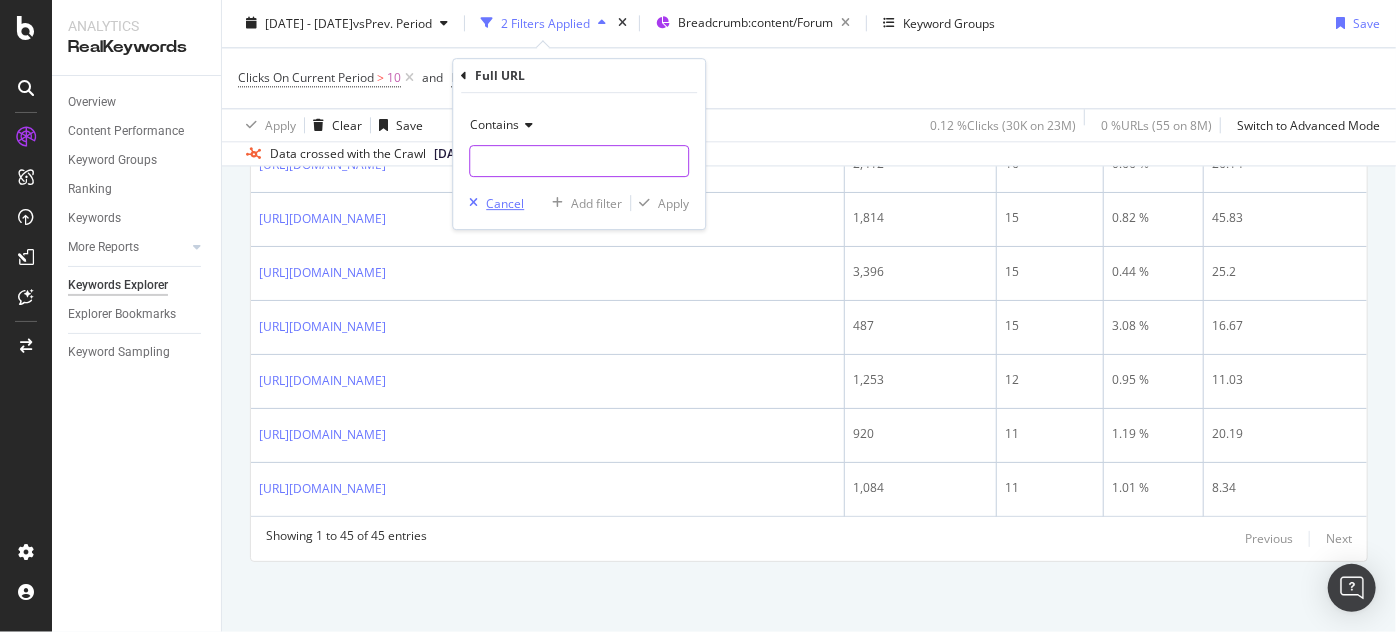 type 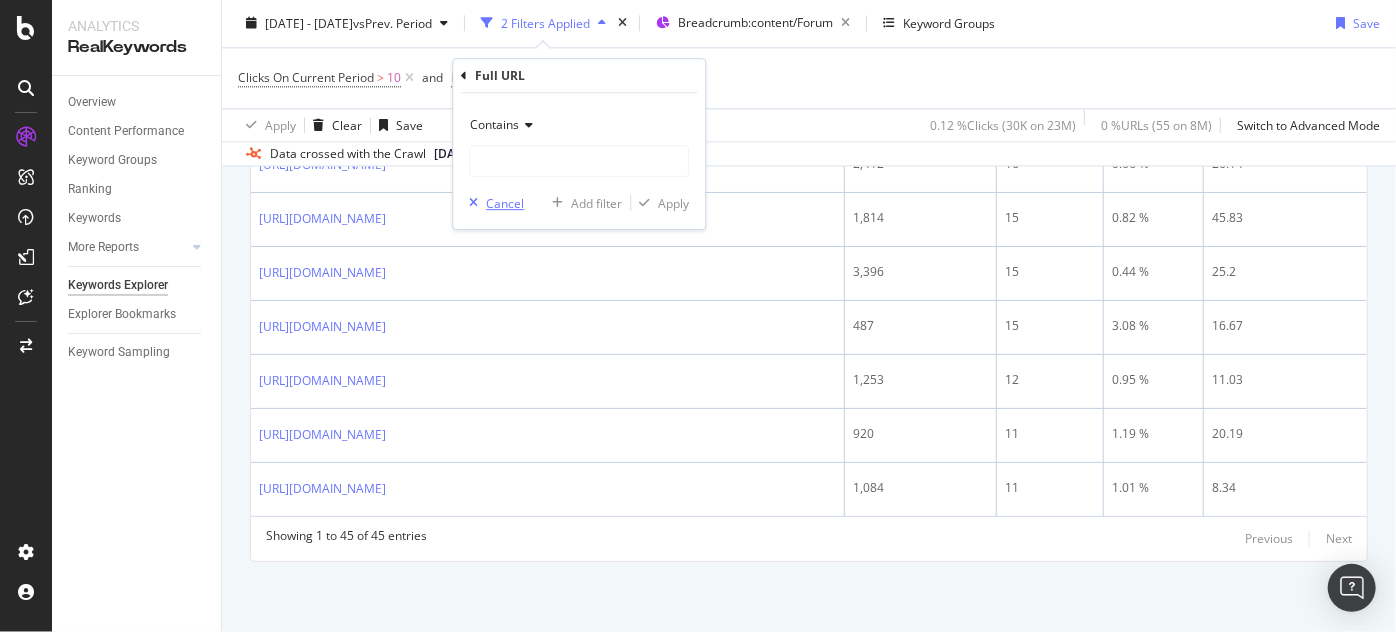 click on "Cancel" at bounding box center (505, 203) 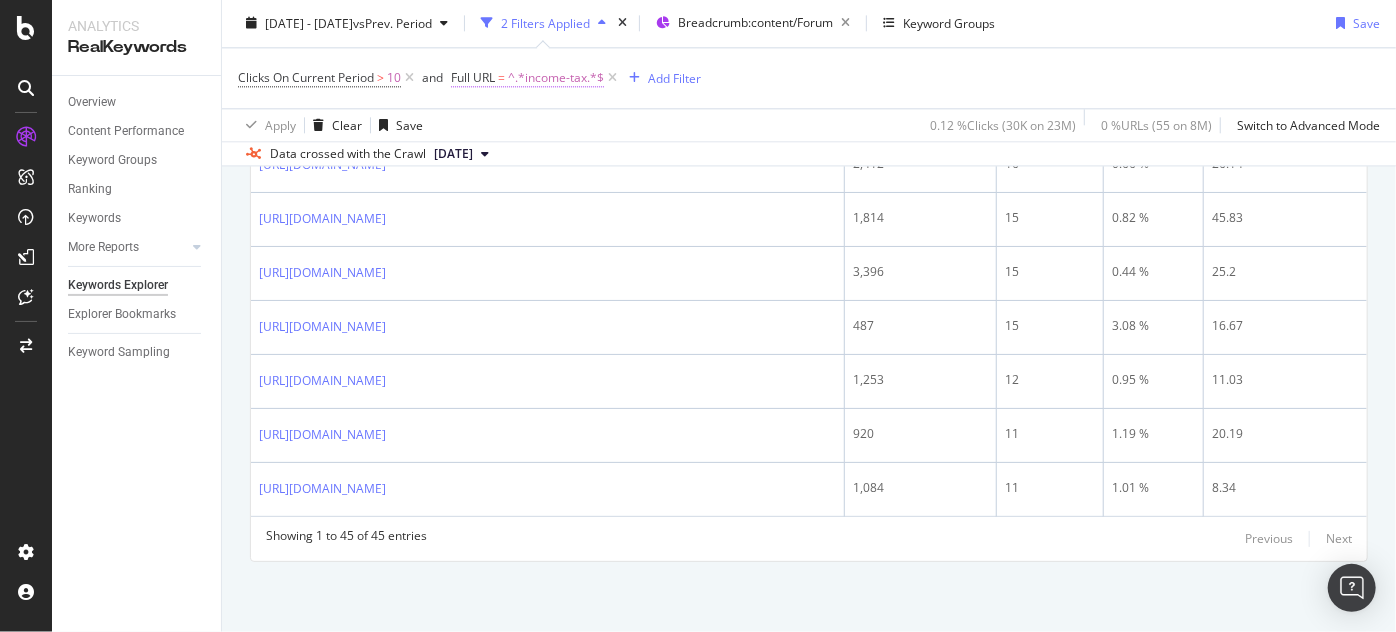 click on "^.*income-tax.*$" at bounding box center (556, 79) 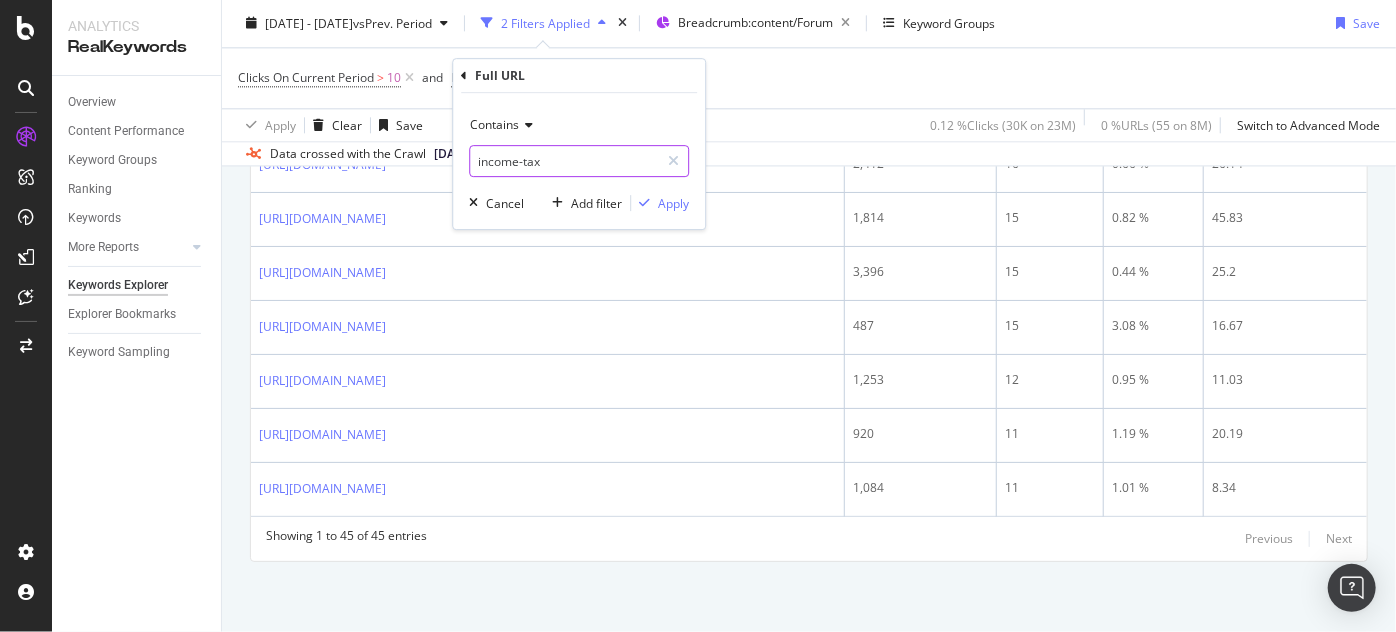 click on "income-tax" at bounding box center (564, 161) 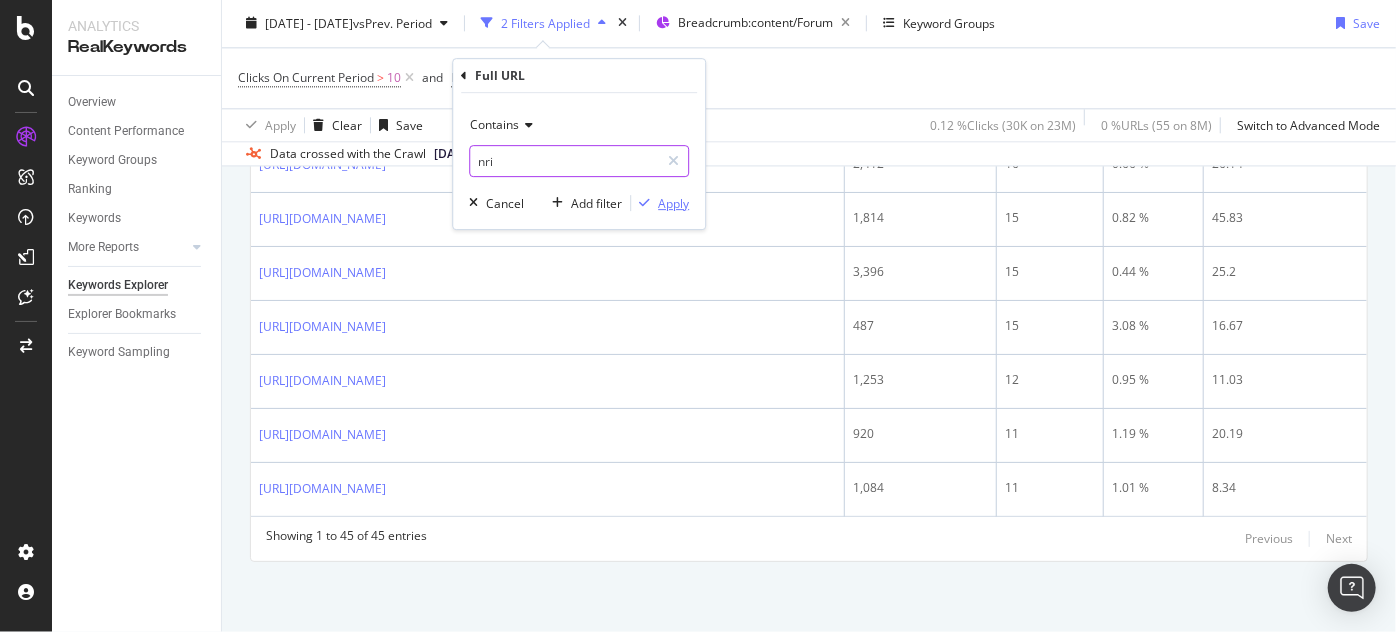 type on "nri" 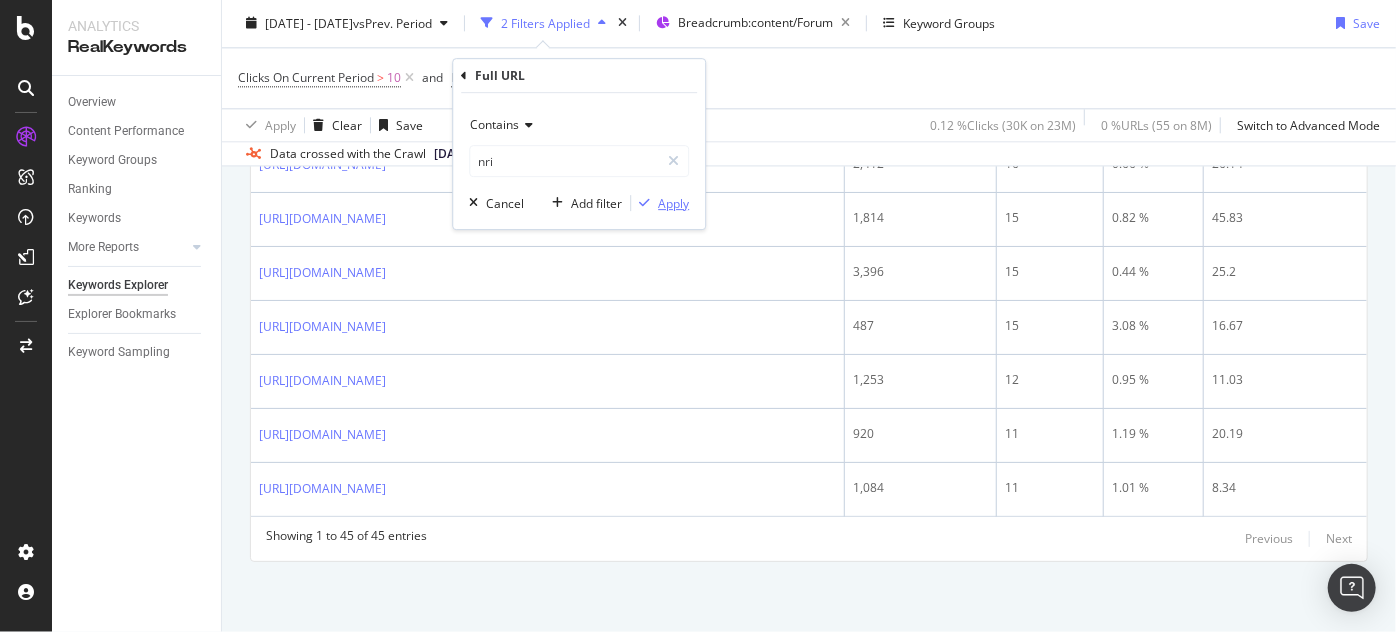 click on "Apply" at bounding box center [673, 203] 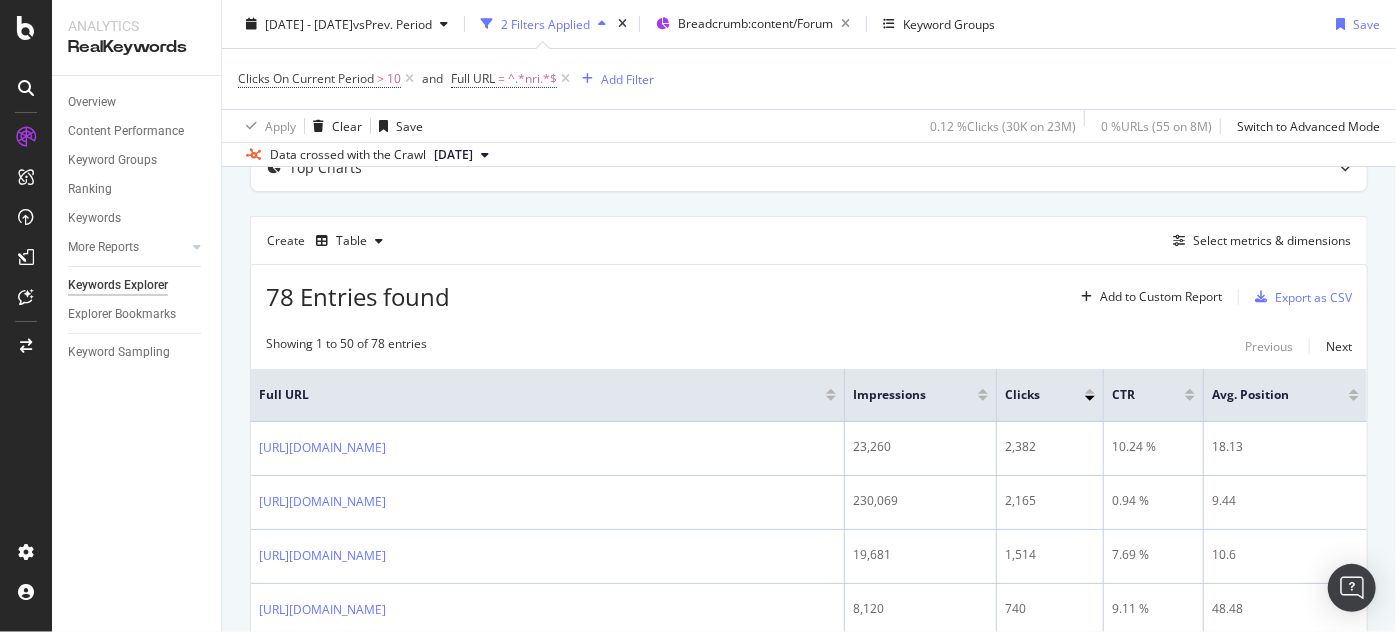 scroll, scrollTop: 2602, scrollLeft: 0, axis: vertical 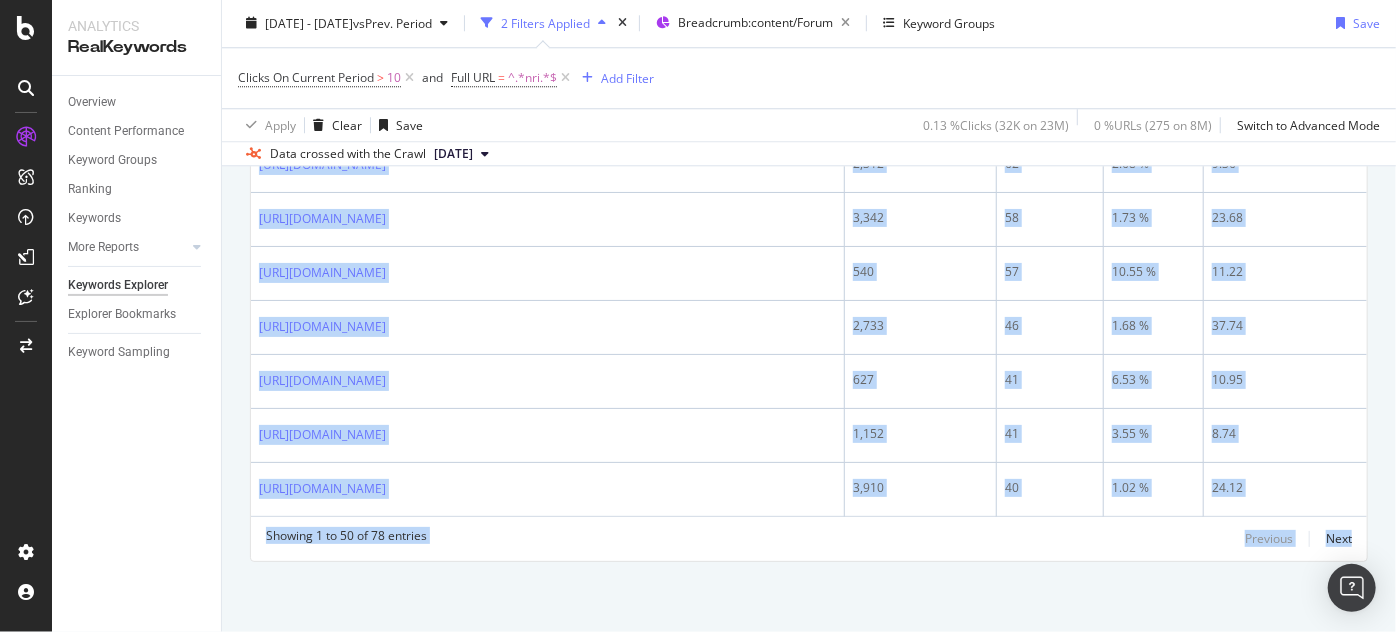 drag, startPoint x: 258, startPoint y: 333, endPoint x: 1389, endPoint y: 674, distance: 1181.2883 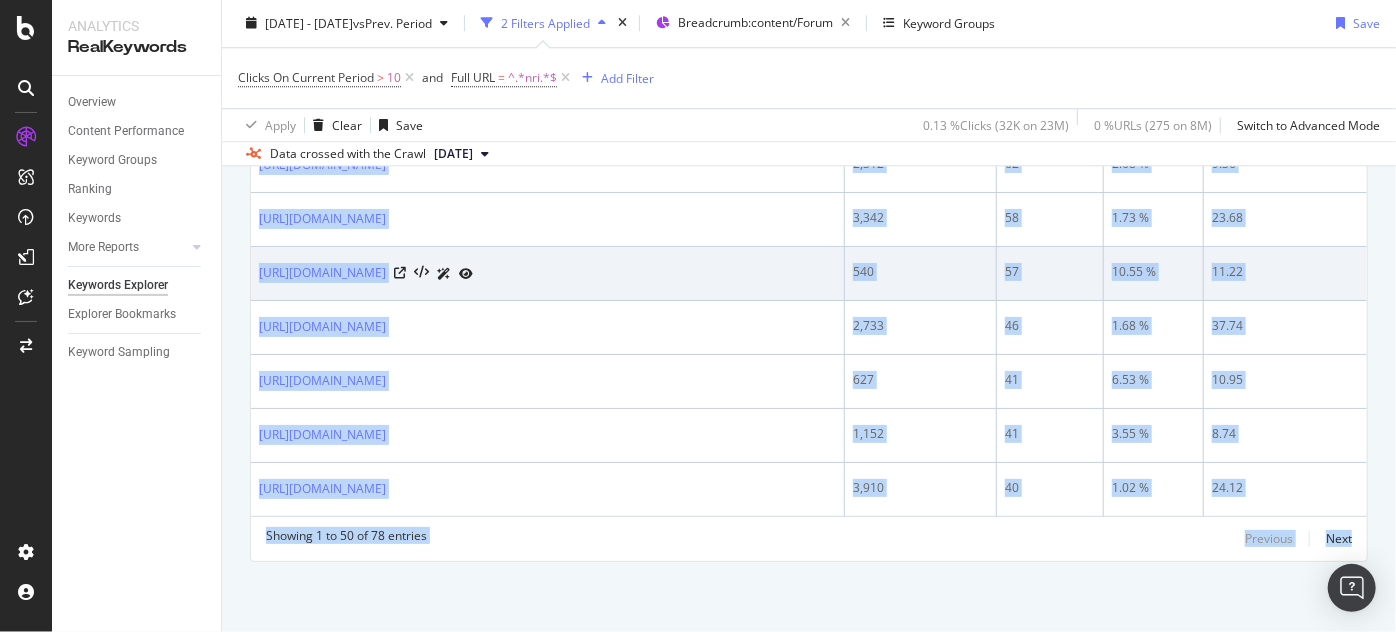copy on "[URL][DOMAIN_NAME] 23,260 2,382 10.24 % 18.13 [URL][DOMAIN_NAME] 230,069 2,165 0.94 % 9.44 [URL][DOMAIN_NAME] 19,681 1,514 7.69 % 10.6 [URL][DOMAIN_NAME] 8,120 740 9.11 % 48.48 [URL][DOMAIN_NAME] 41,912 631 1.5 % 16.68 [URL][DOMAIN_NAME] 7,882 578 7.33 % 7.42 [URL][DOMAIN_NAME] 9,769 564 5.77 % 10.17 [URL][DOMAIN_NAME] 8,593 510 5.93 % 6.47 [URL][DOMAIN_NAME] 16,347 477 2.91 % 30.8 [URL][DOMAIN_NAME] 9,870 387 3.92 % 14.03 [URL][DOMAIN_NAME] ..." 